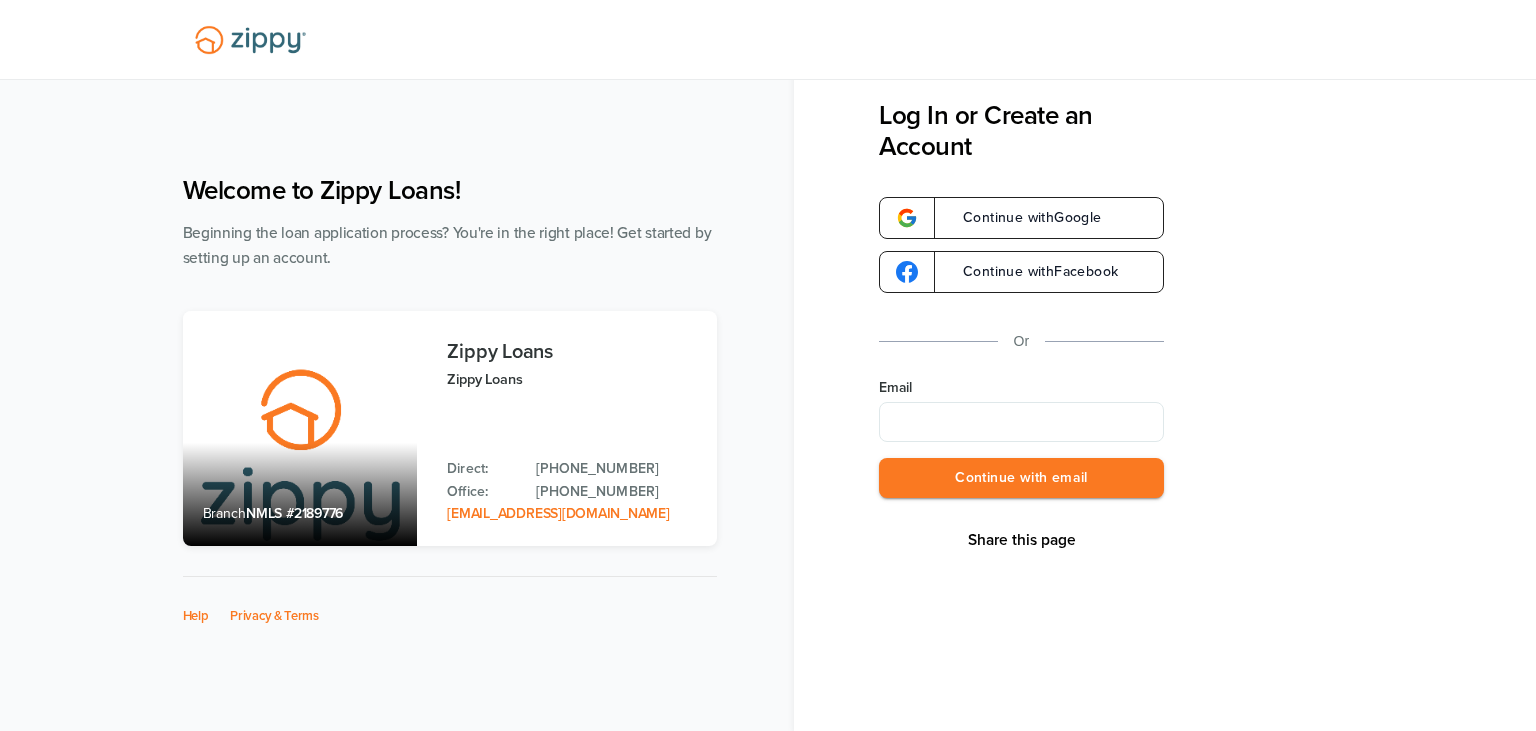 scroll, scrollTop: 0, scrollLeft: 0, axis: both 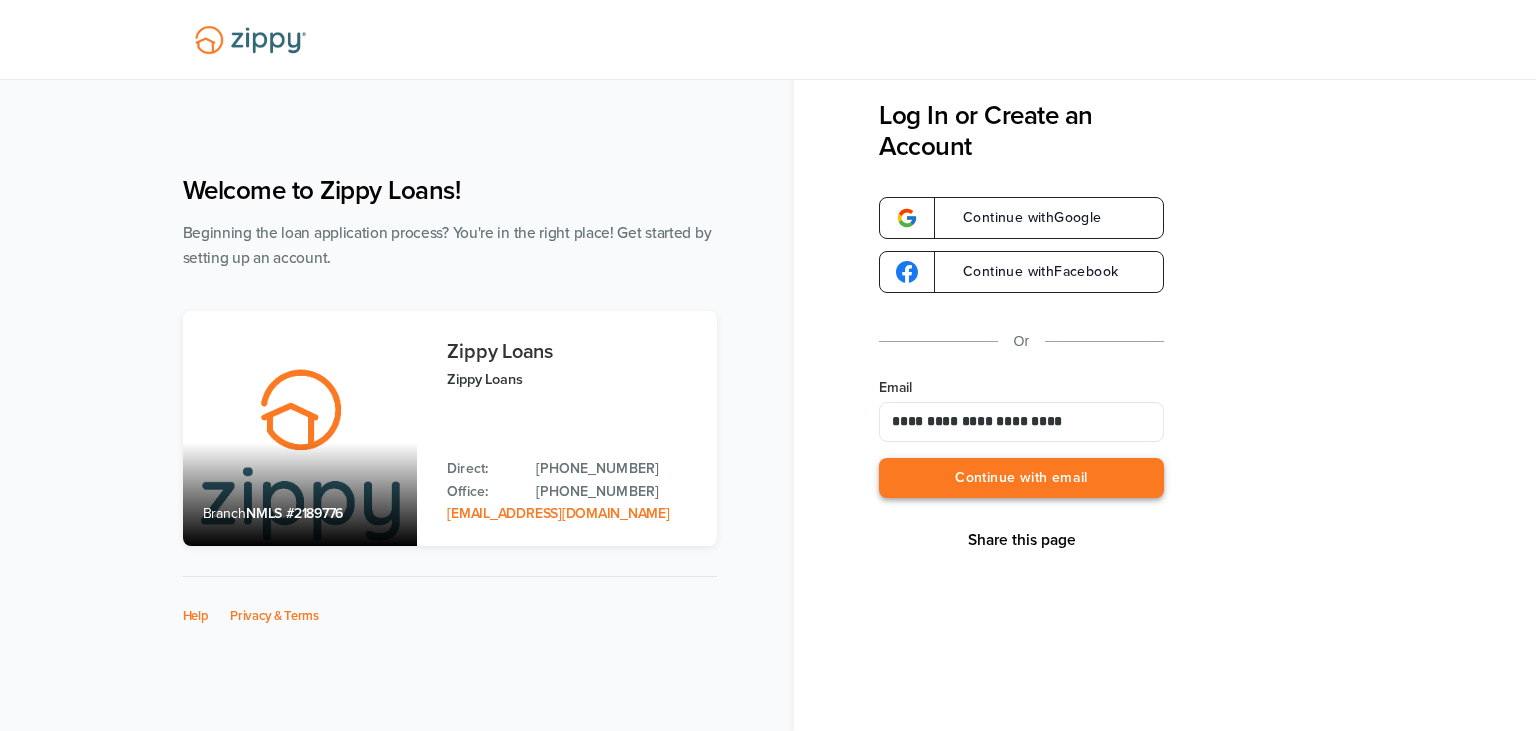 type on "**********" 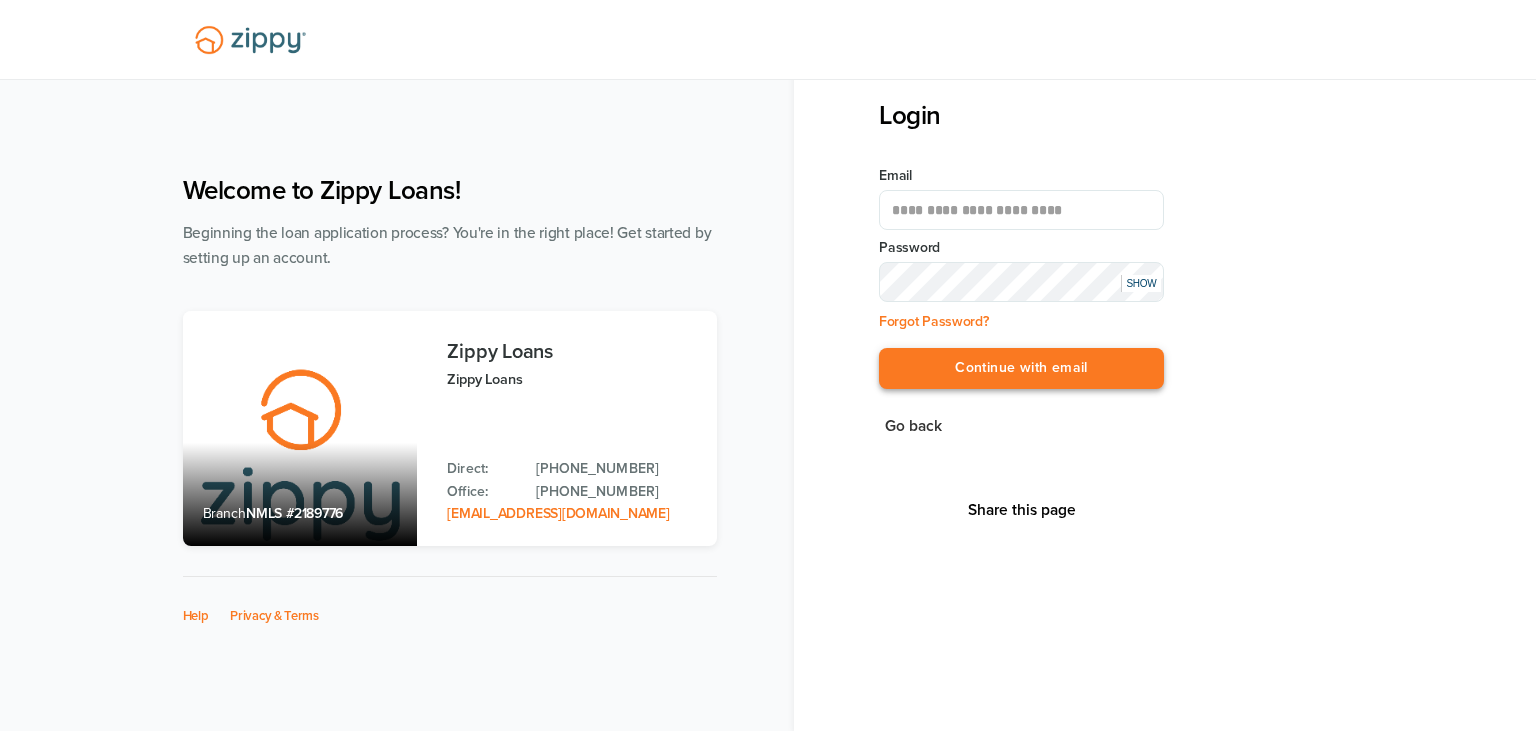 click on "Continue with email" at bounding box center (1021, 368) 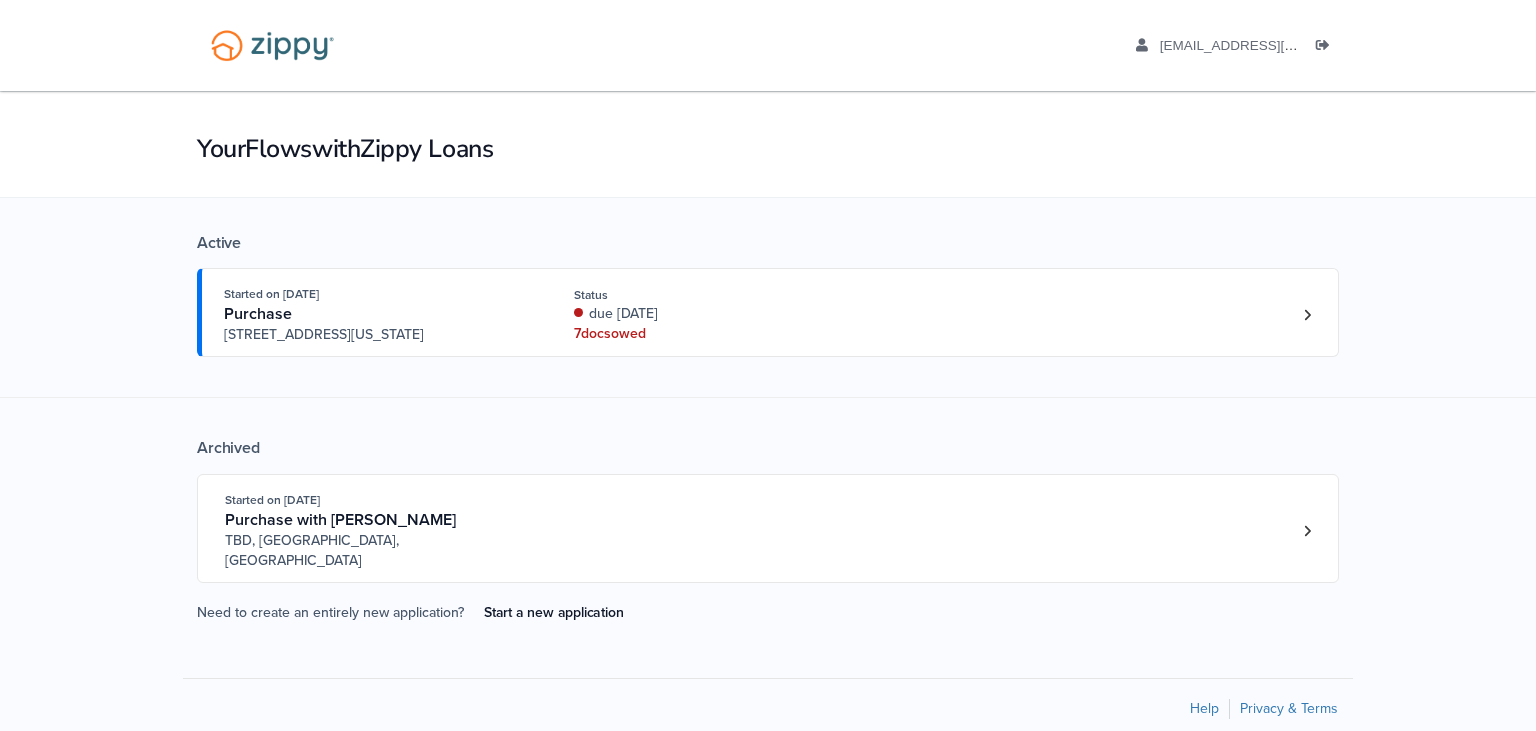 scroll, scrollTop: 0, scrollLeft: 0, axis: both 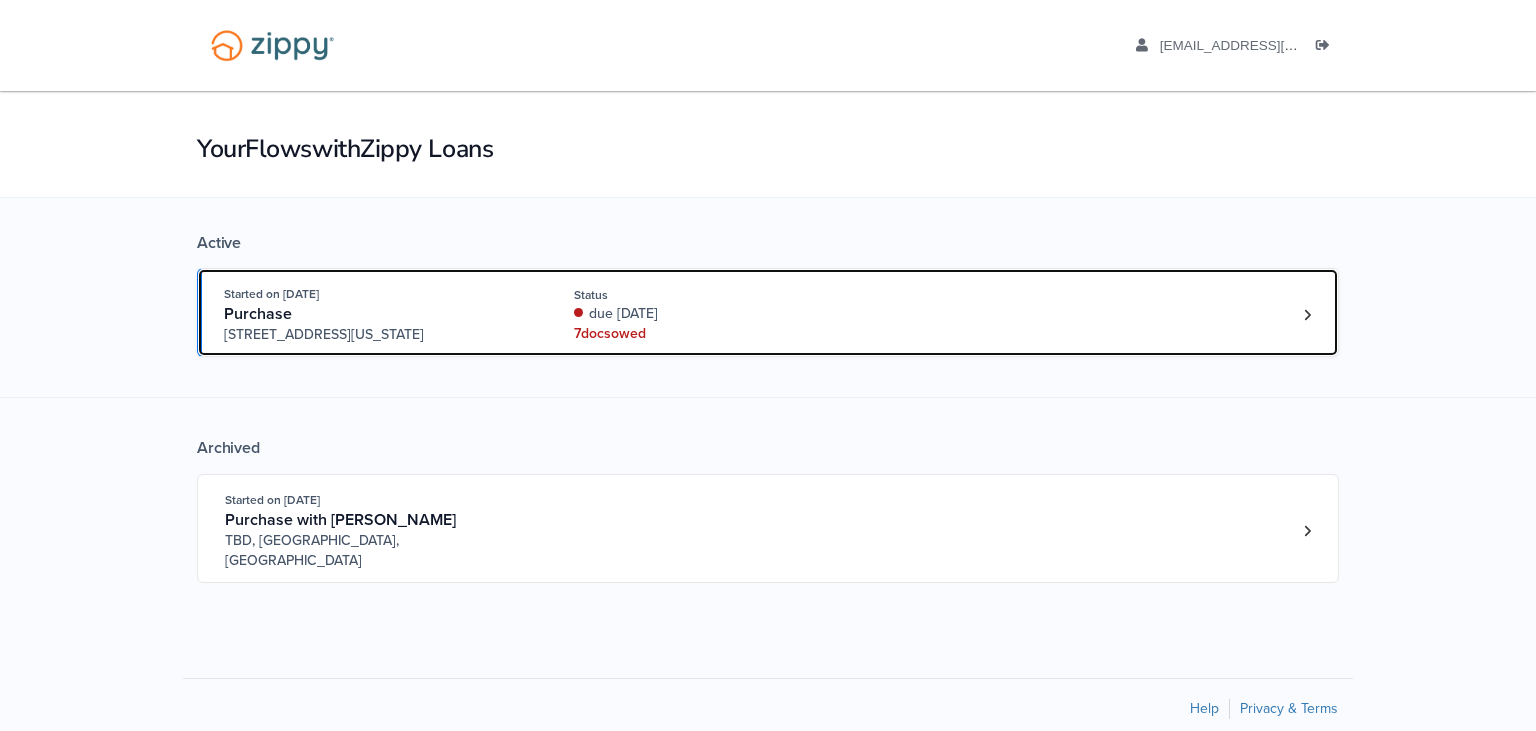 click on "Started on [DATE] Purchase [STREET_ADDRESS][US_STATE] Status due [DATE] 7  doc s  owed" at bounding box center (758, 314) 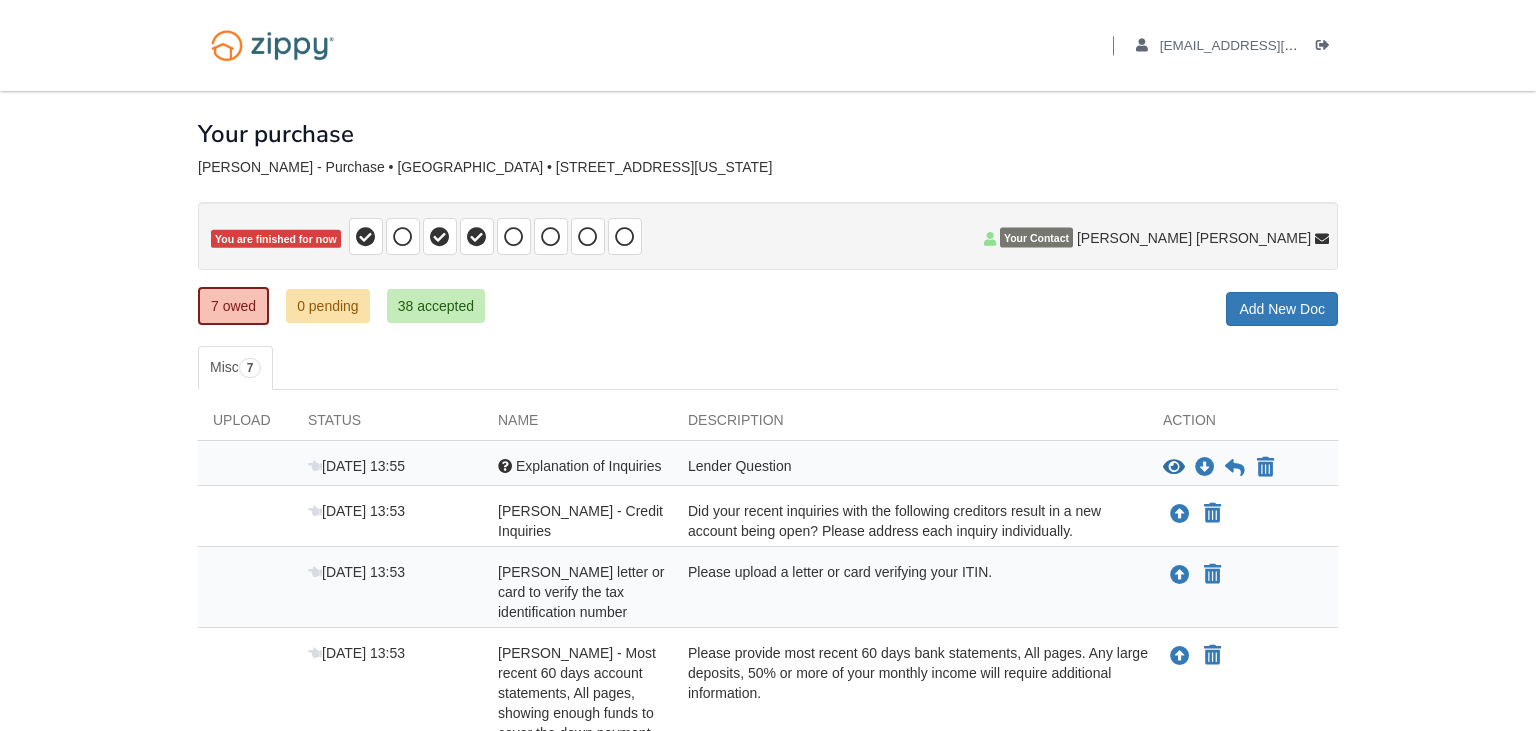 scroll, scrollTop: 0, scrollLeft: 0, axis: both 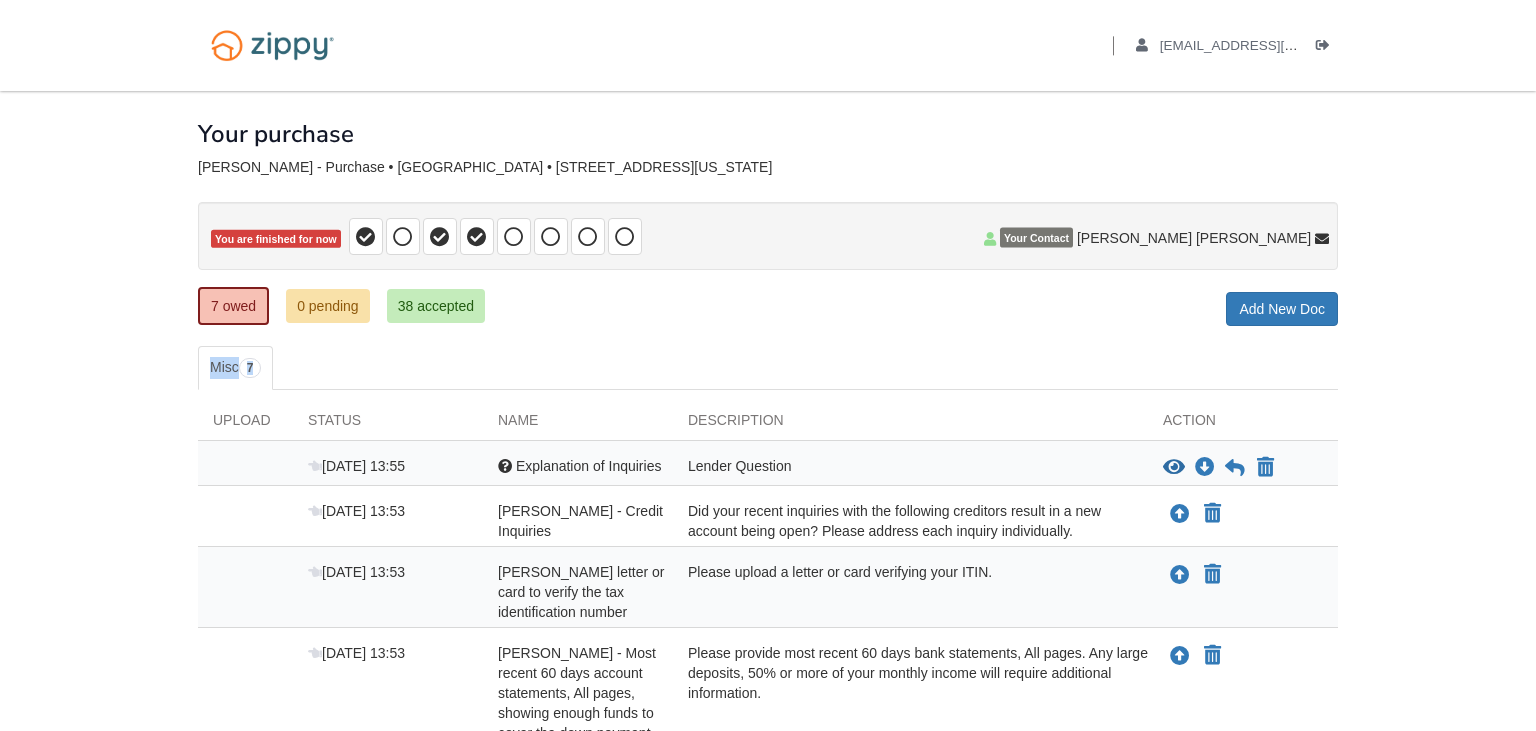 drag, startPoint x: 1522, startPoint y: 334, endPoint x: 1526, endPoint y: 363, distance: 29.274563 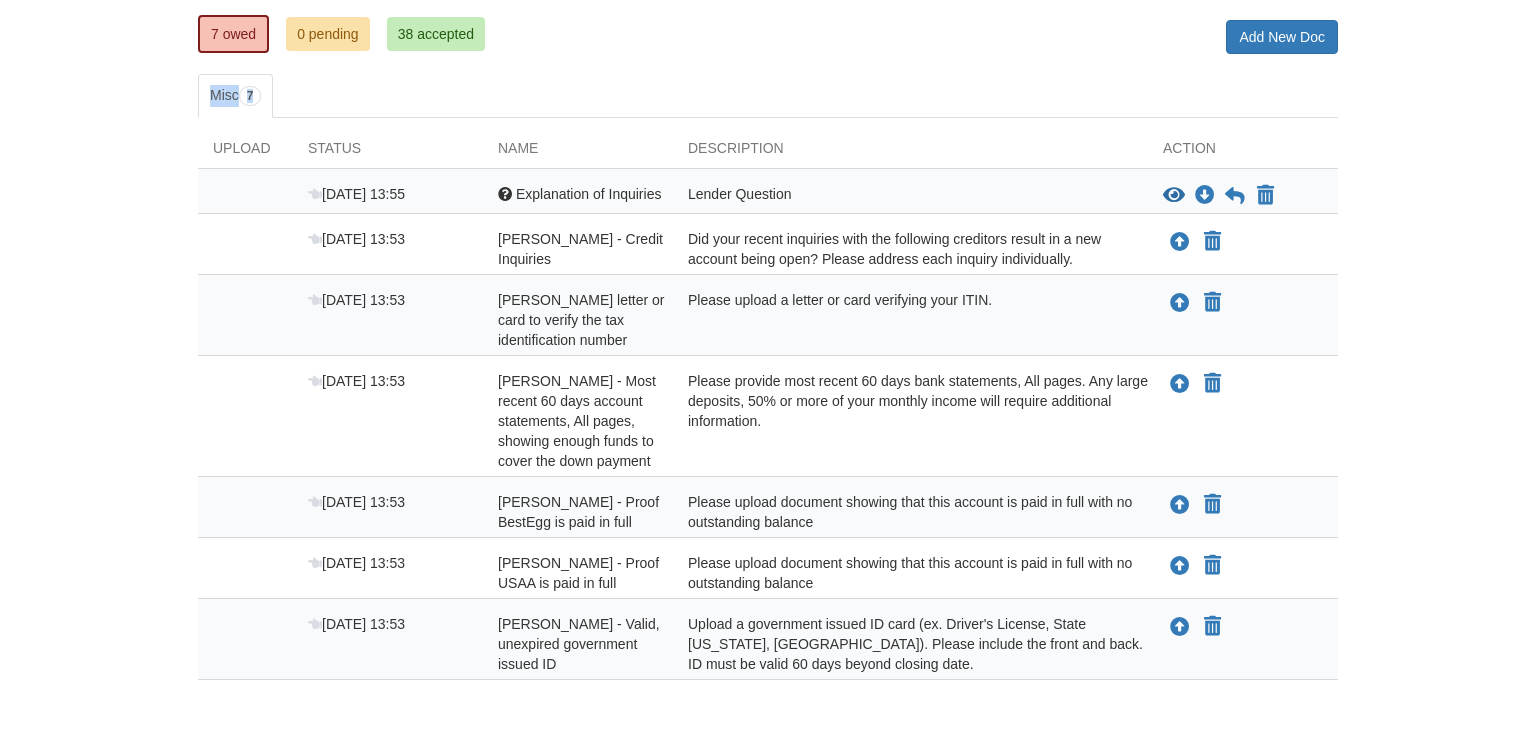 scroll, scrollTop: 187, scrollLeft: 0, axis: vertical 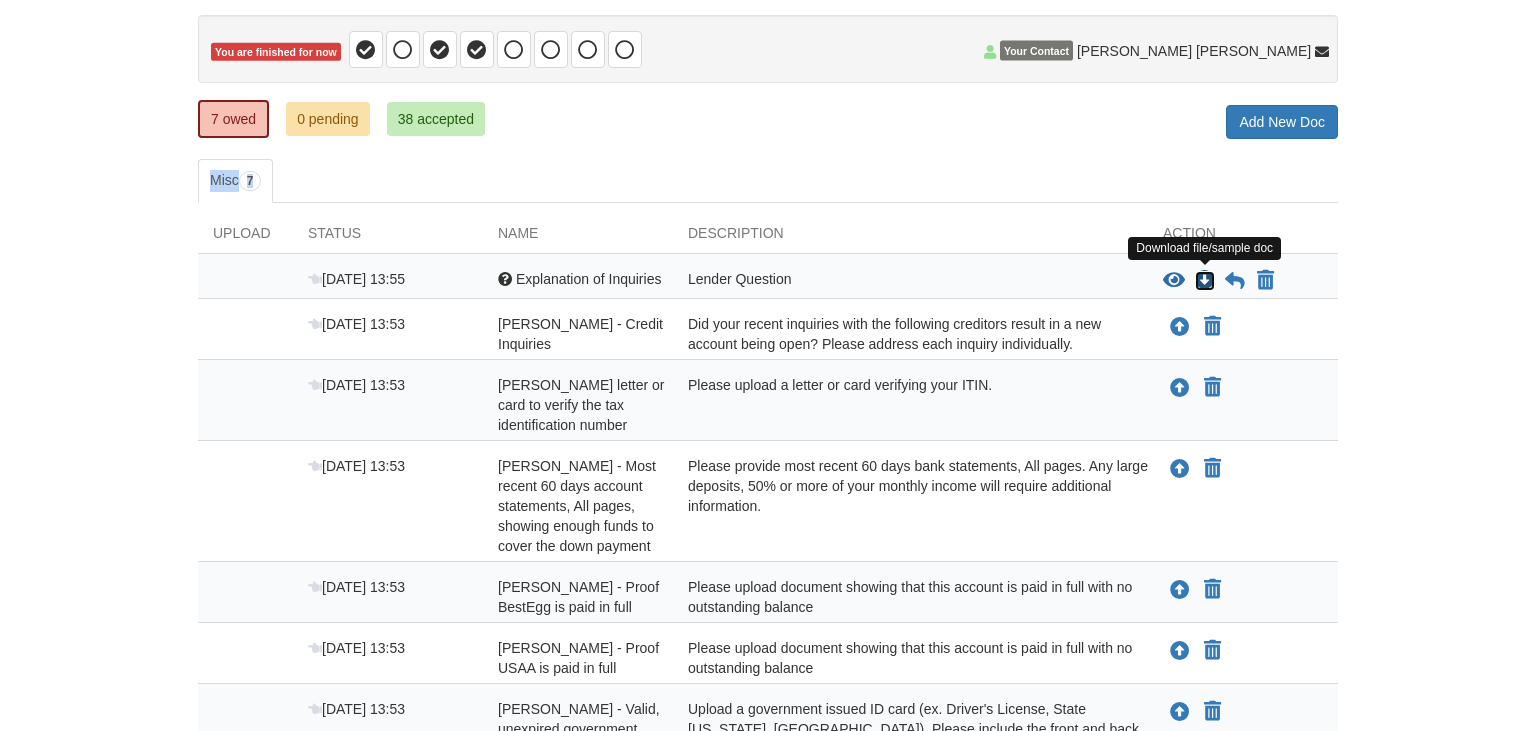 click at bounding box center (1205, 281) 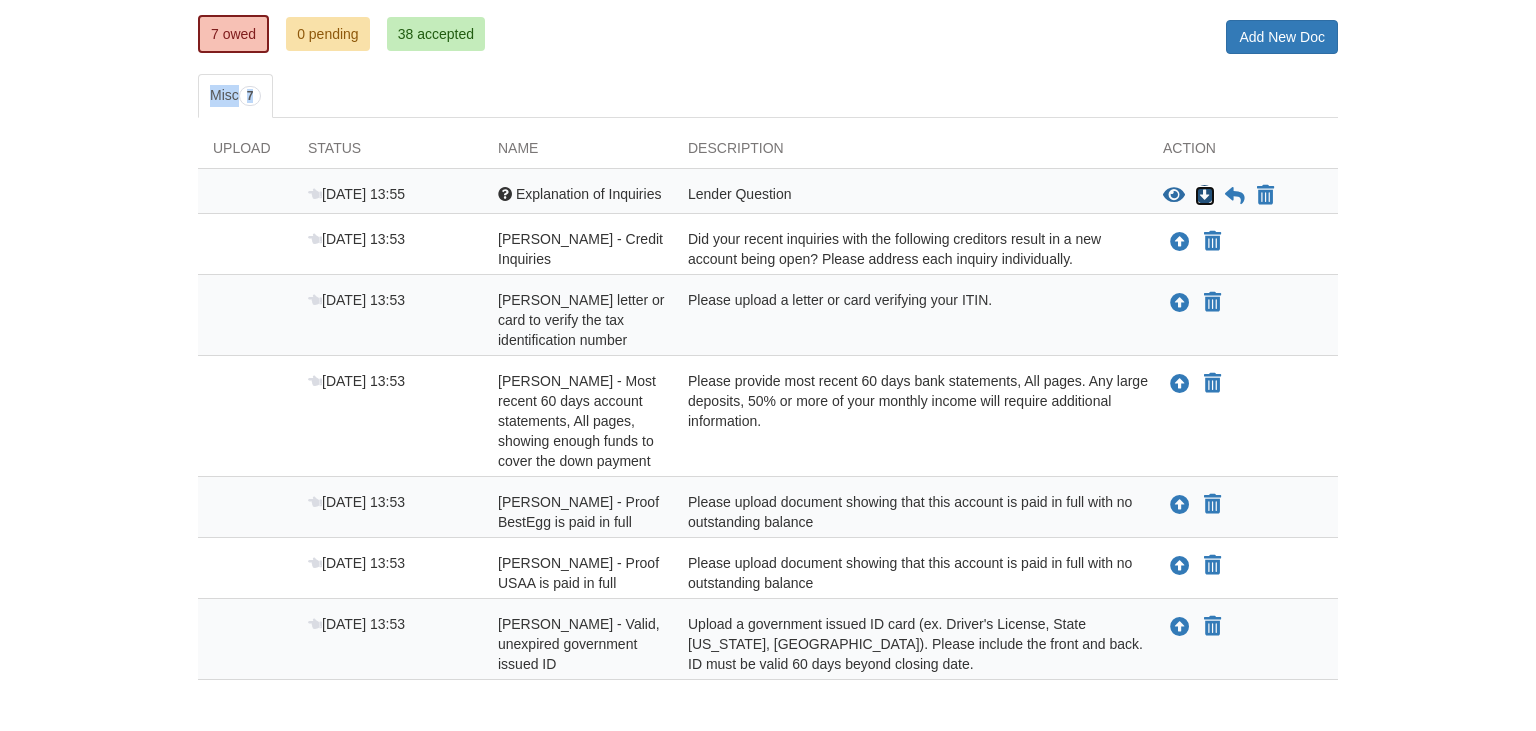 scroll, scrollTop: 376, scrollLeft: 0, axis: vertical 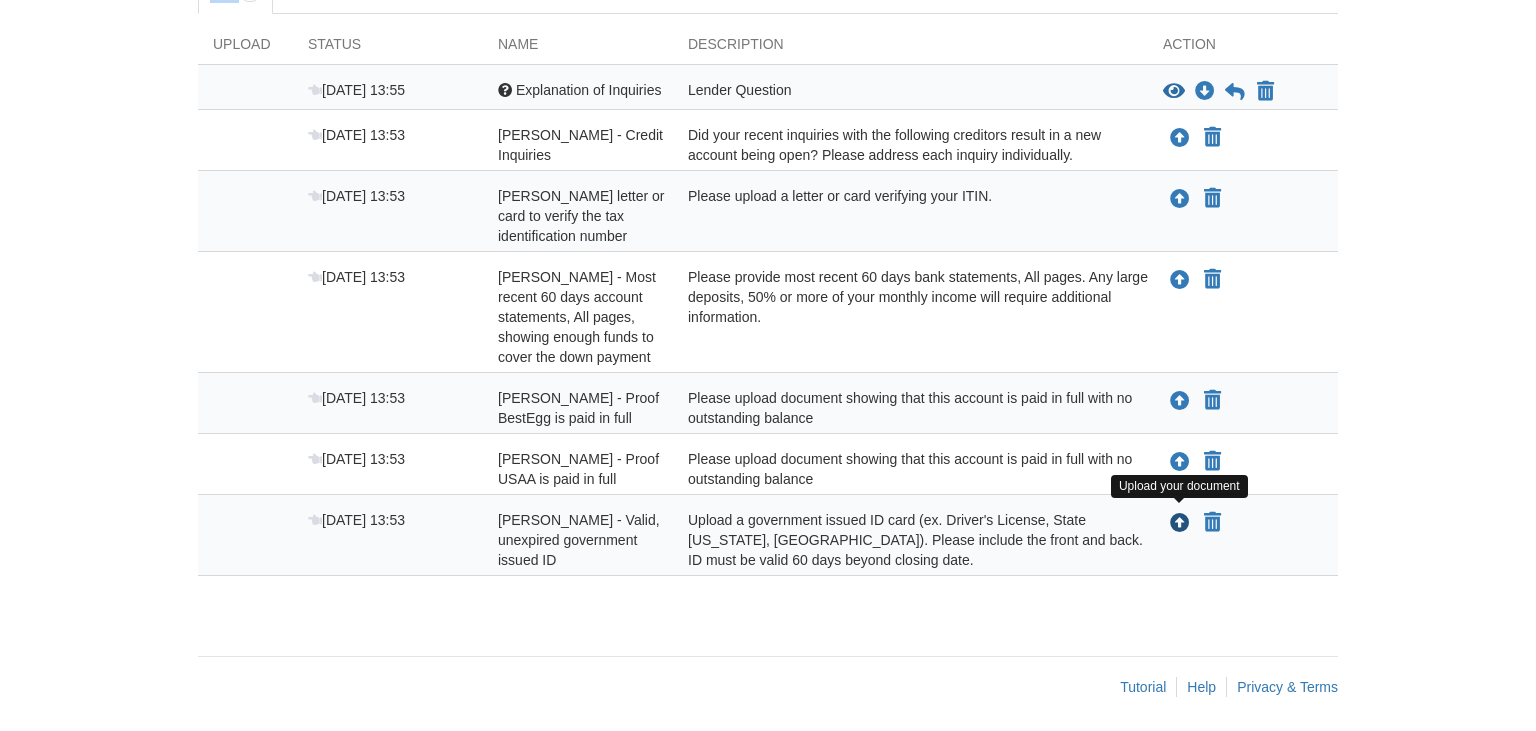 click at bounding box center (1180, 524) 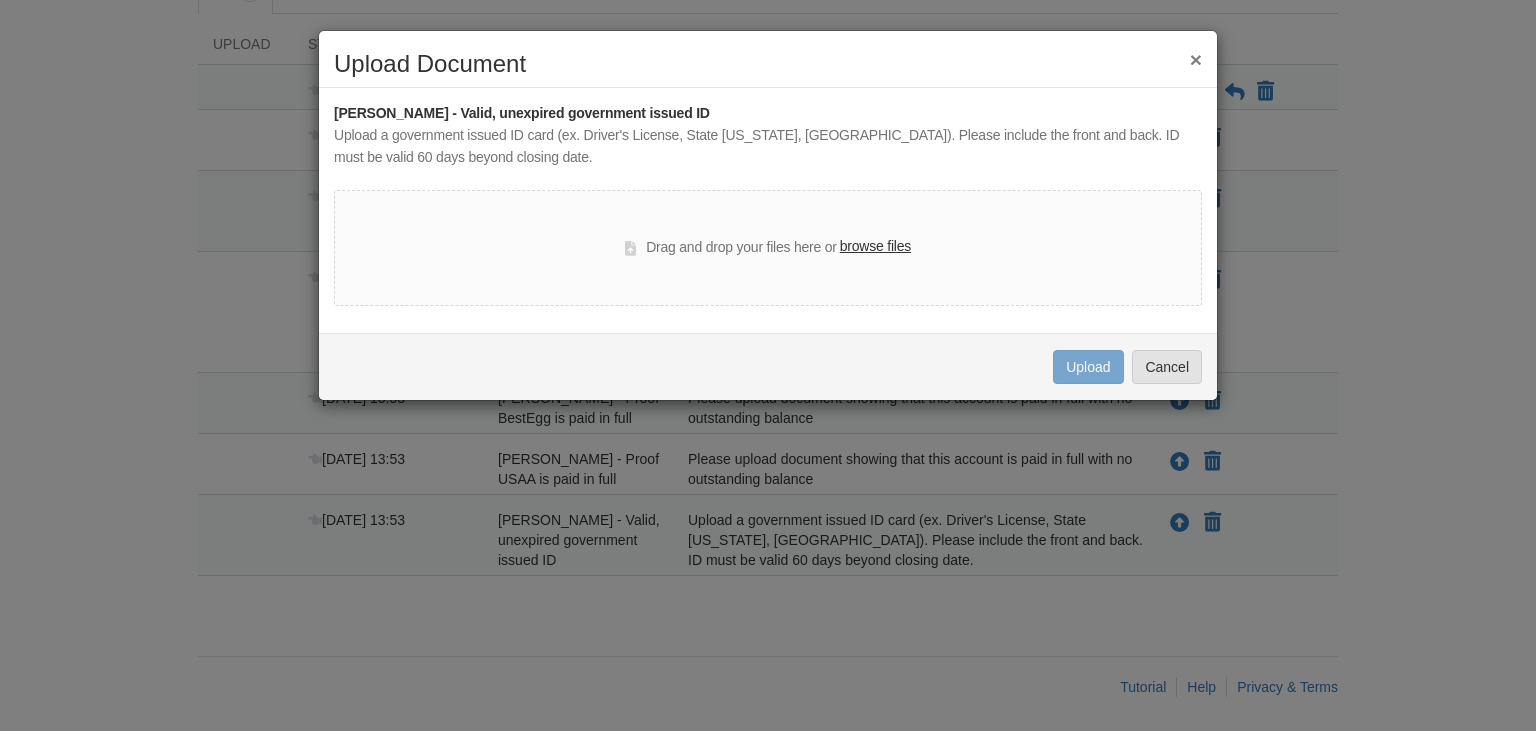 click on "browse files" at bounding box center (875, 247) 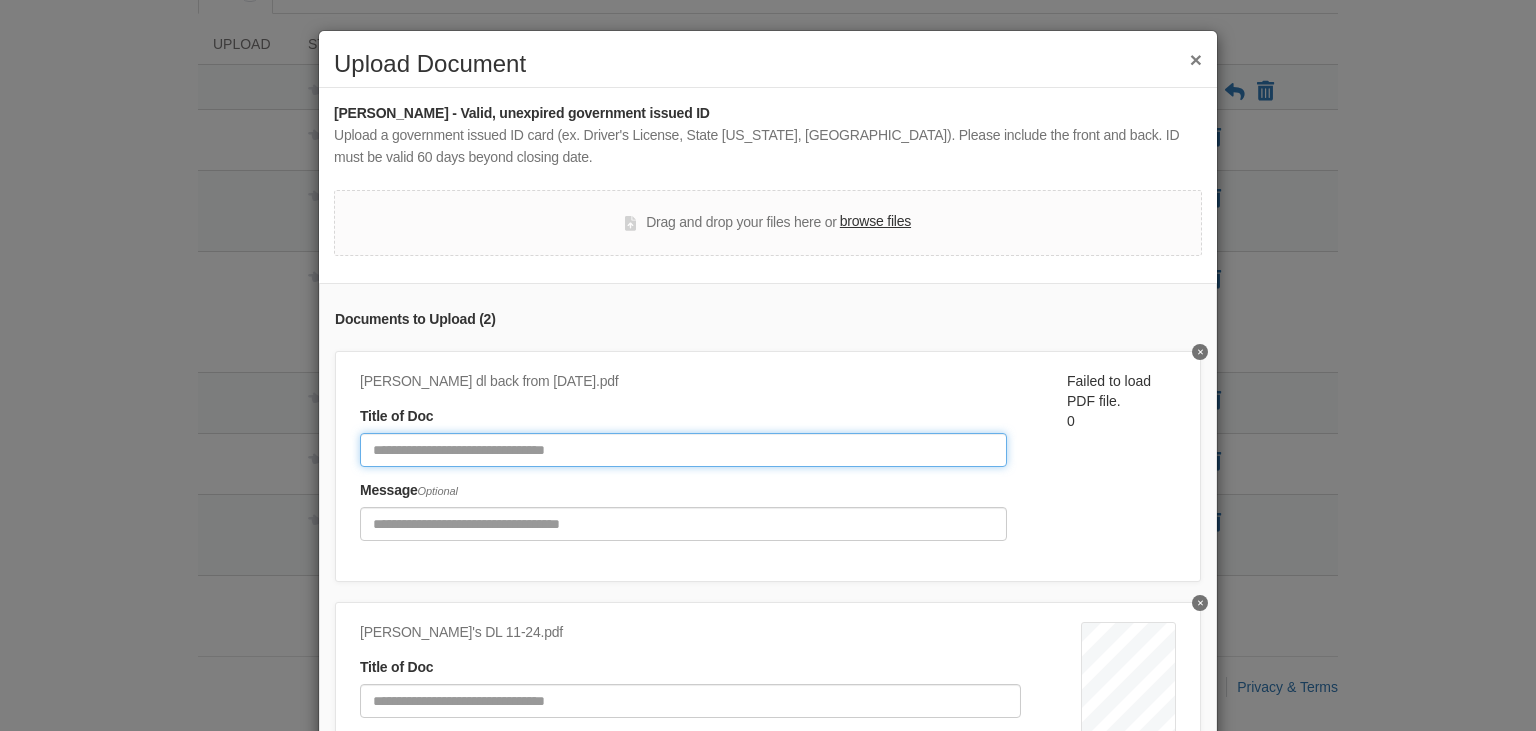 click 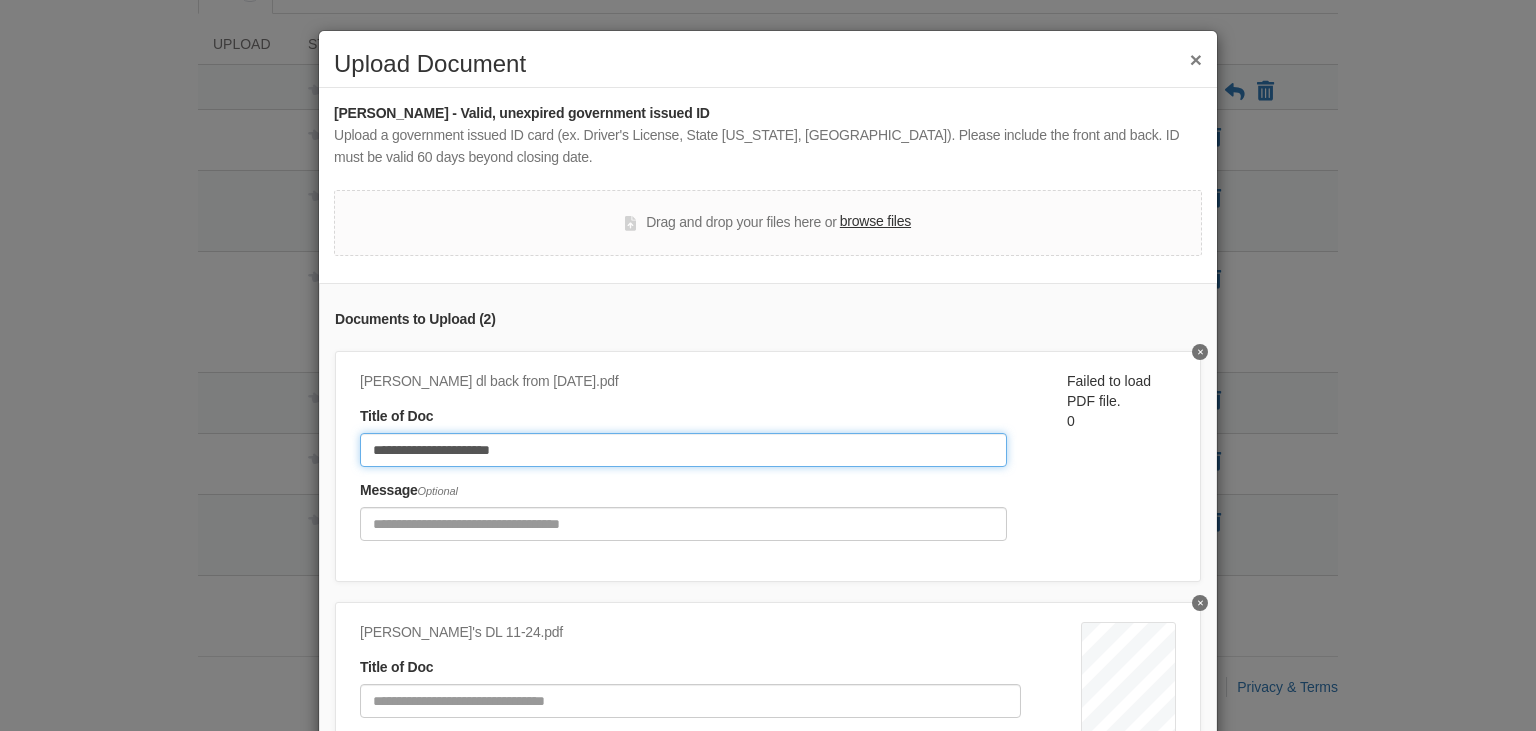 drag, startPoint x: 606, startPoint y: 454, endPoint x: 248, endPoint y: 496, distance: 360.45526 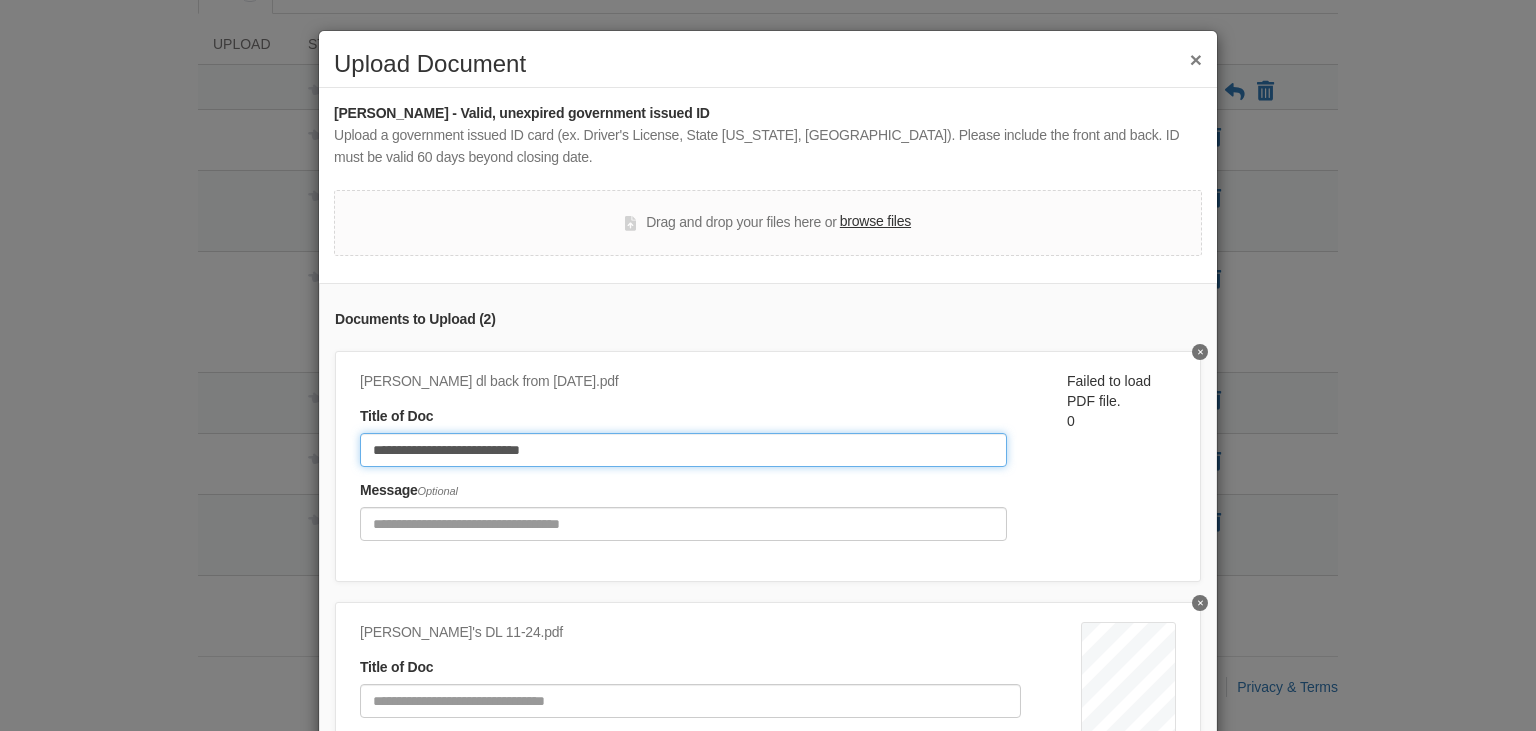type on "**********" 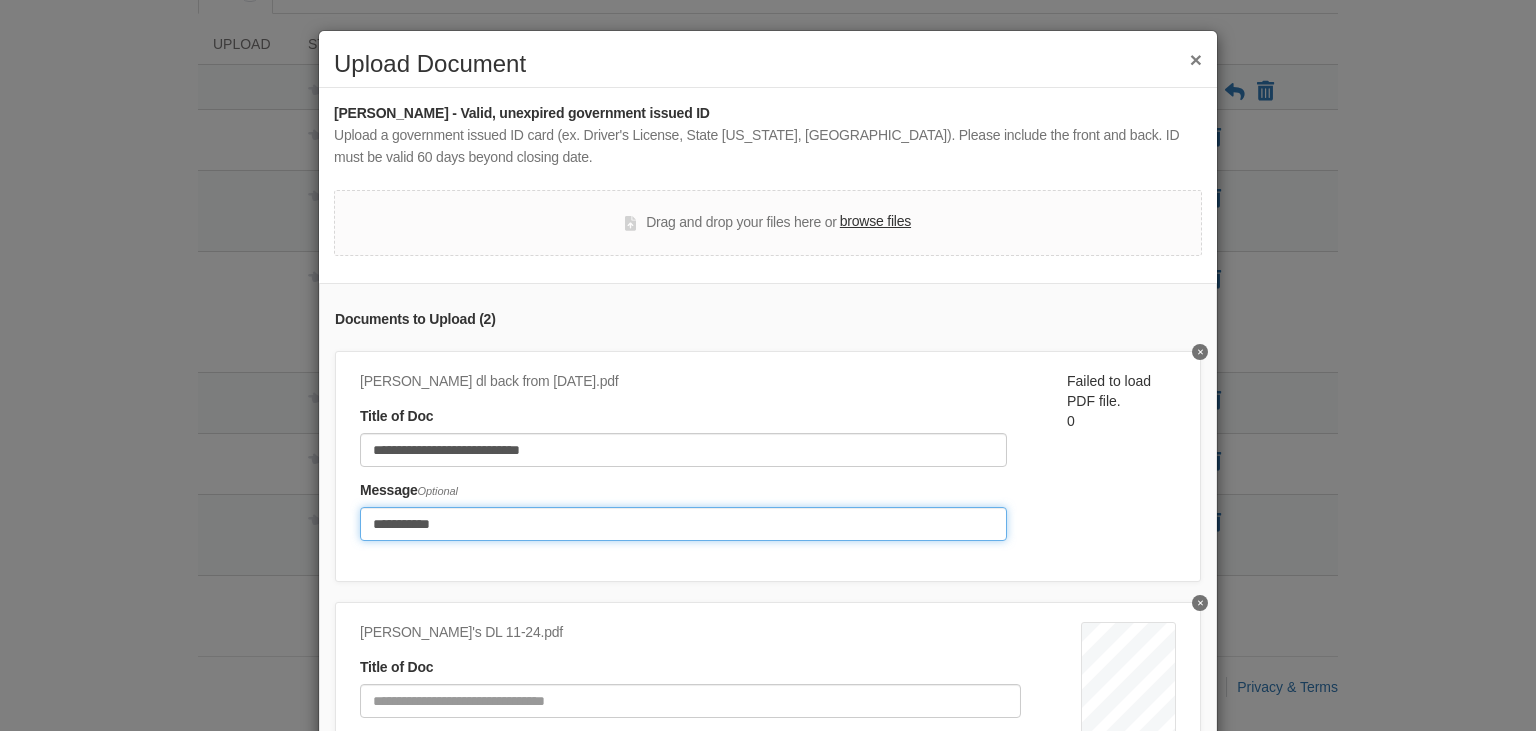 type on "**********" 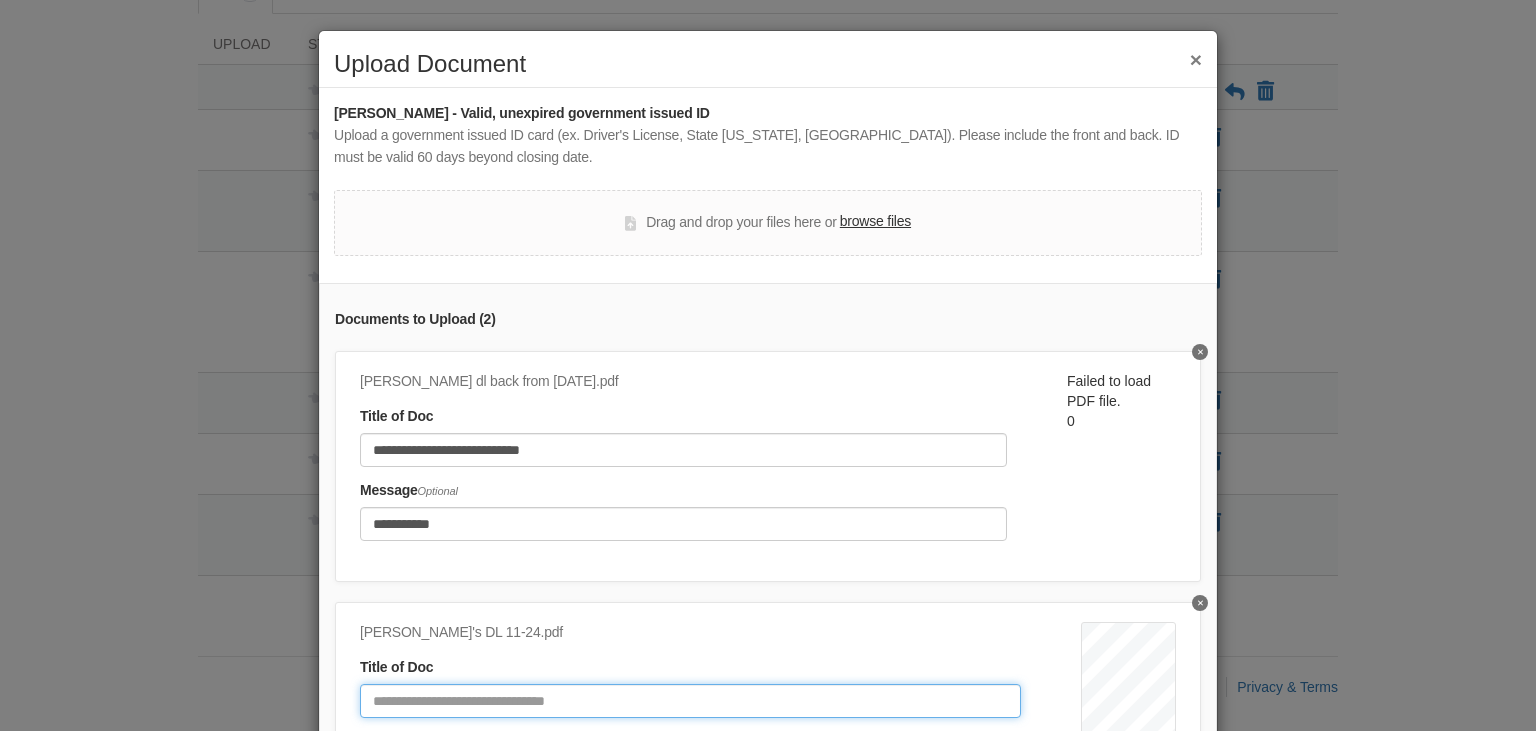 click 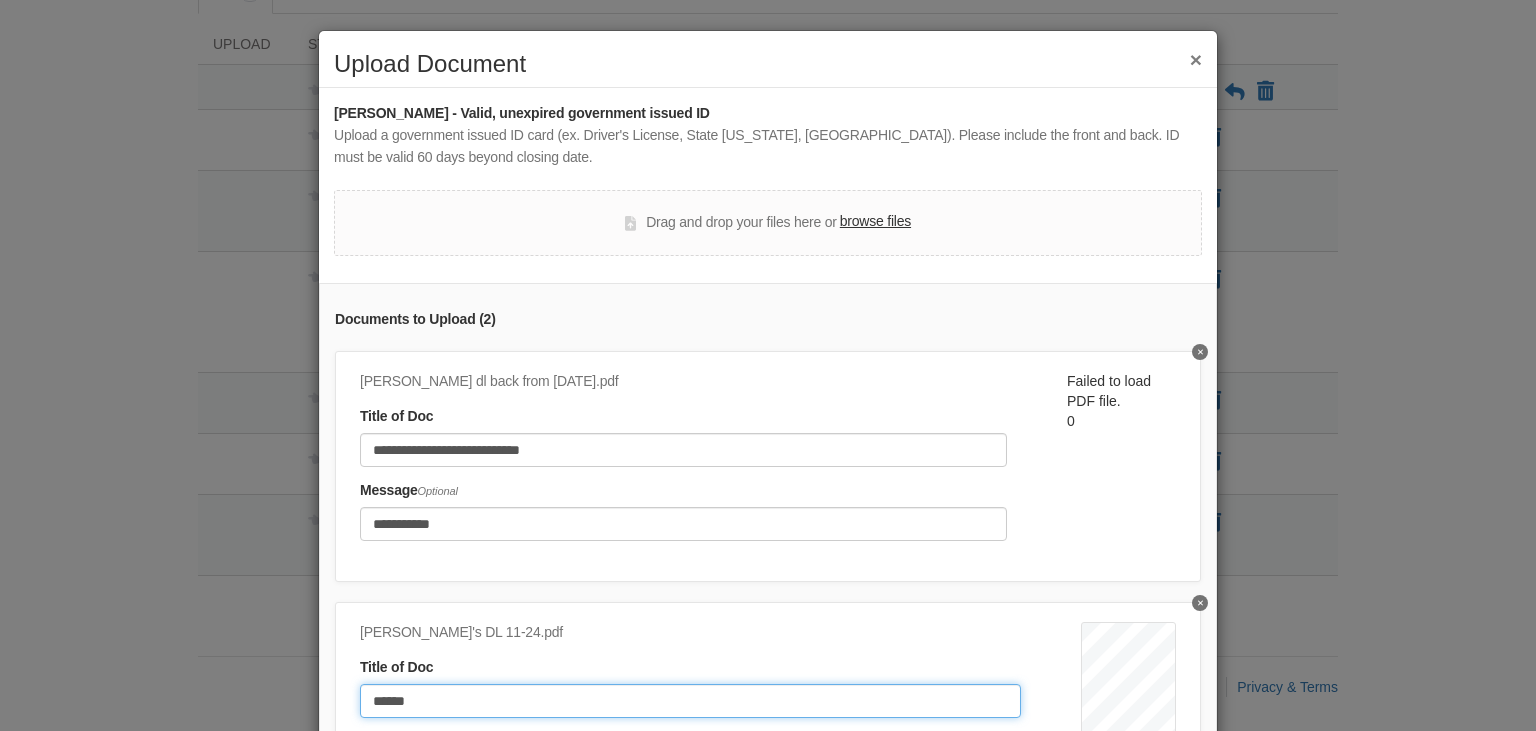 click on "Upload" at bounding box center [1088, 817] 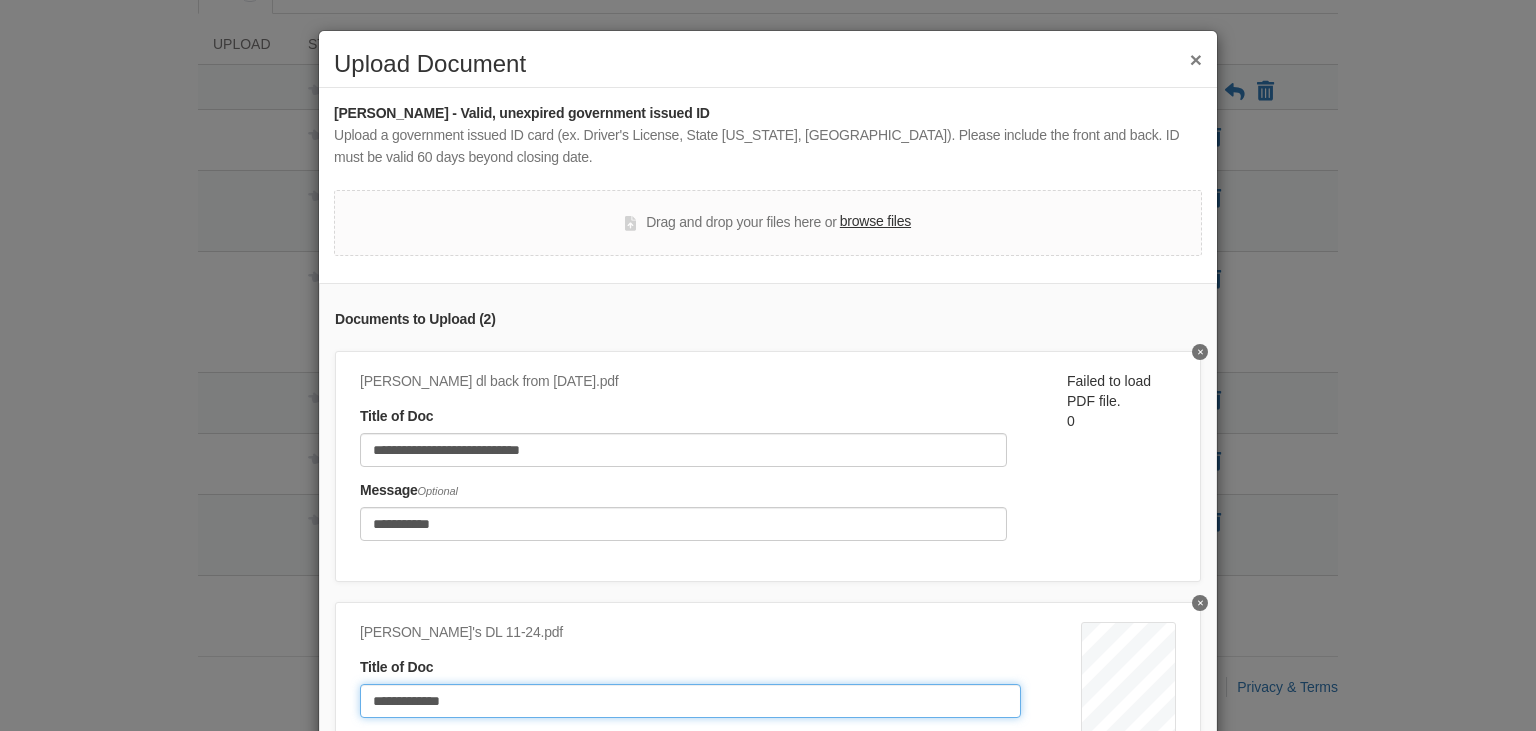 type on "**********" 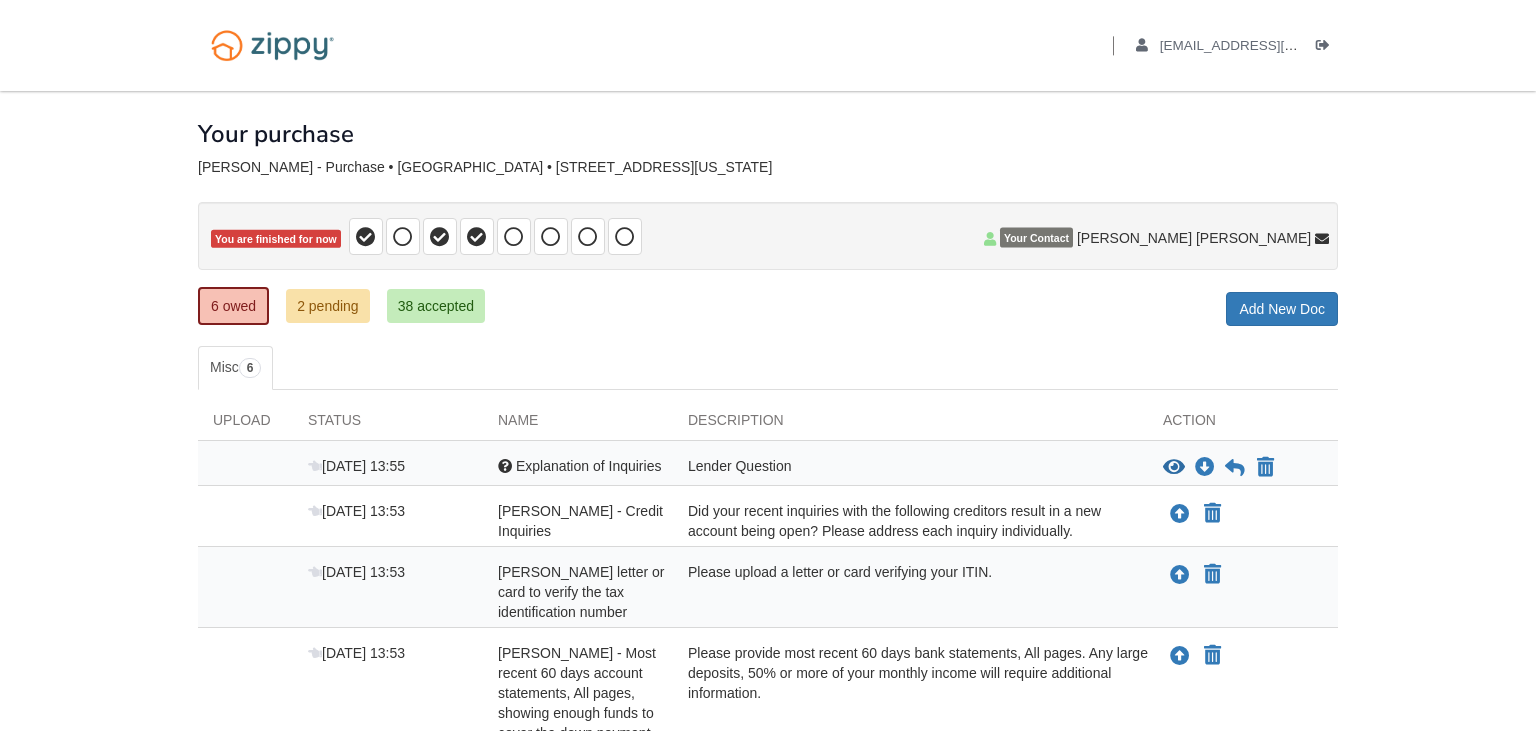 scroll, scrollTop: 296, scrollLeft: 0, axis: vertical 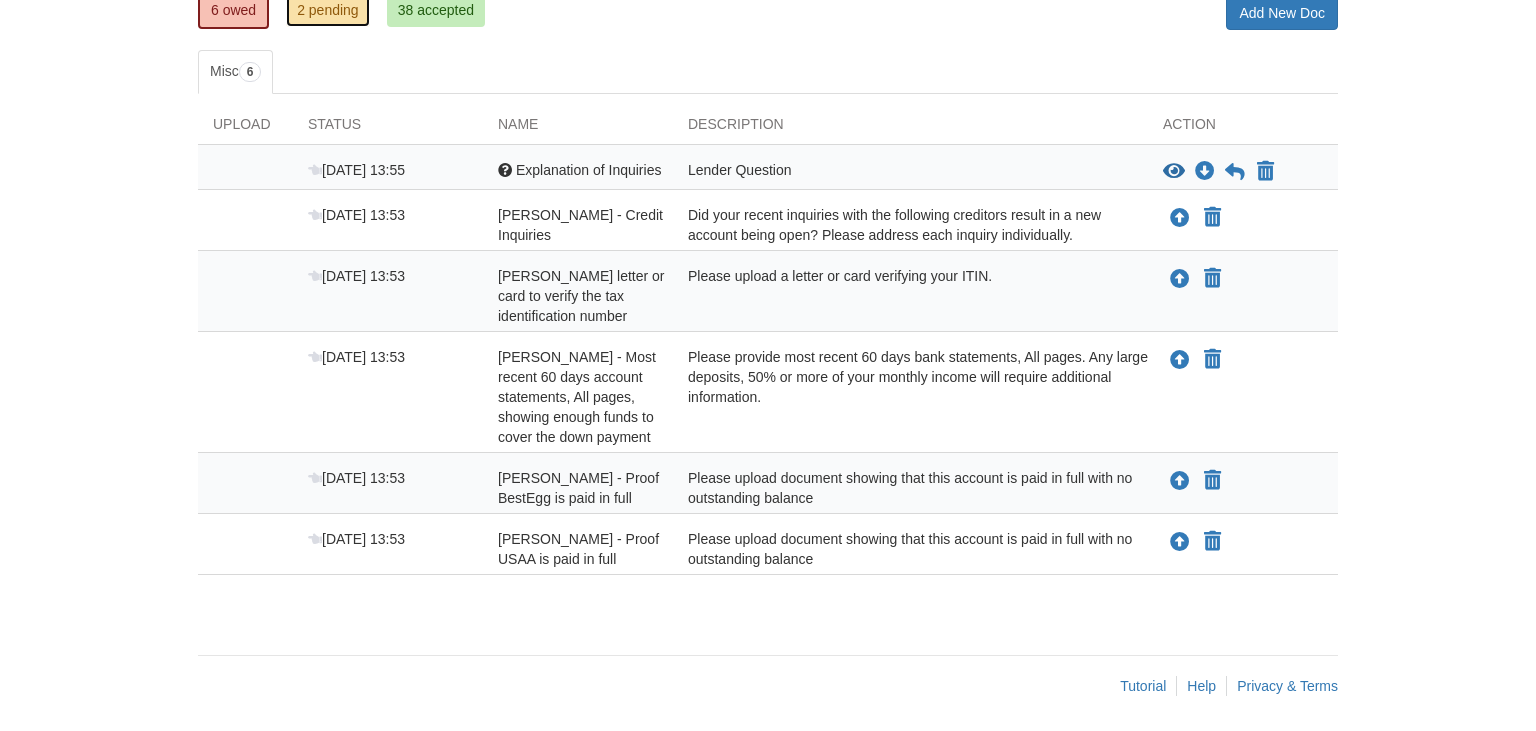 click on "2 pending" at bounding box center (328, 10) 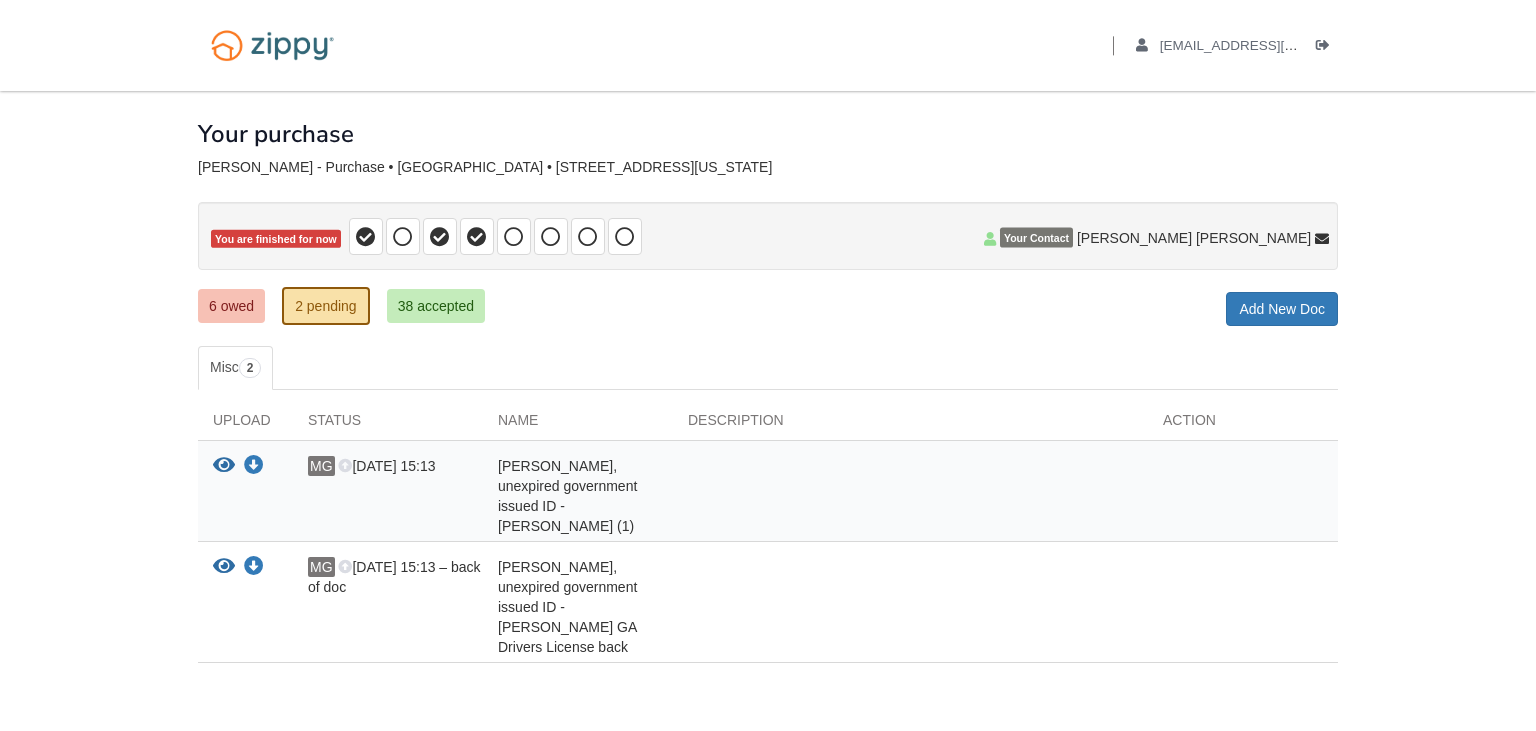 scroll, scrollTop: 0, scrollLeft: 0, axis: both 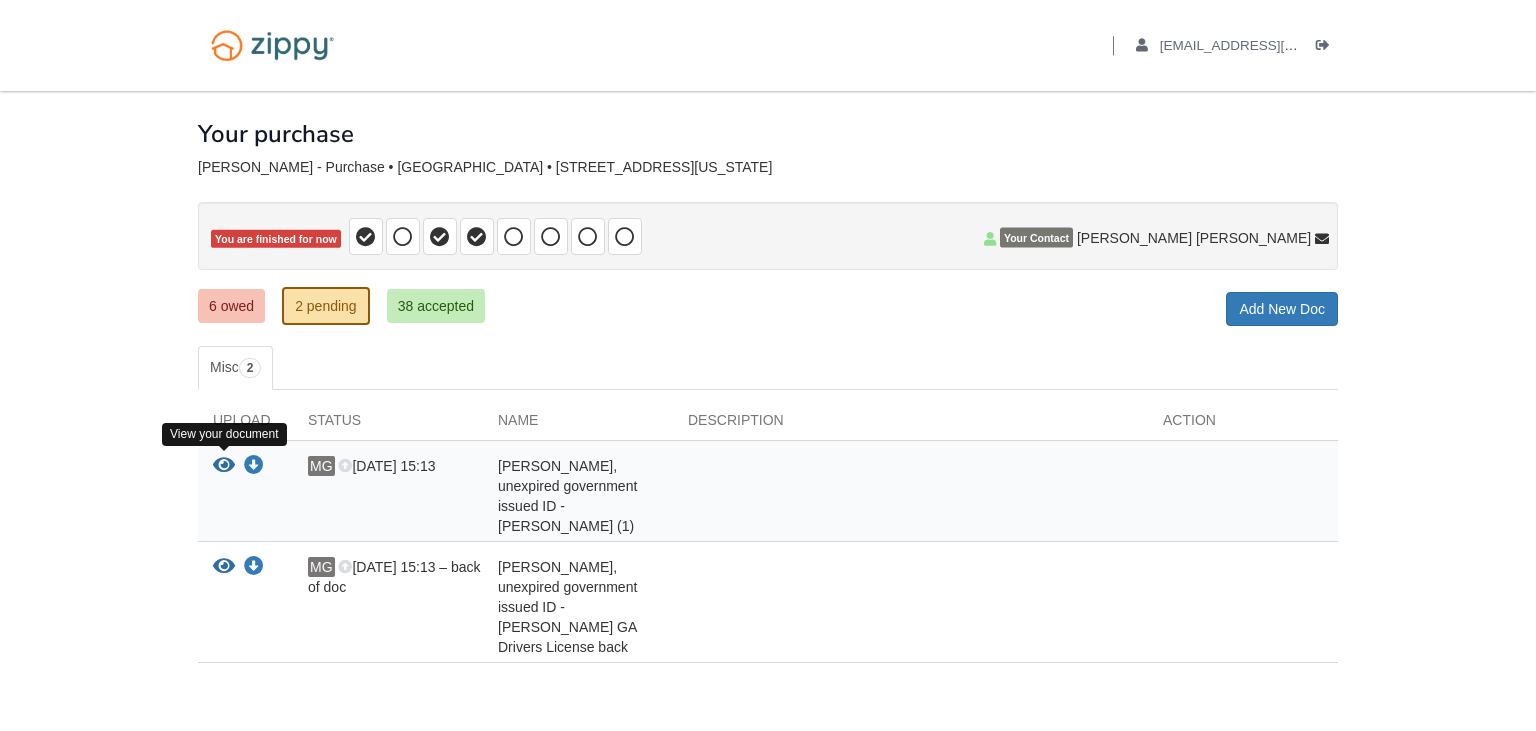click at bounding box center (224, 466) 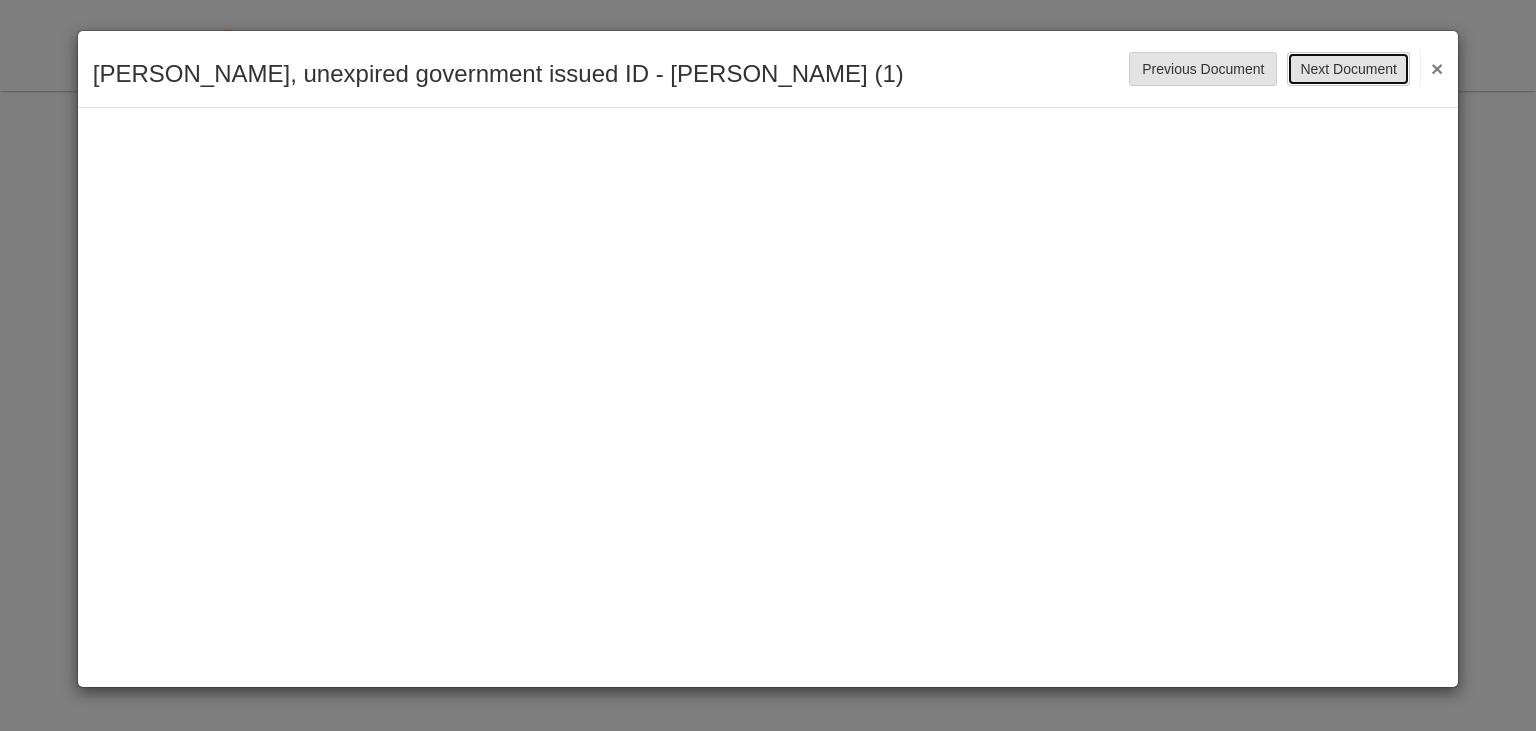 click on "Next Document" at bounding box center (1348, 69) 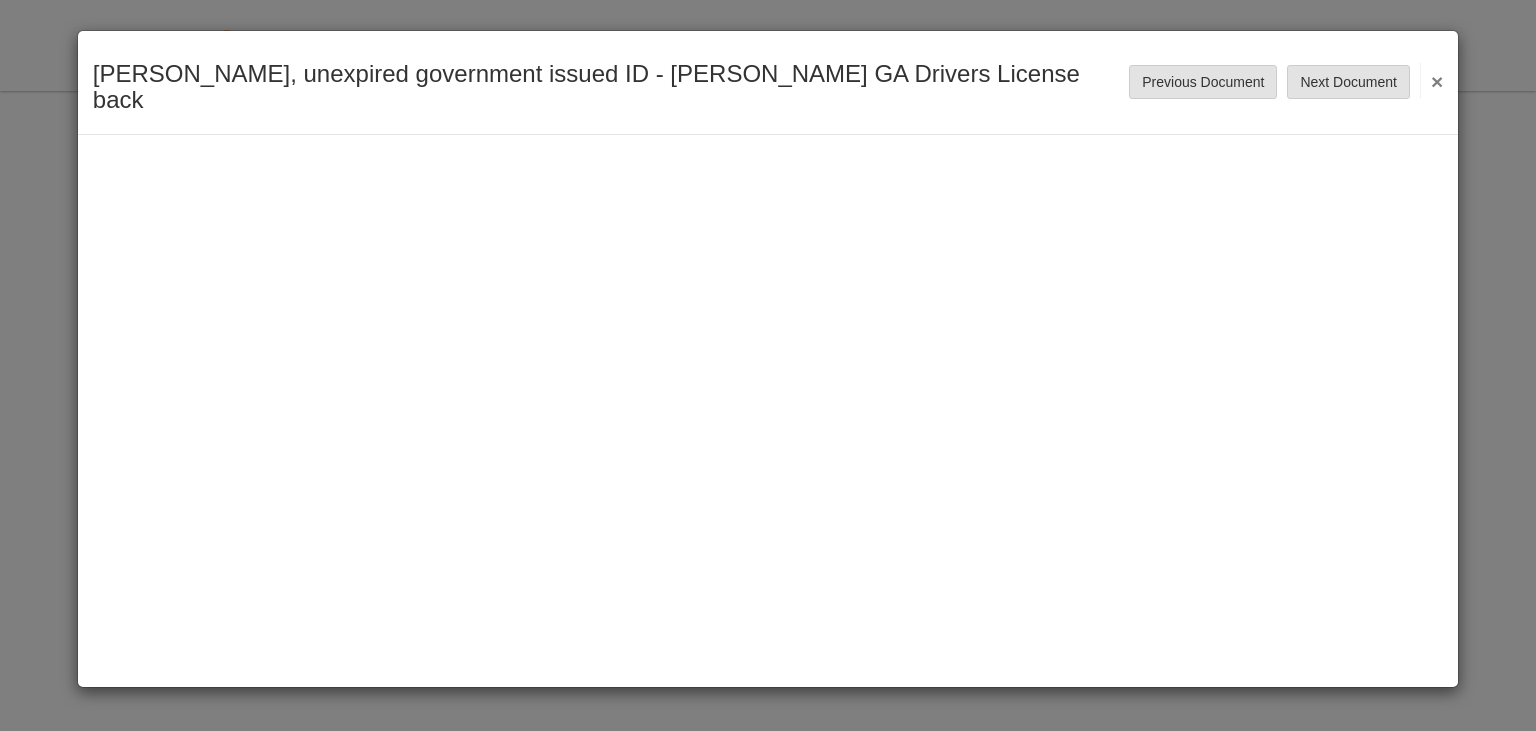 click on "×" at bounding box center [1431, 81] 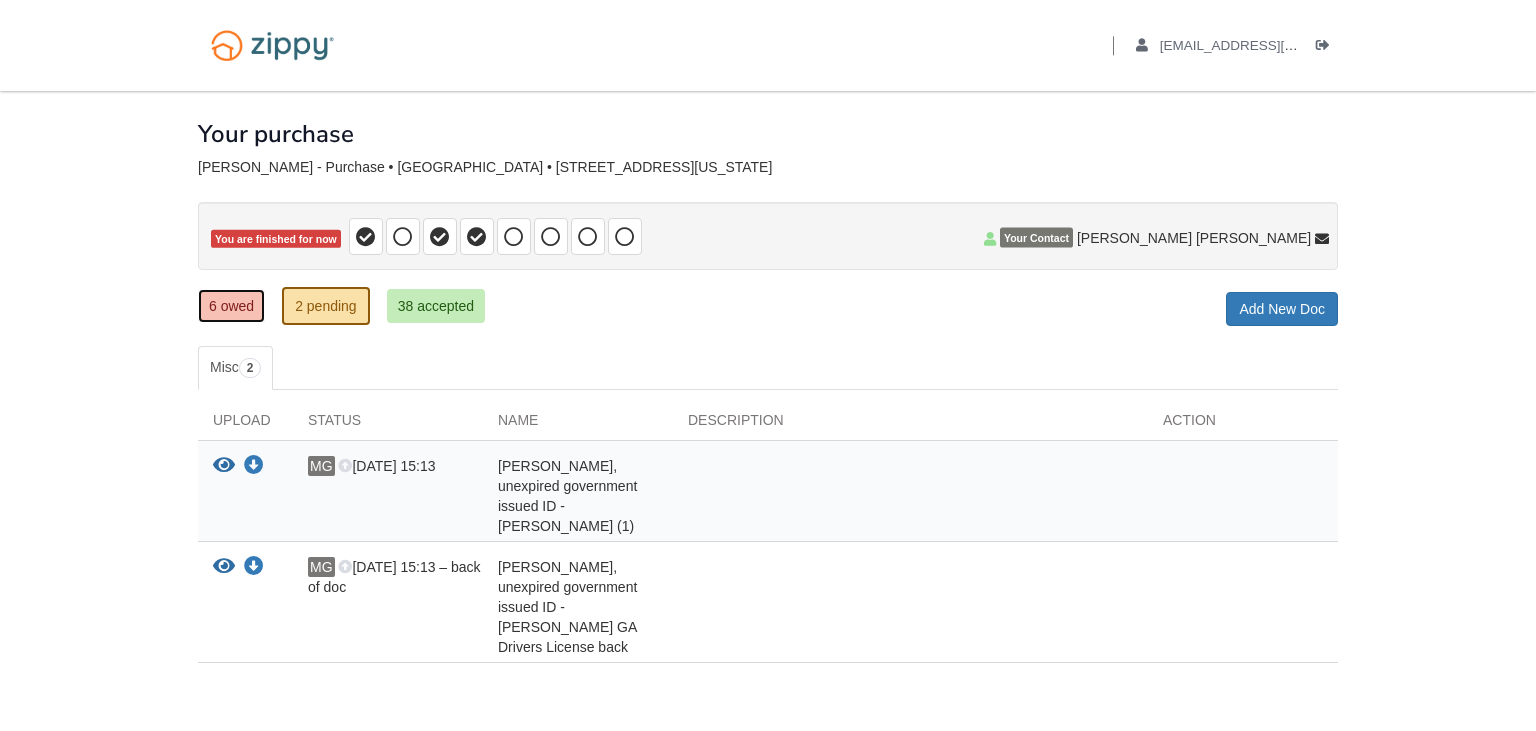 click on "6 owed" at bounding box center (231, 306) 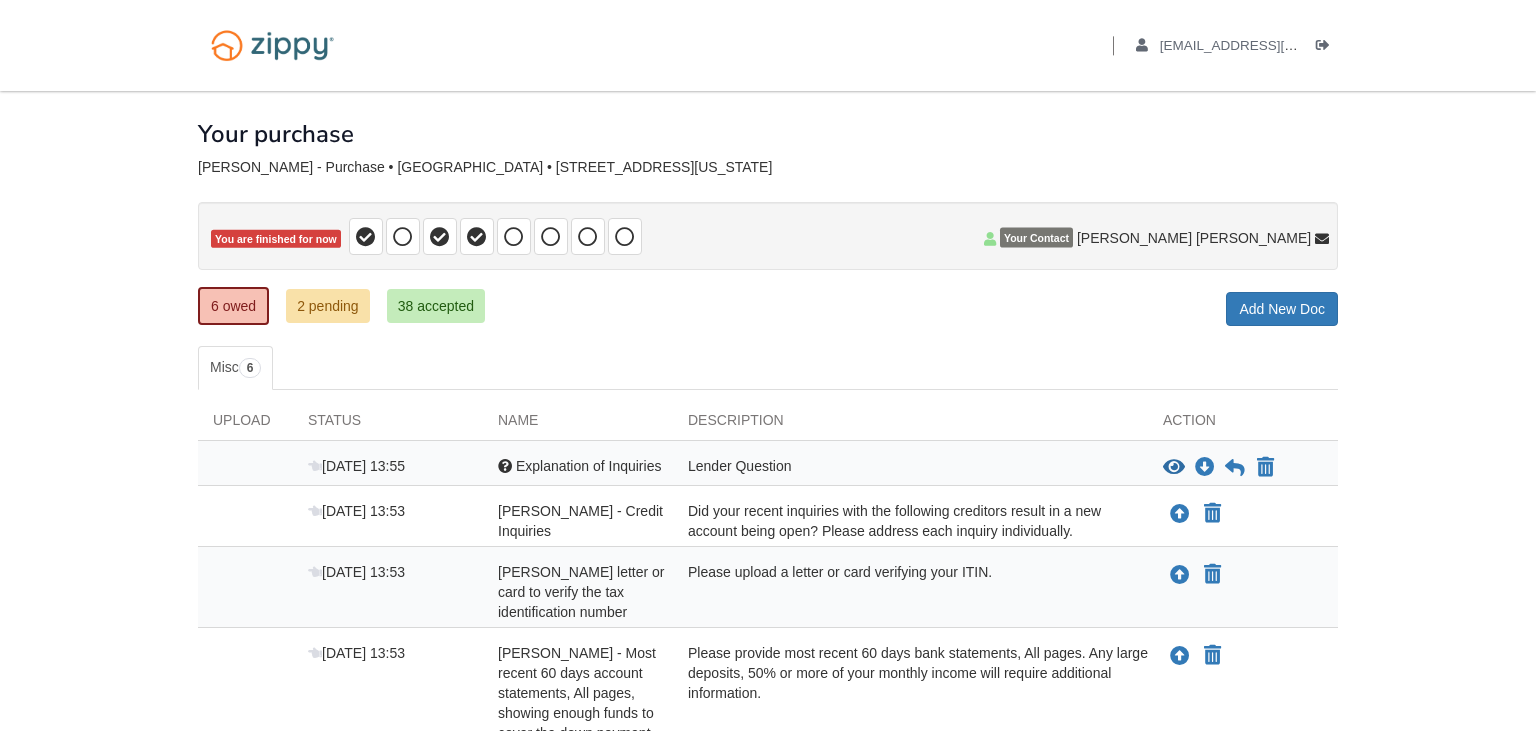 scroll, scrollTop: 0, scrollLeft: 0, axis: both 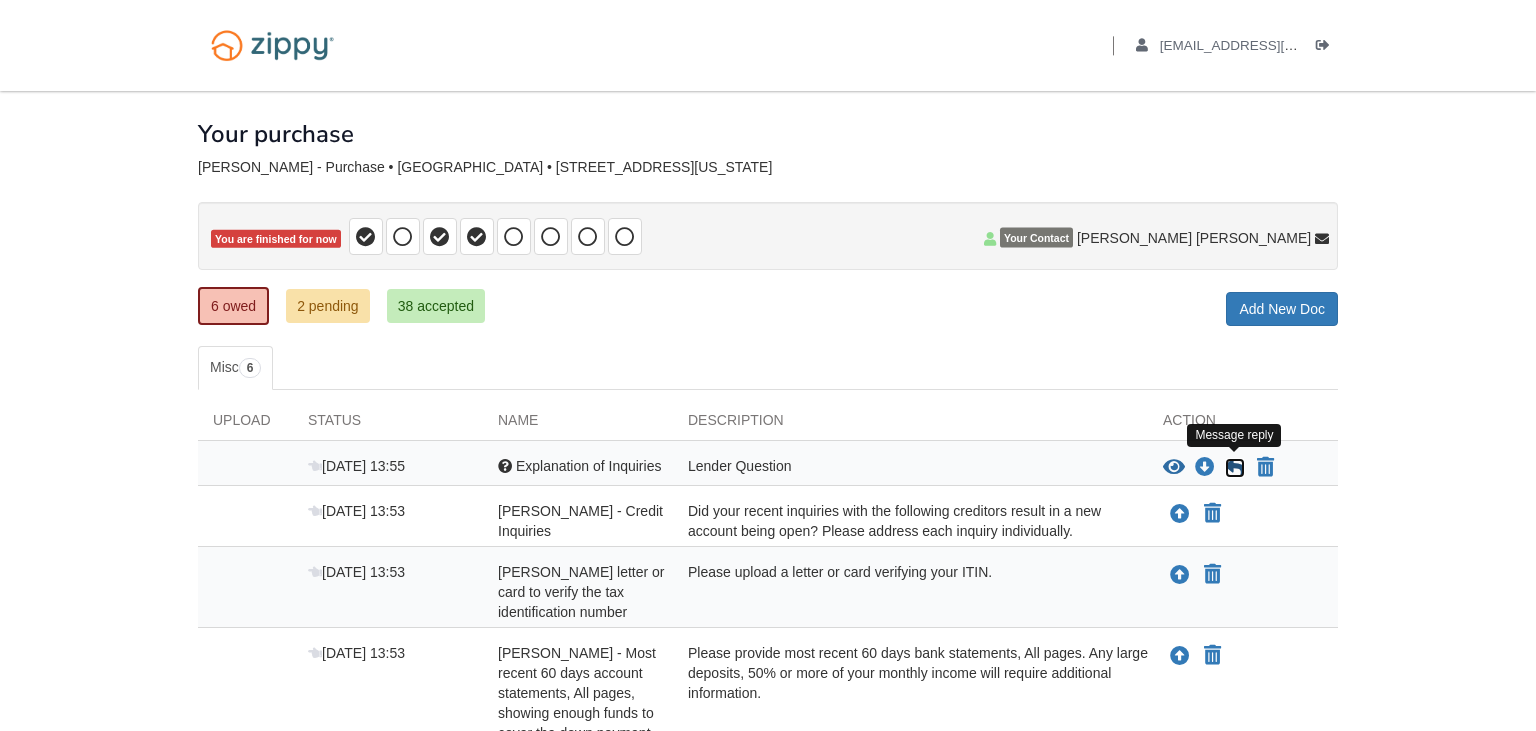 click at bounding box center [1235, 468] 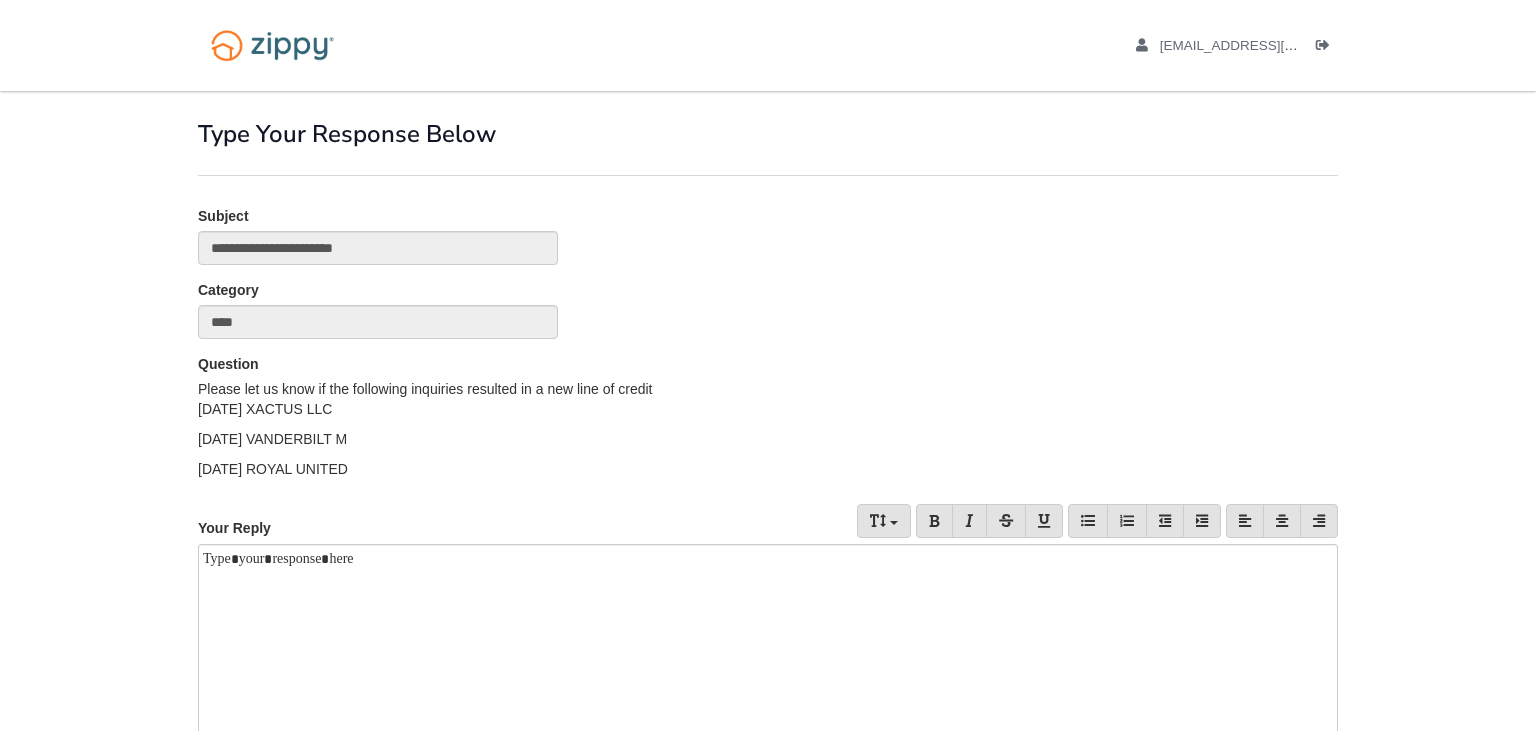 scroll, scrollTop: 0, scrollLeft: 0, axis: both 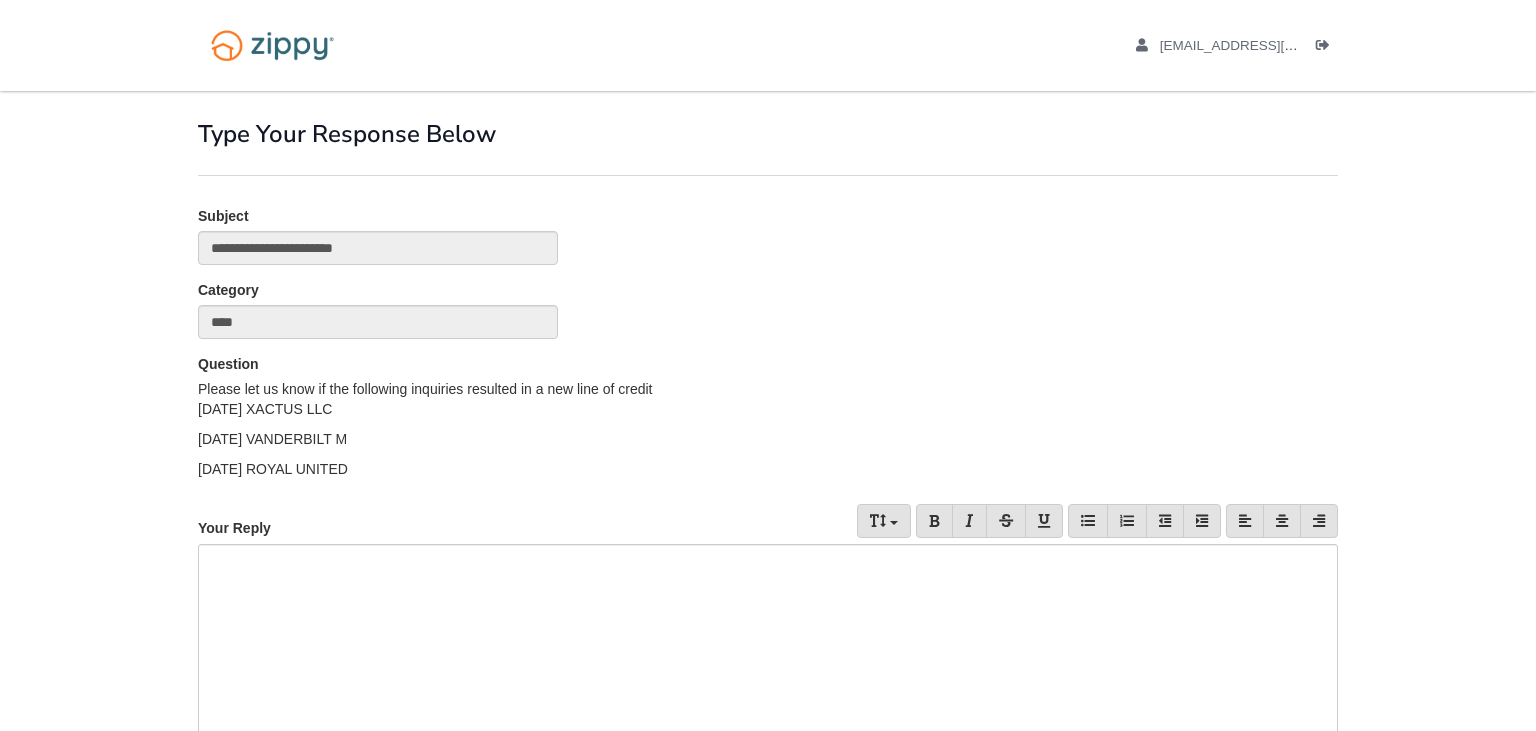 click at bounding box center (768, 674) 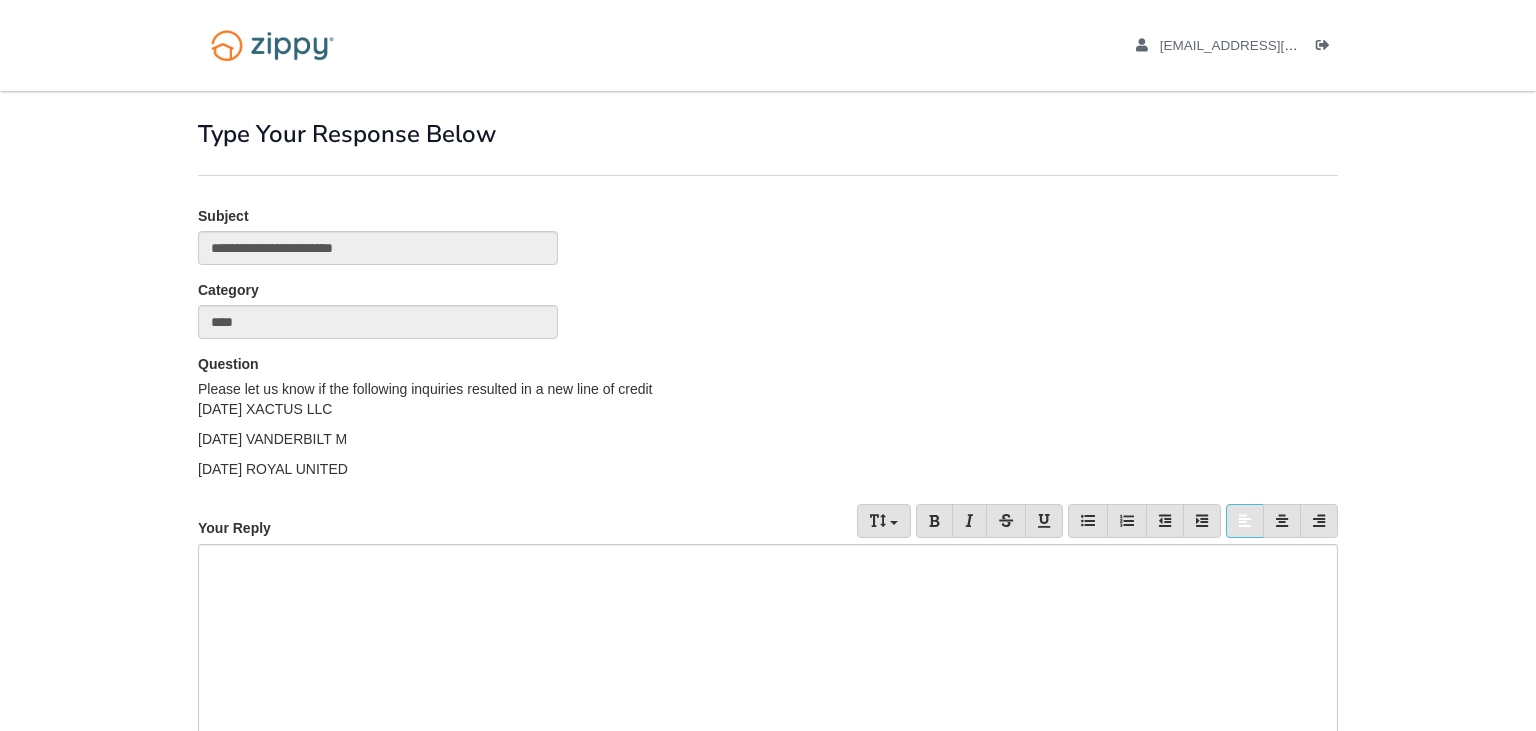 type 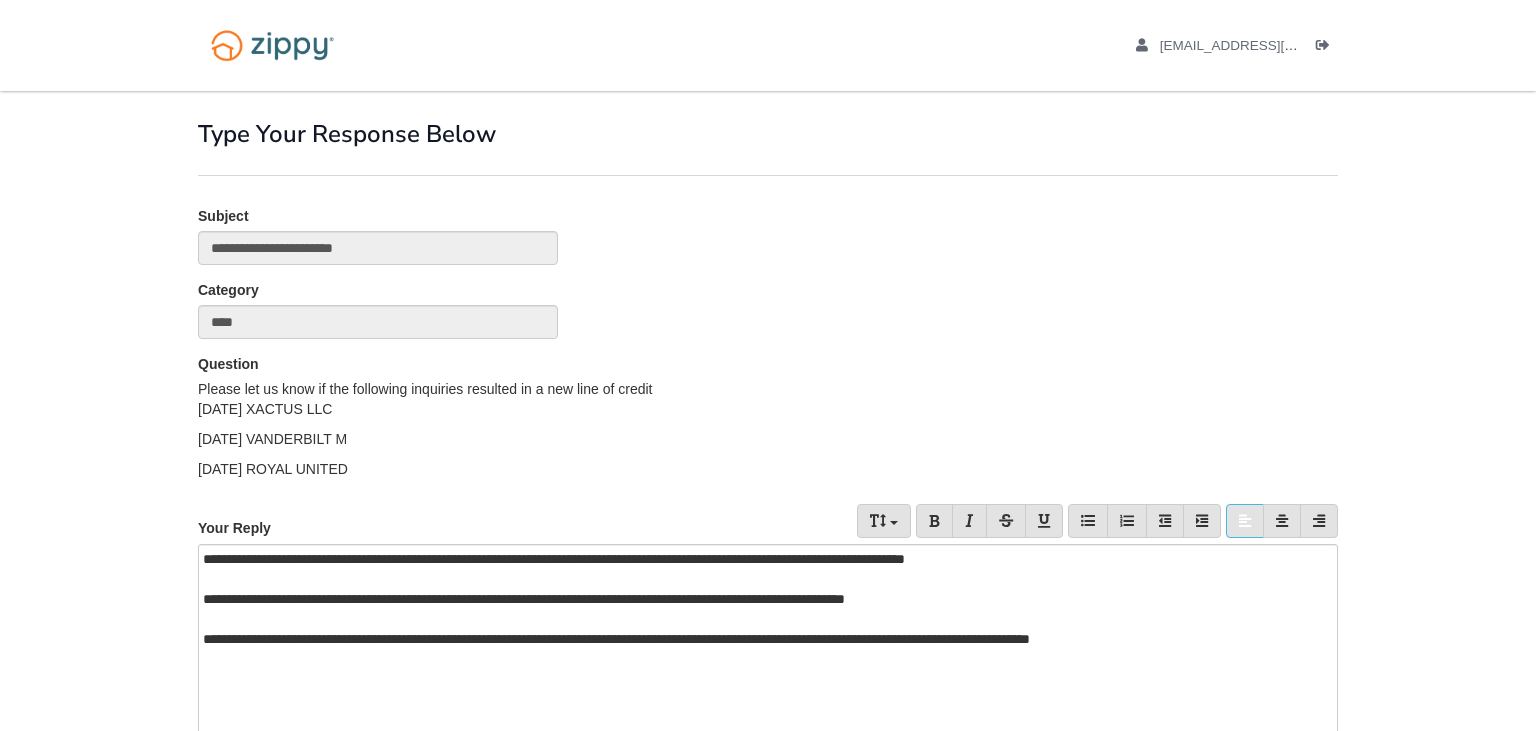 click on "**********" at bounding box center (768, 559) 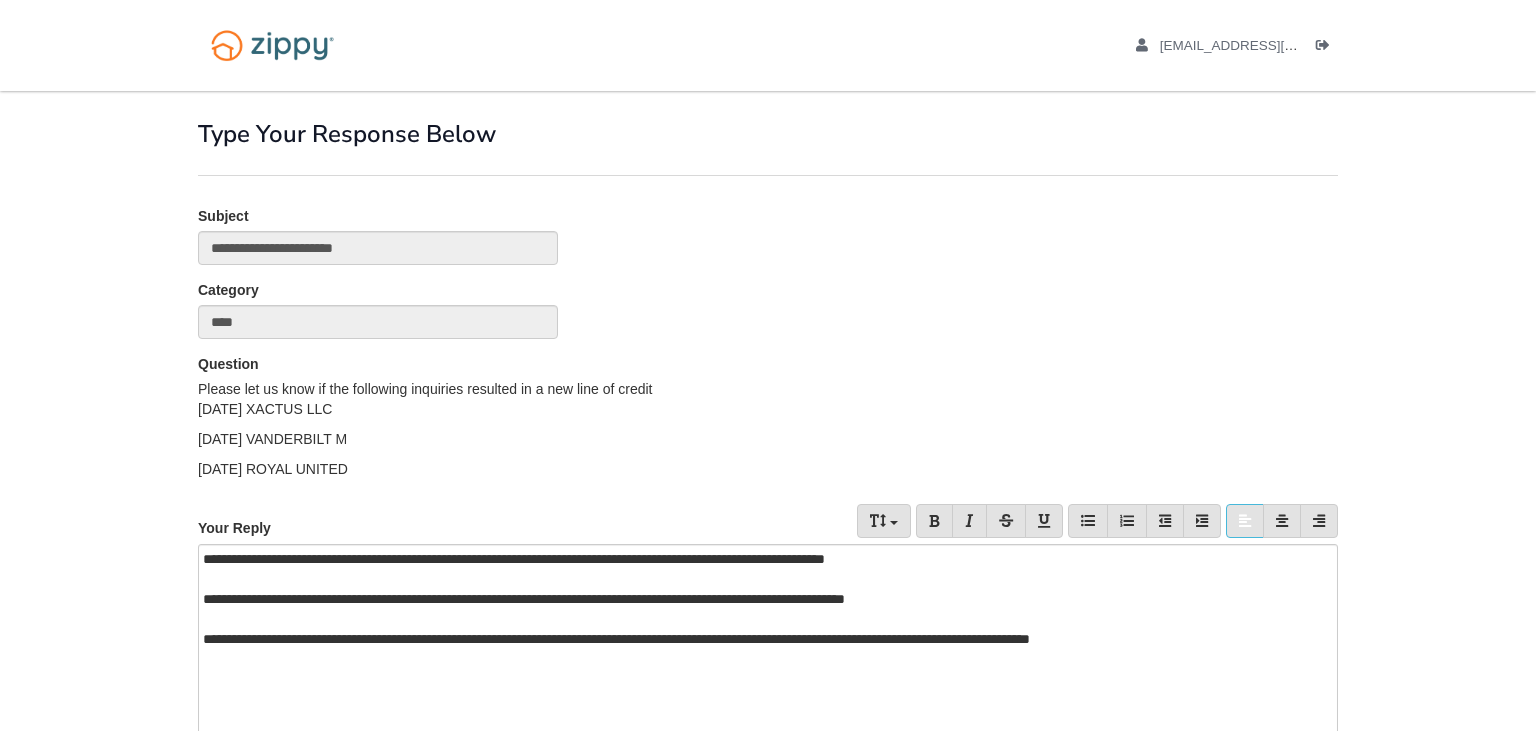 click on "**********" at bounding box center [768, 559] 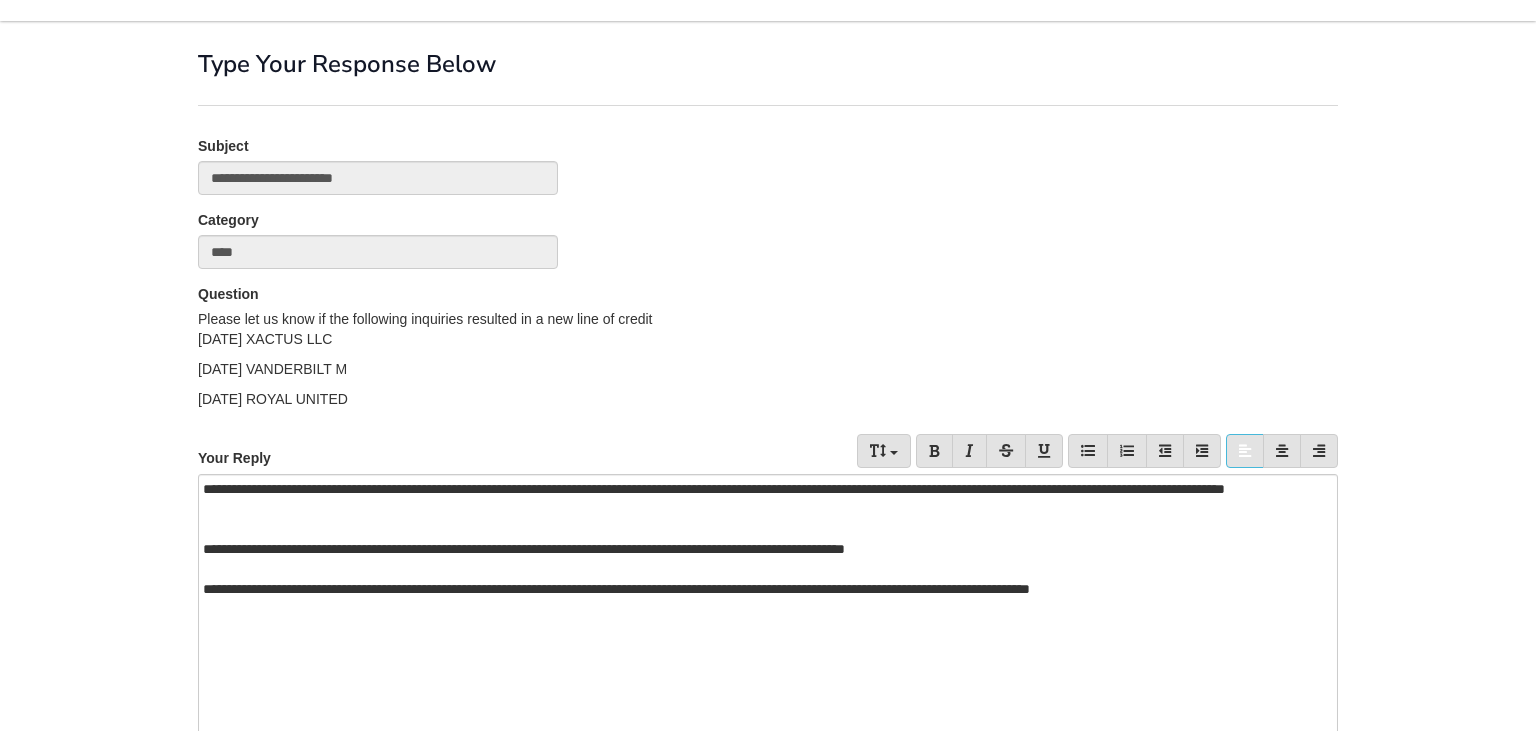 scroll, scrollTop: 80, scrollLeft: 0, axis: vertical 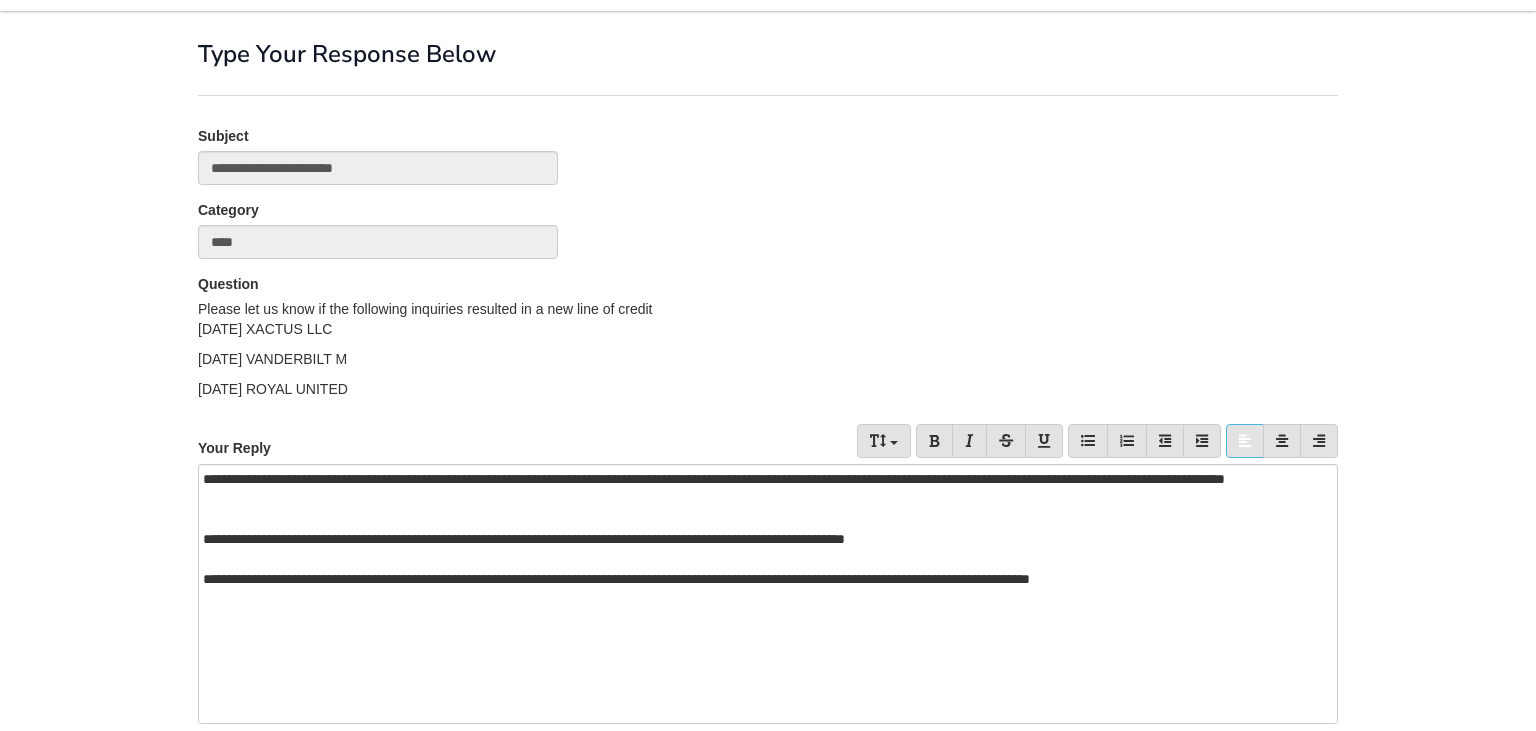 click on "**********" at bounding box center (768, 539) 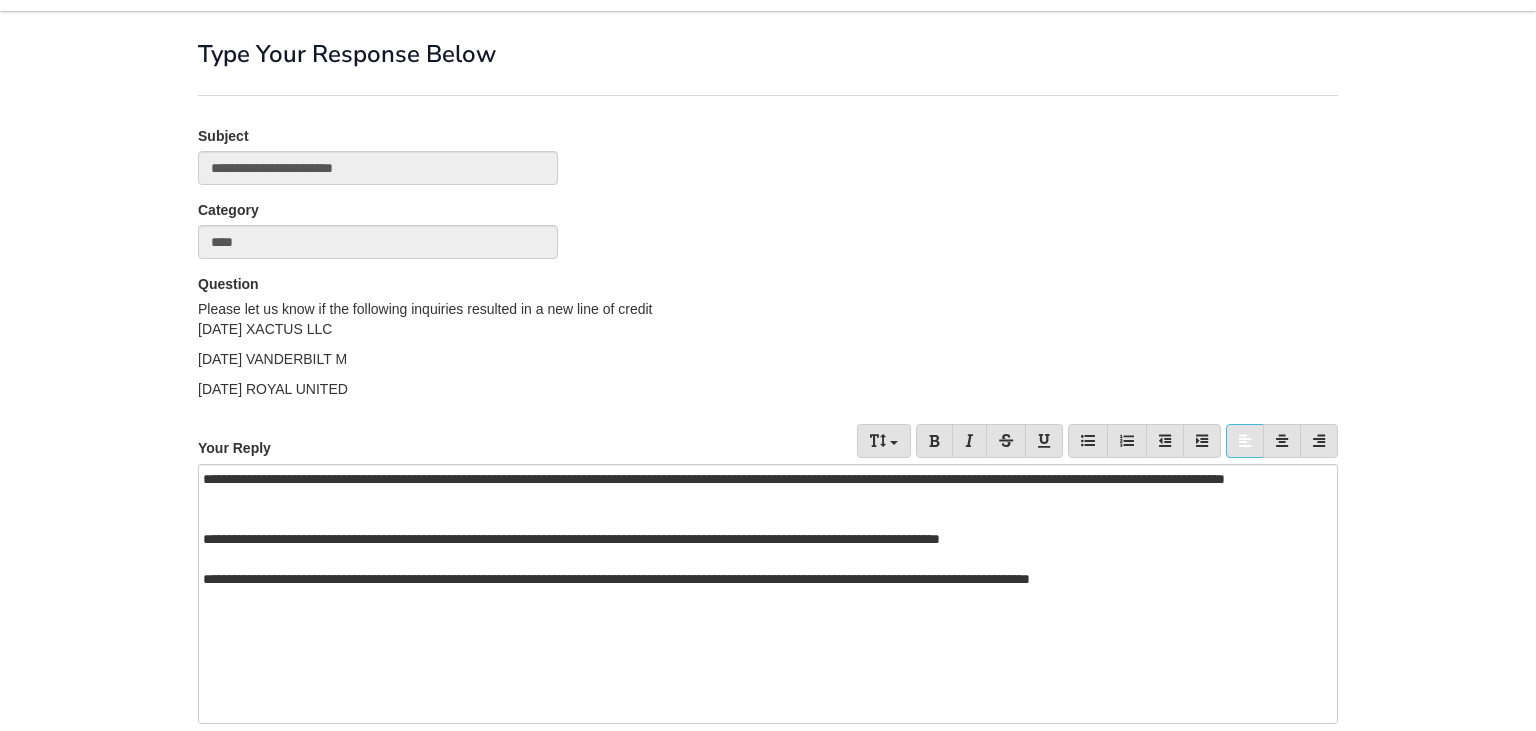 click on "**********" at bounding box center (768, 489) 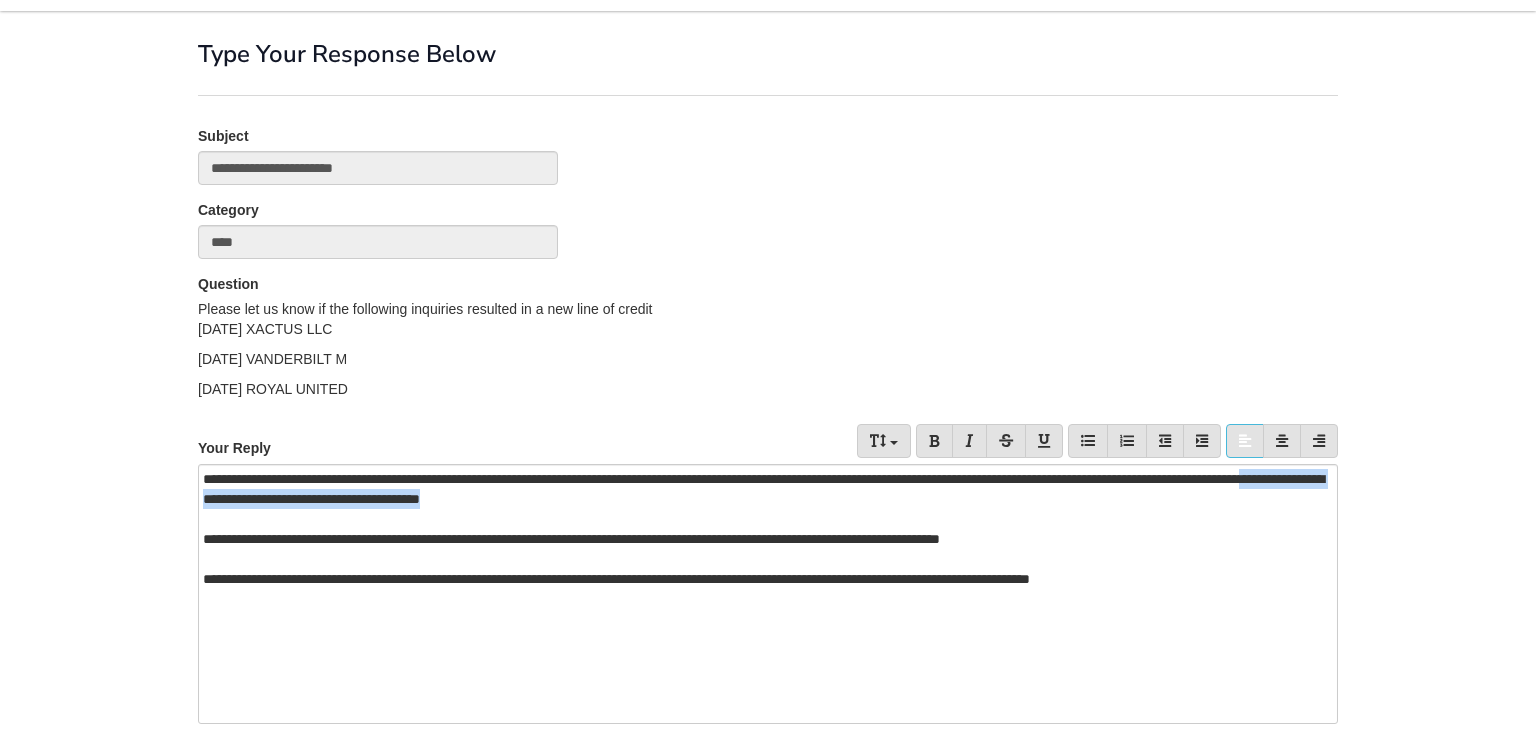 drag, startPoint x: 882, startPoint y: 504, endPoint x: 394, endPoint y: 500, distance: 488.0164 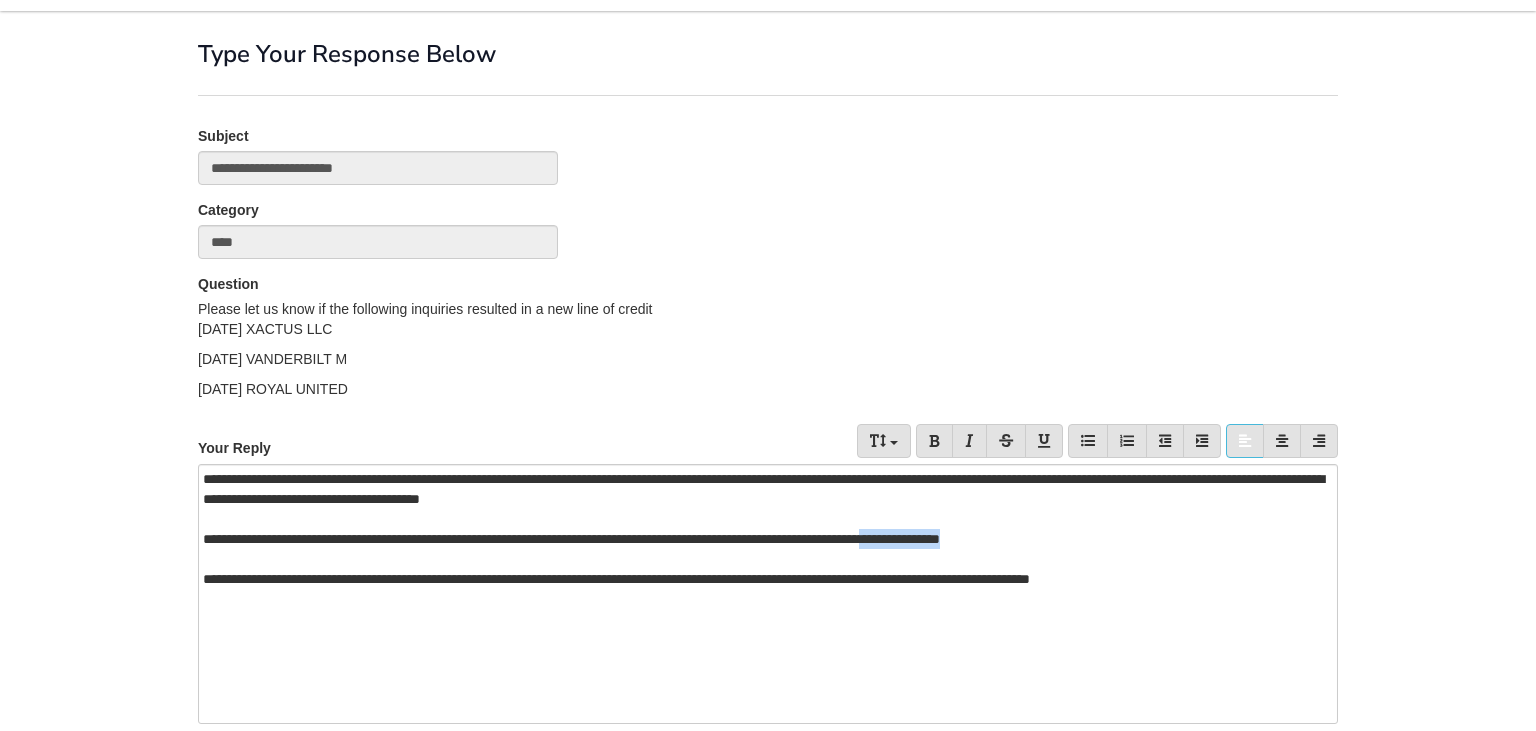 drag, startPoint x: 1166, startPoint y: 544, endPoint x: 1022, endPoint y: 537, distance: 144.17004 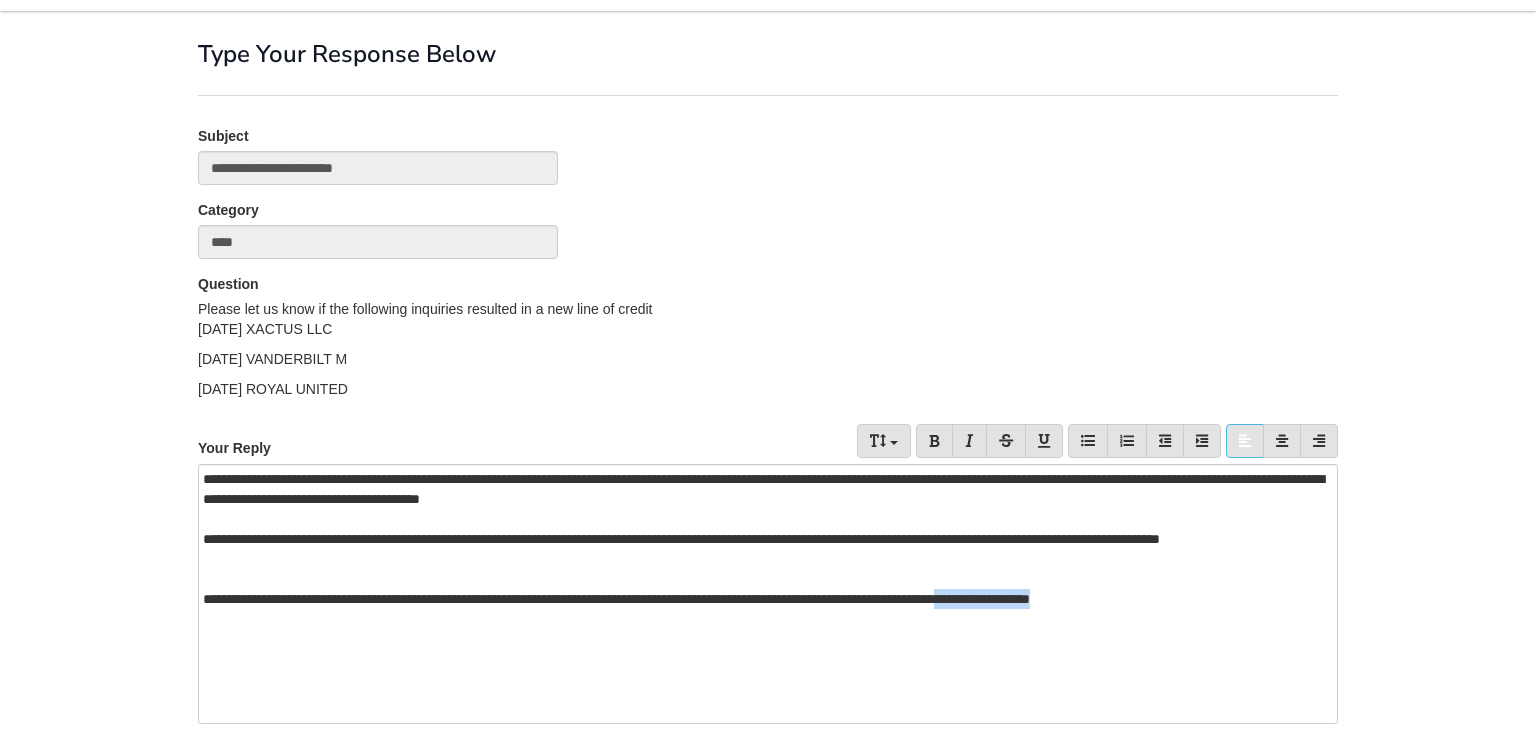 drag, startPoint x: 1294, startPoint y: 594, endPoint x: 1140, endPoint y: 600, distance: 154.11684 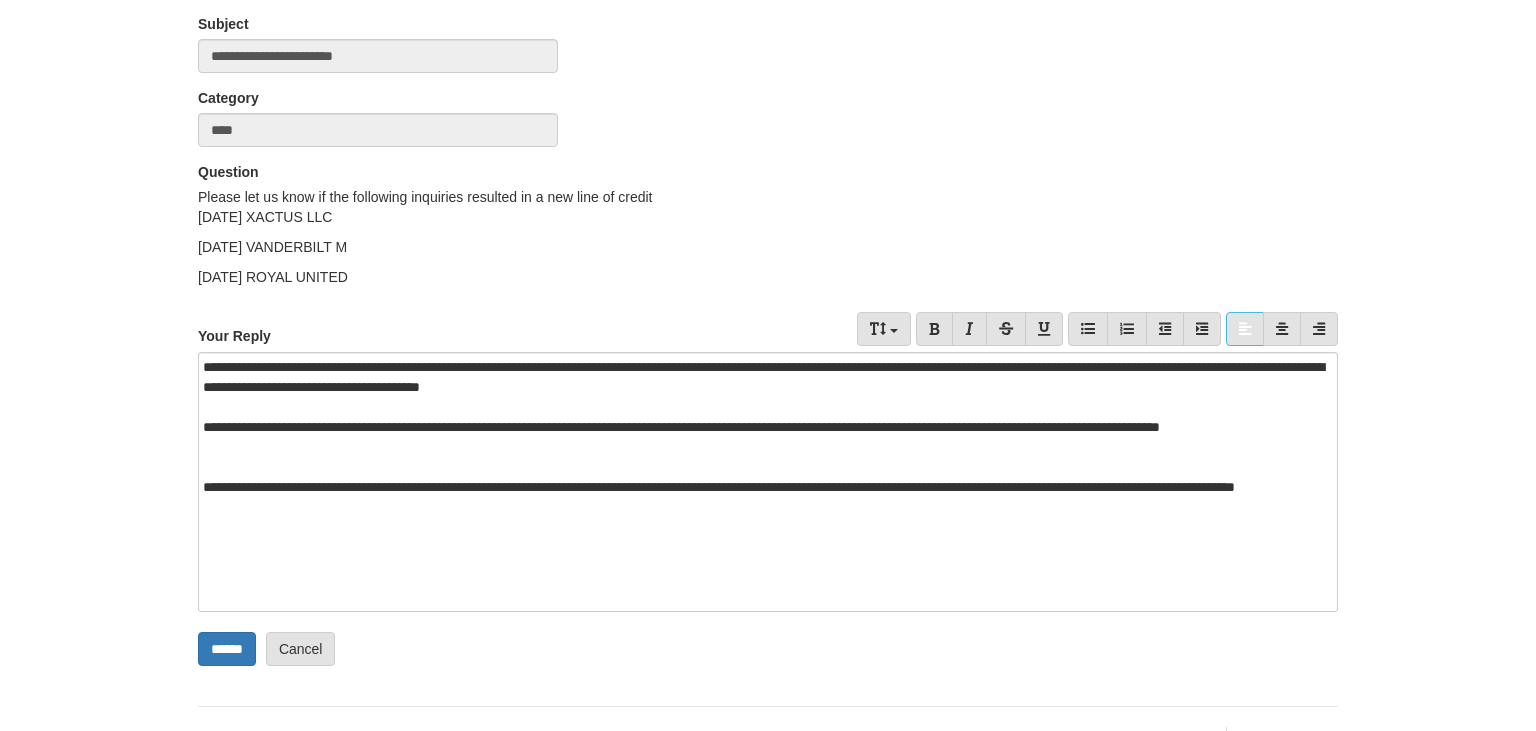 scroll, scrollTop: 246, scrollLeft: 0, axis: vertical 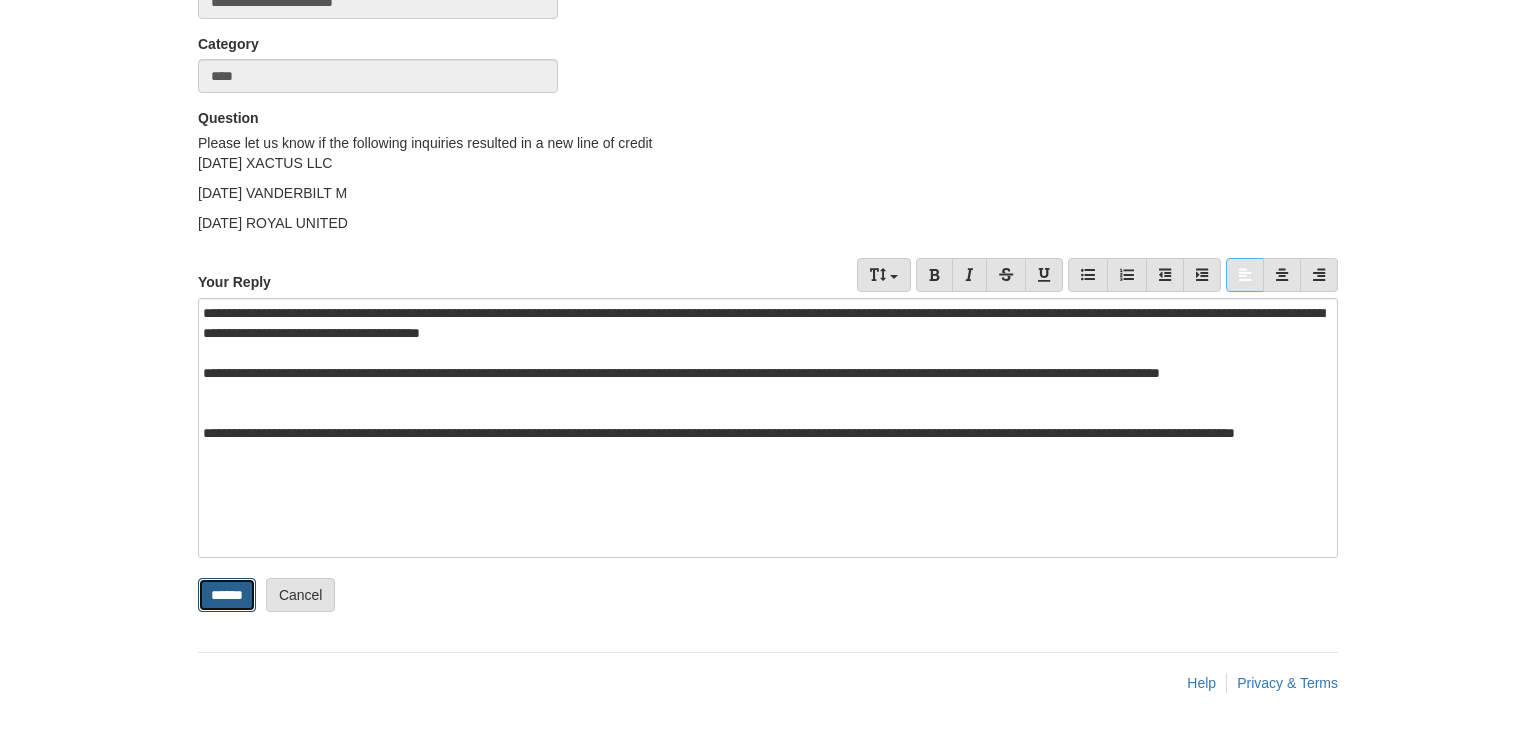 click on "******" at bounding box center (227, 595) 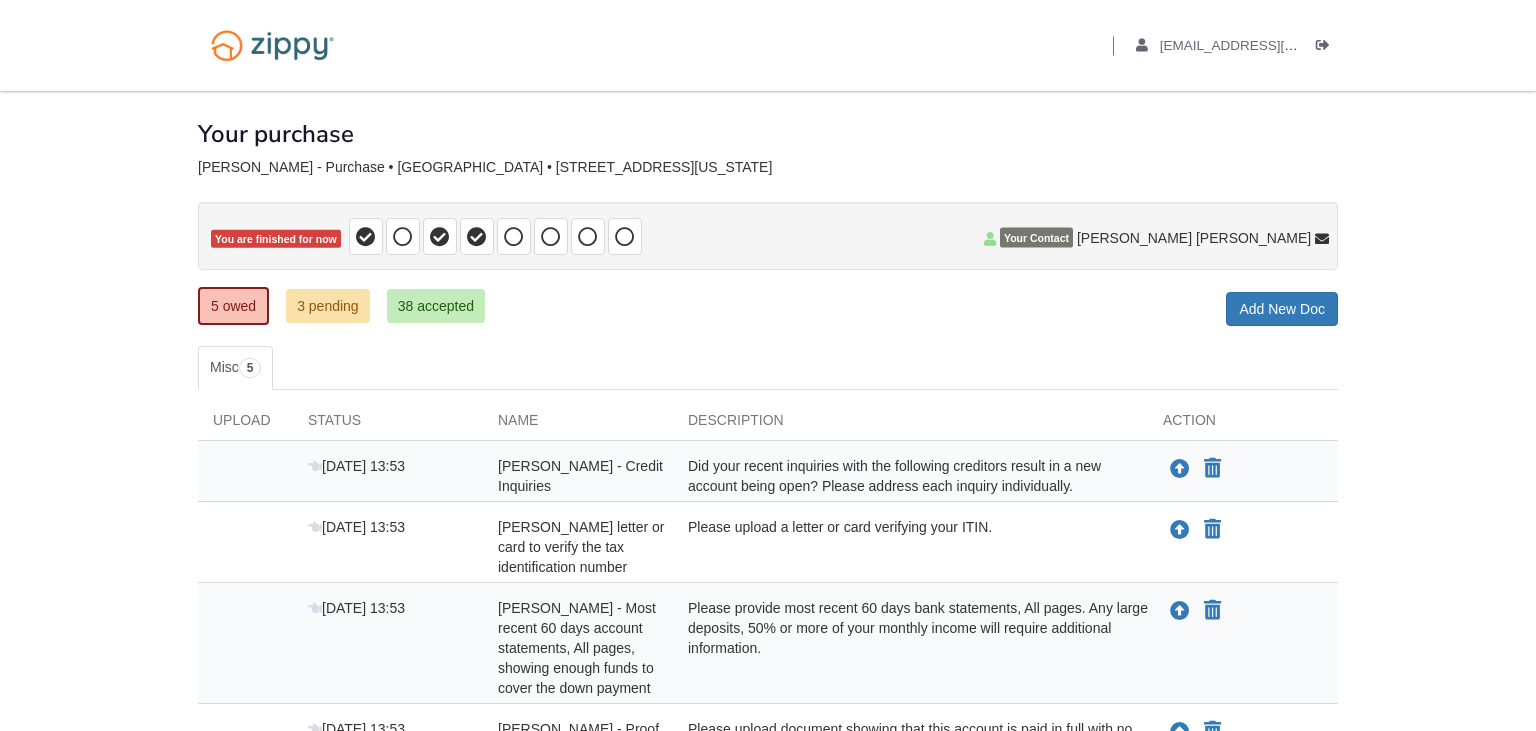 scroll, scrollTop: 0, scrollLeft: 0, axis: both 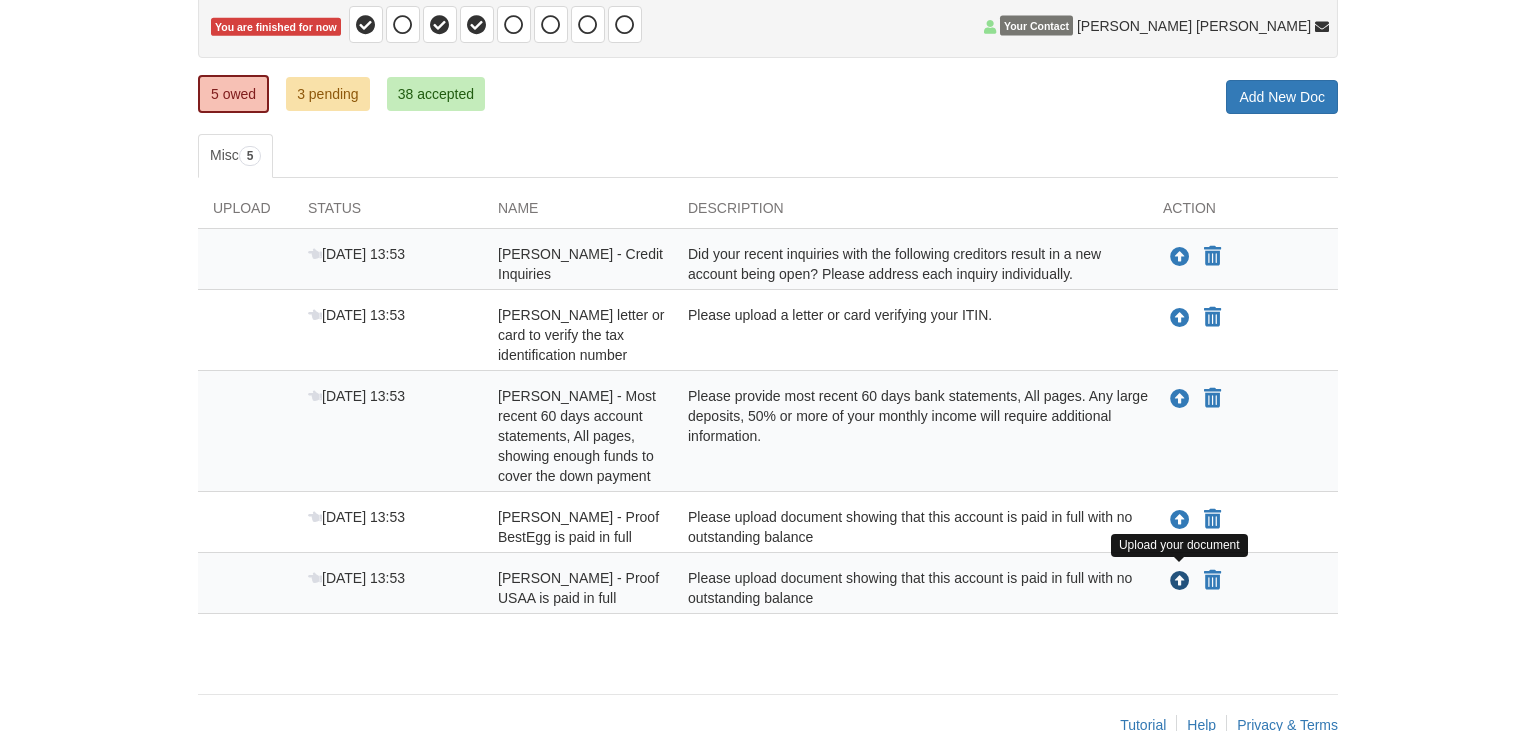 click at bounding box center (1180, 582) 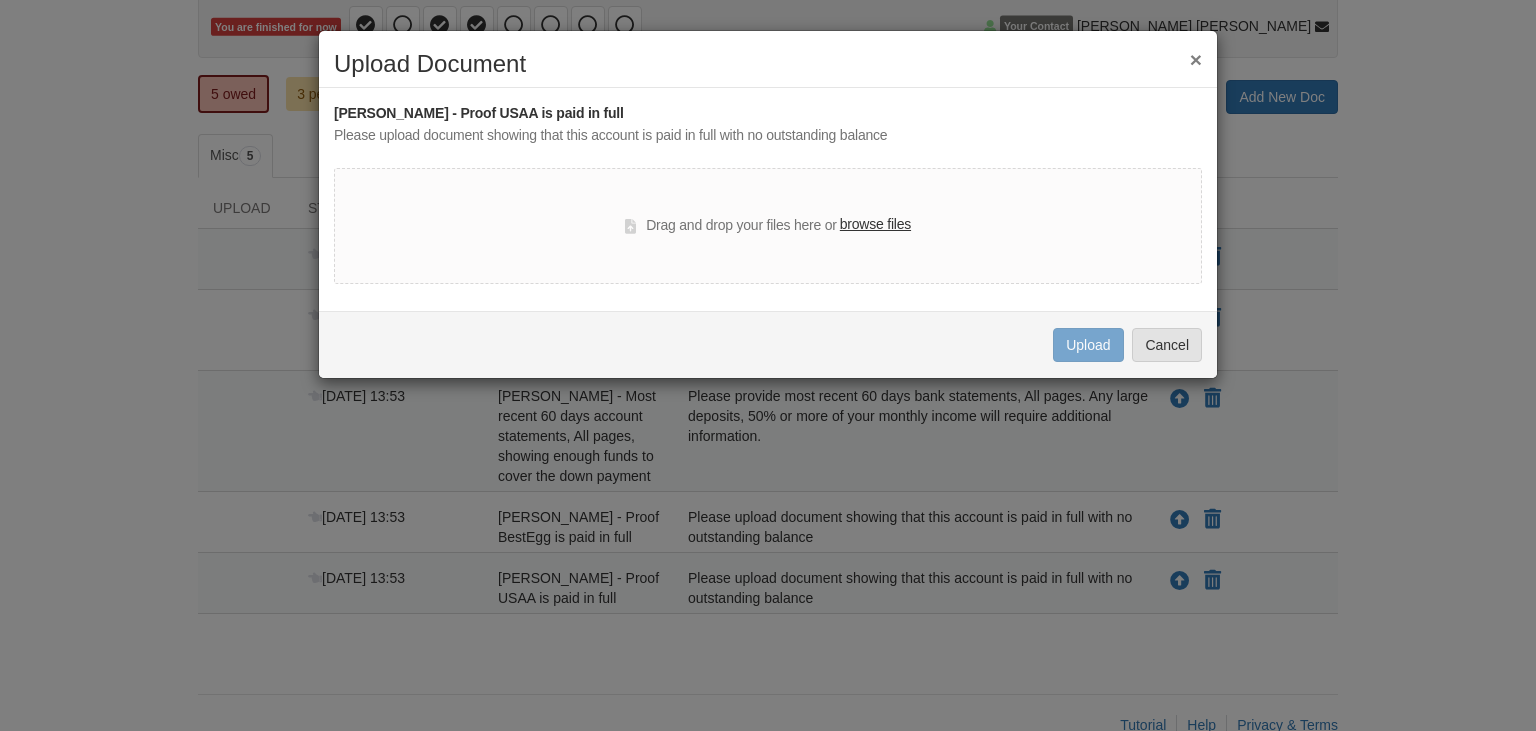 click on "browse files" at bounding box center [875, 225] 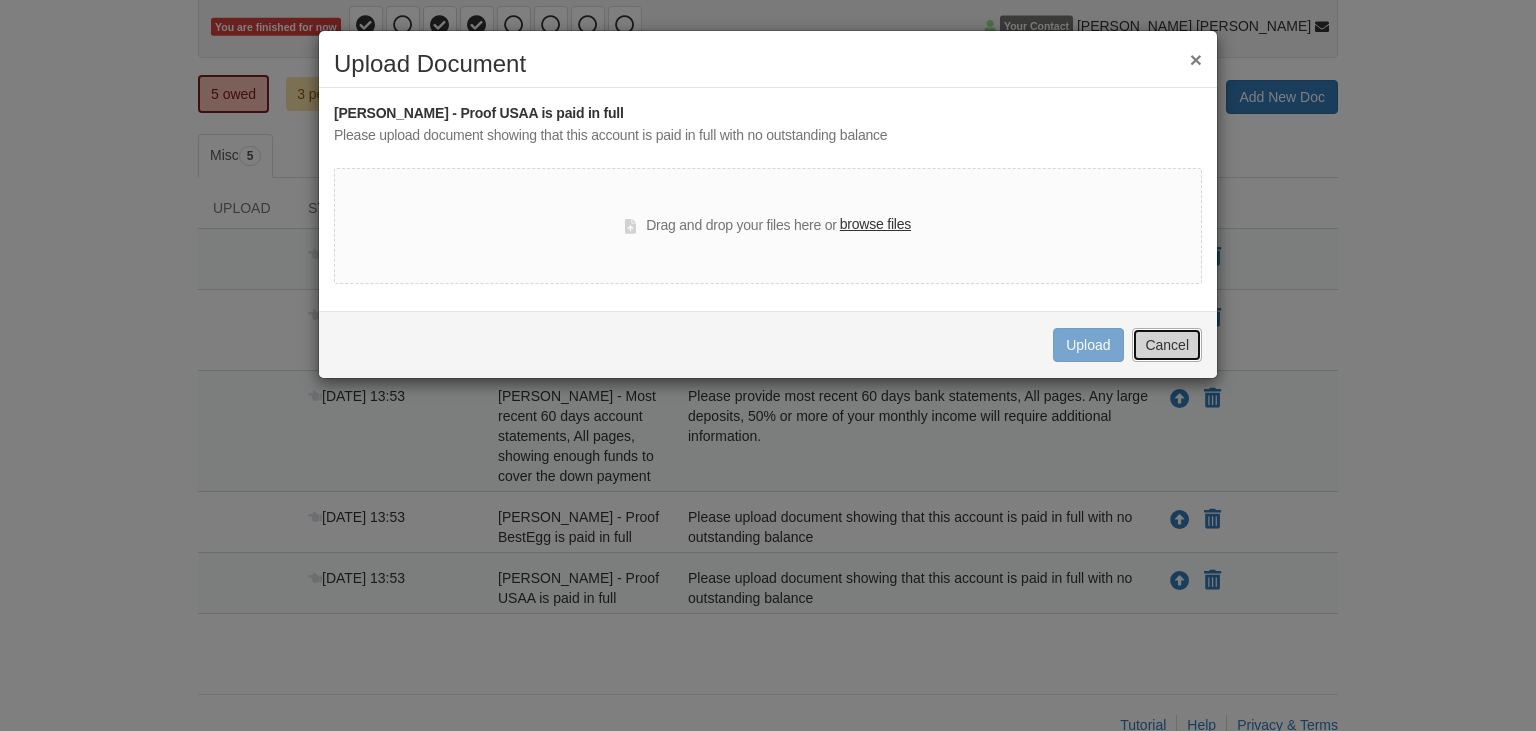 click on "Cancel" at bounding box center (1167, 345) 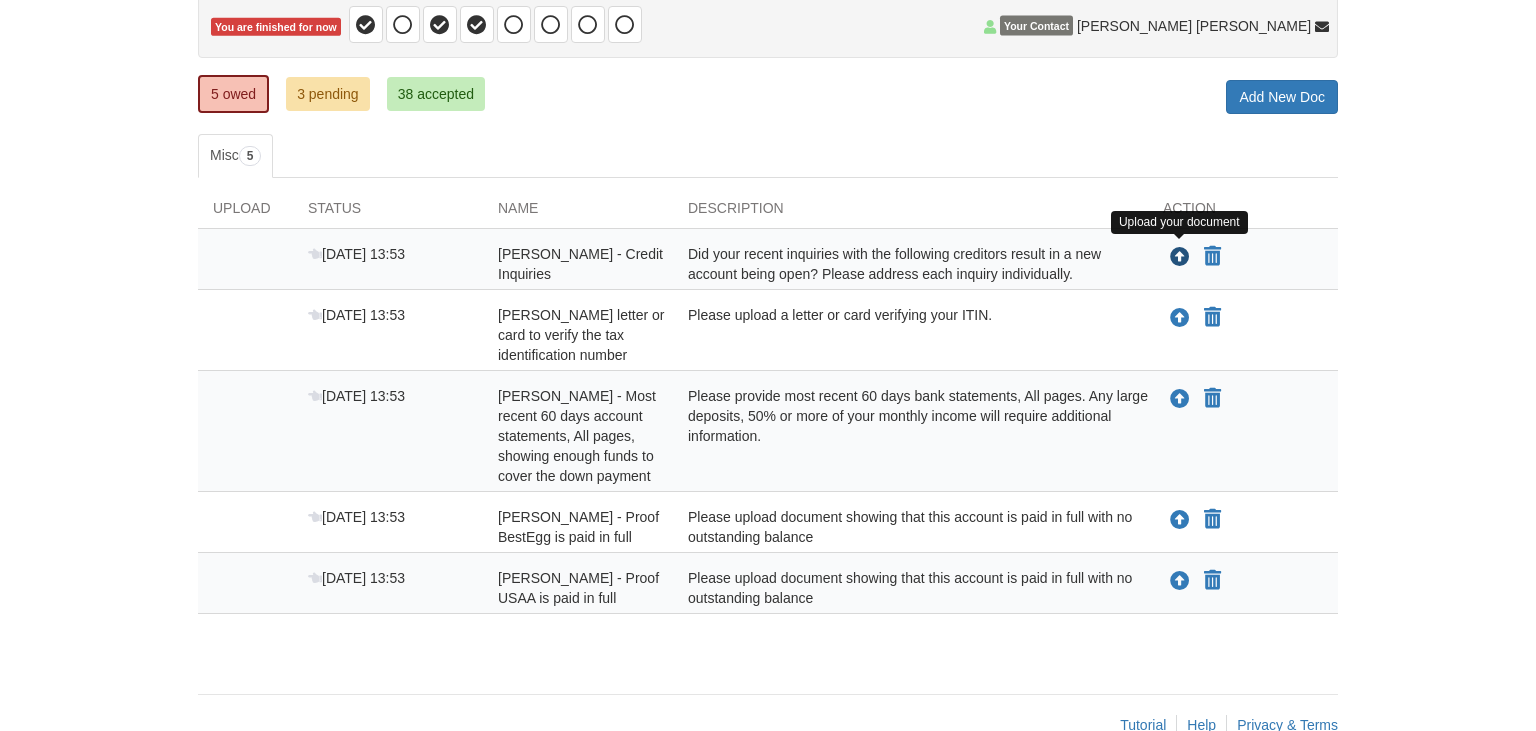 click at bounding box center (1180, 258) 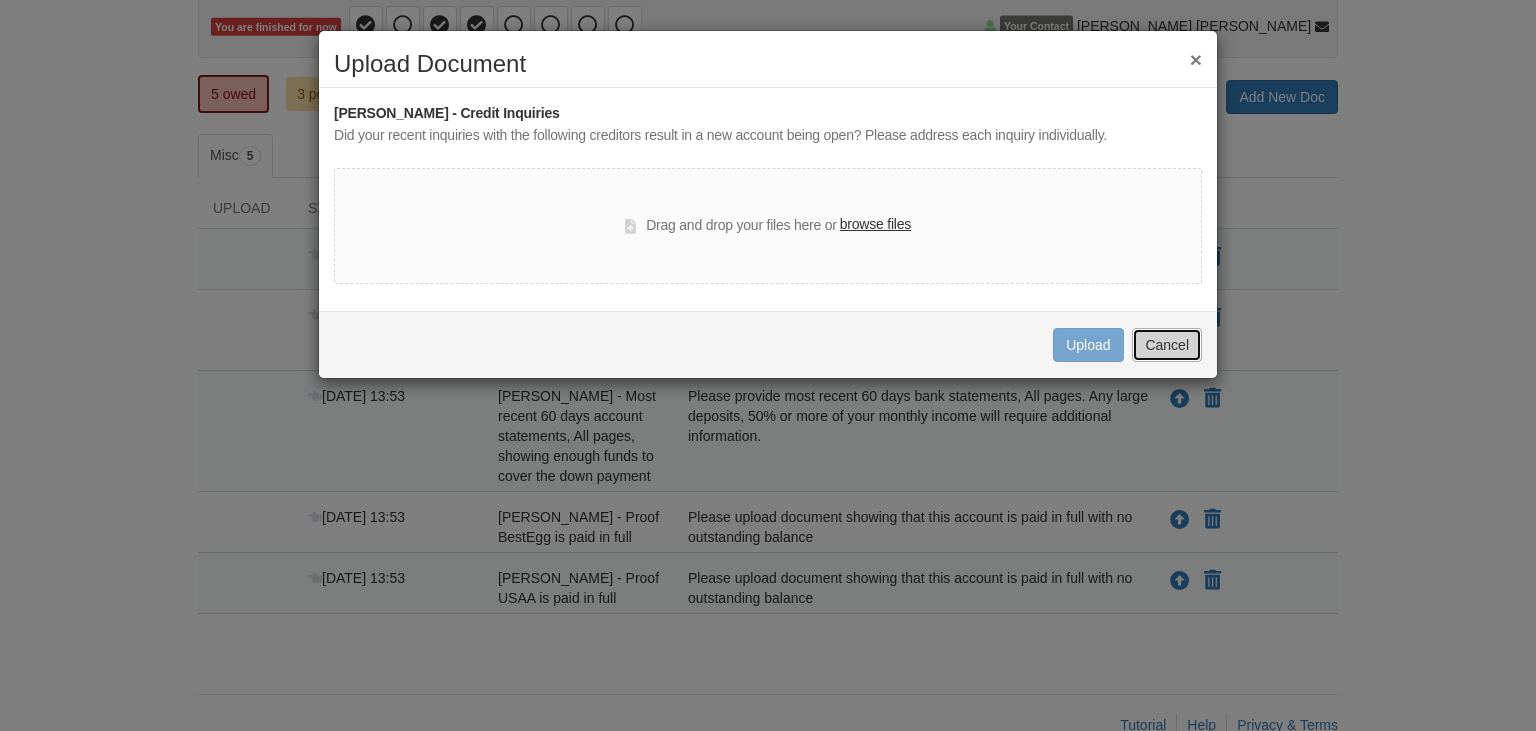 click on "Cancel" at bounding box center (1167, 345) 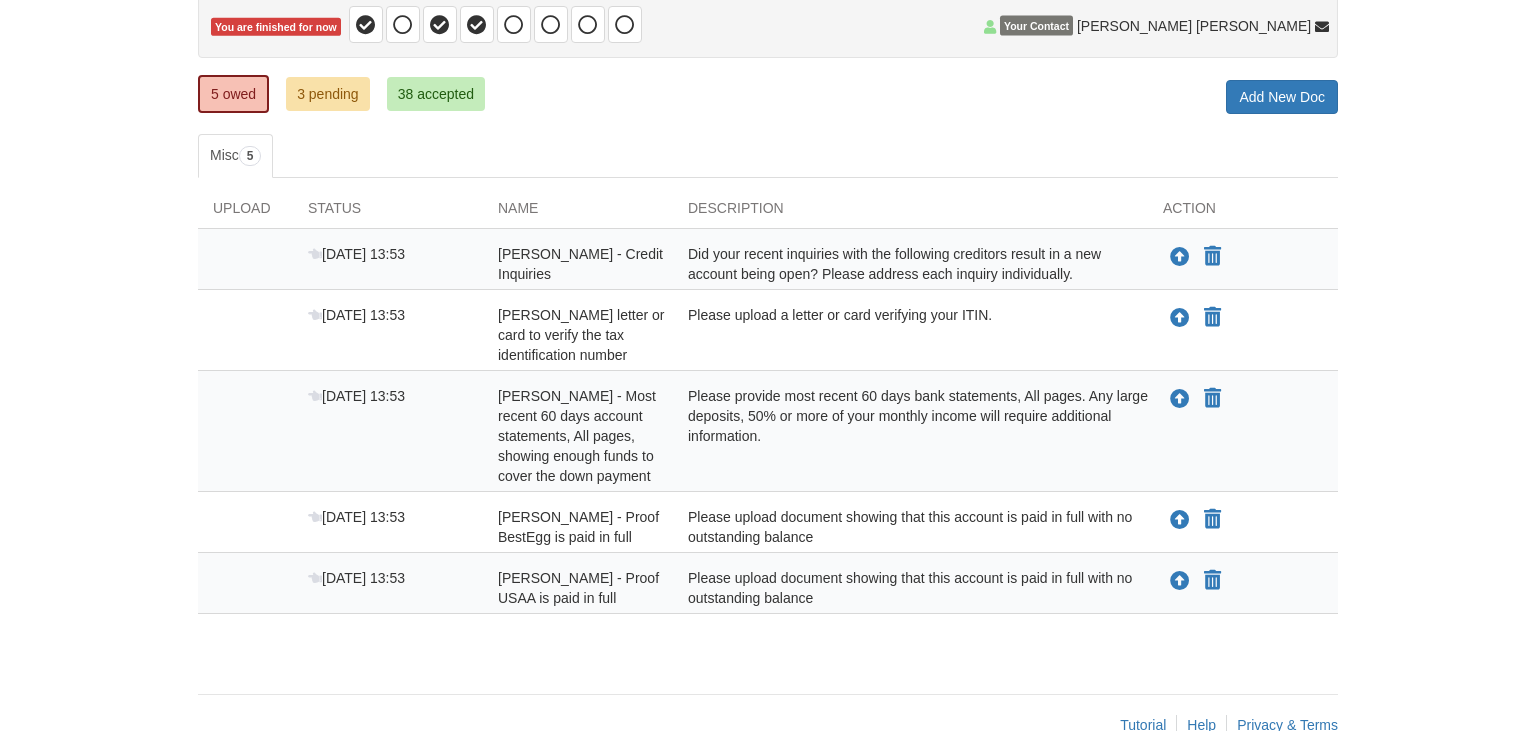 scroll, scrollTop: 252, scrollLeft: 0, axis: vertical 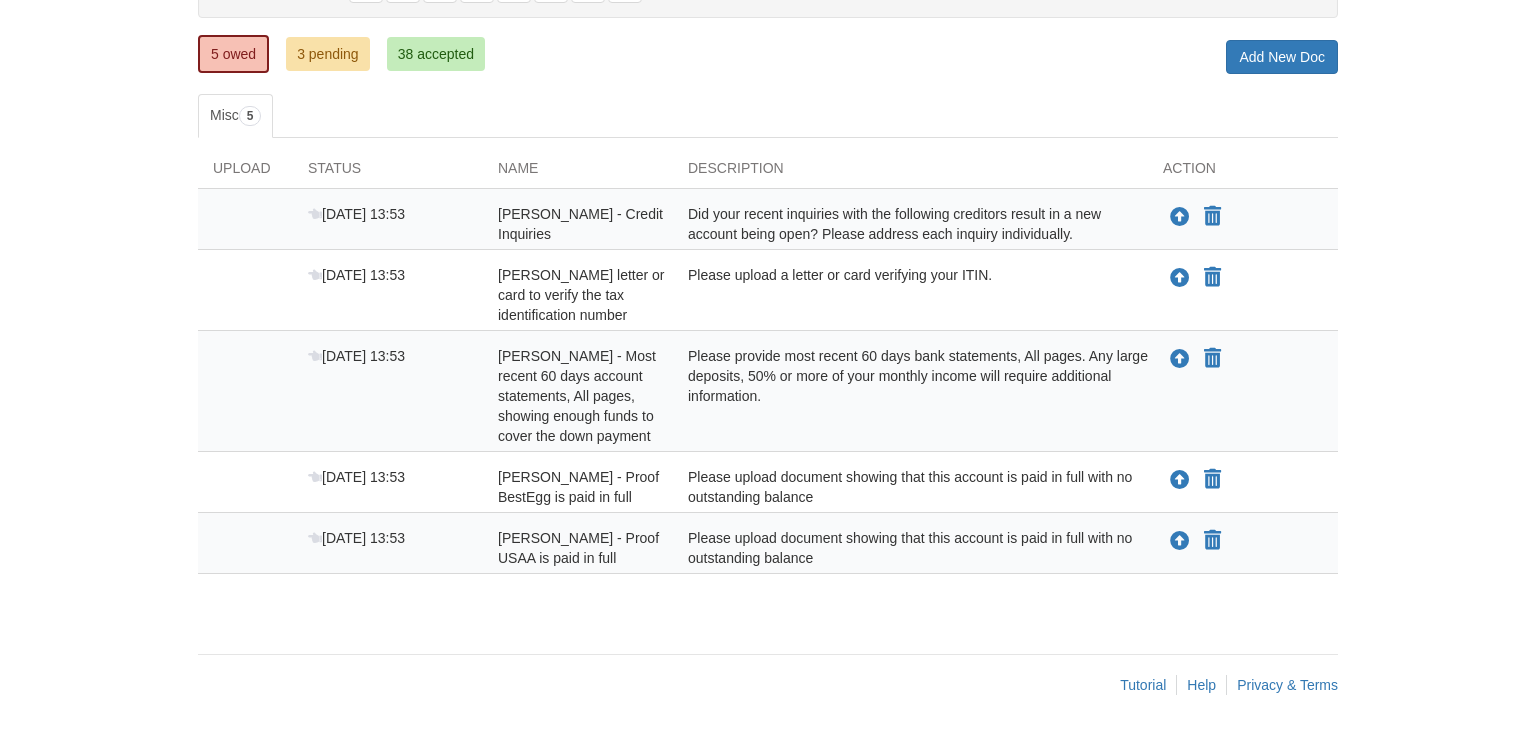 click on "Please upload a letter or card verifying your ITIN." at bounding box center [910, 295] 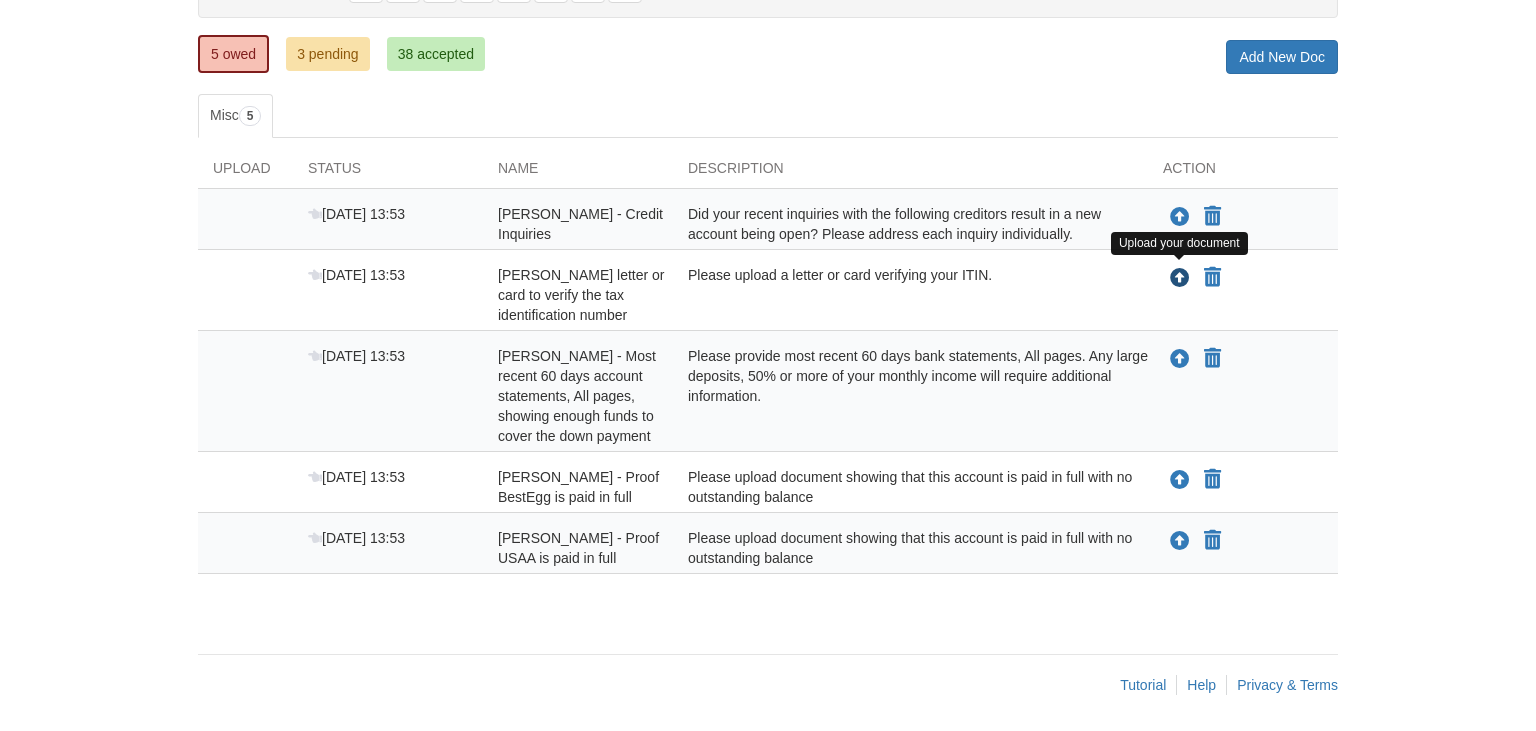click at bounding box center [1180, 279] 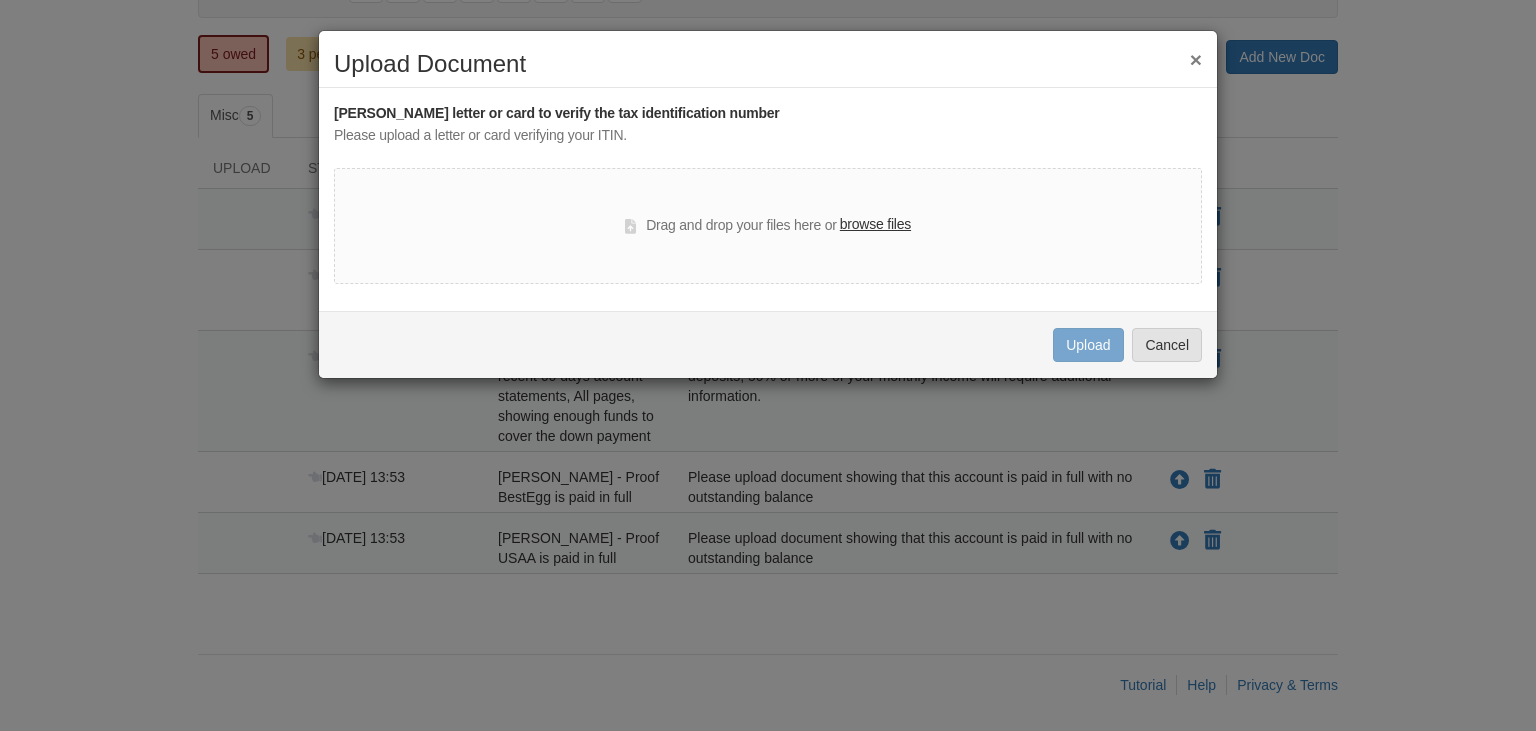 click on "browse files" at bounding box center (875, 225) 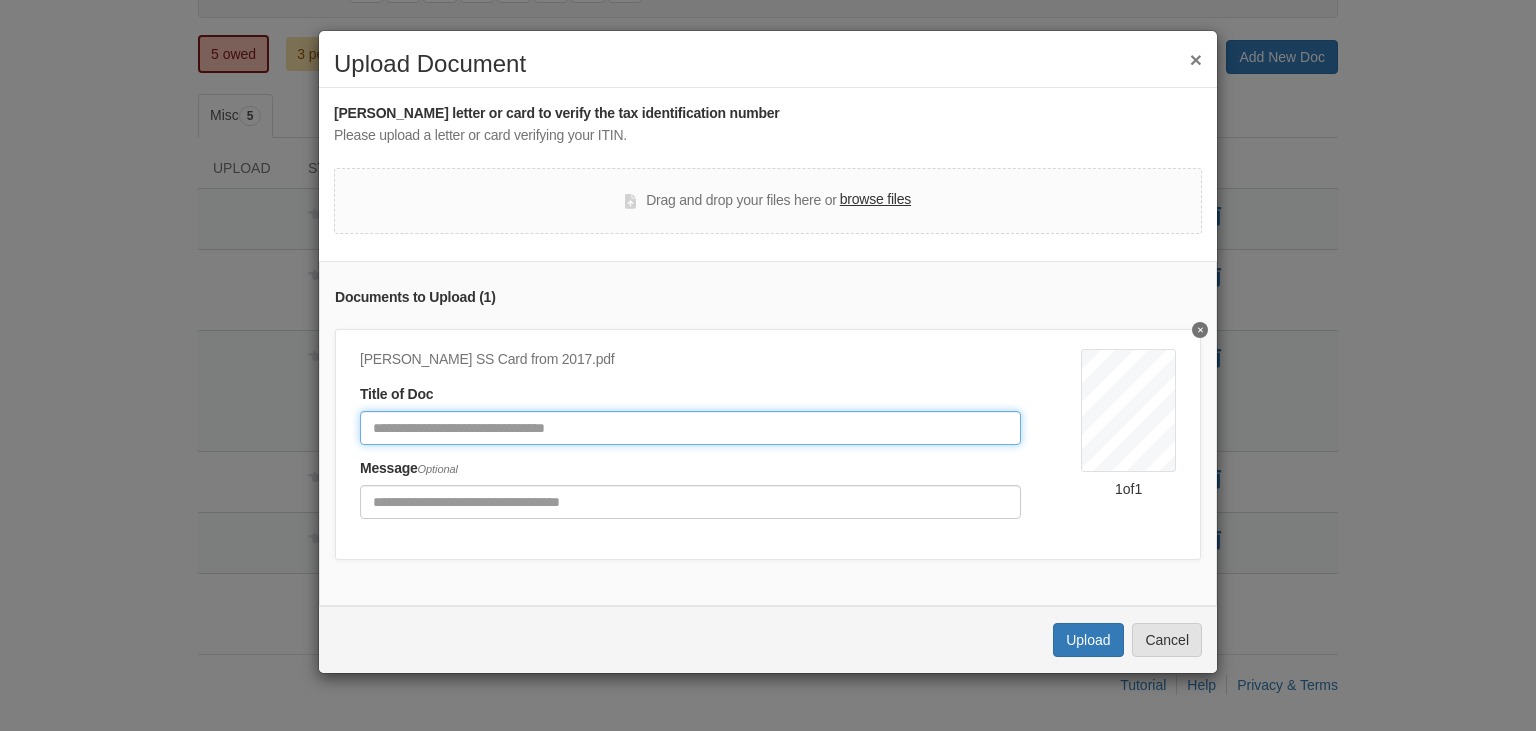 click 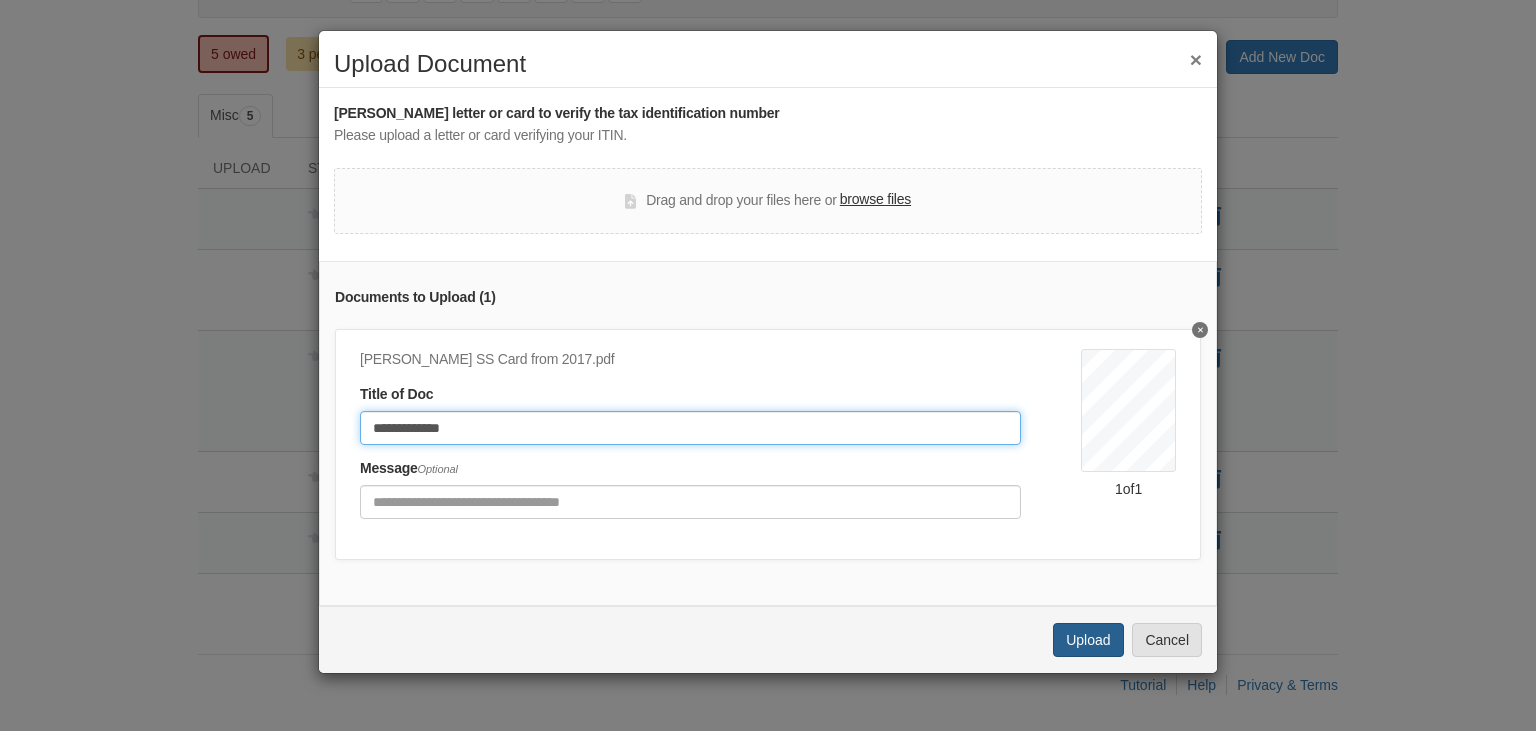 type on "**********" 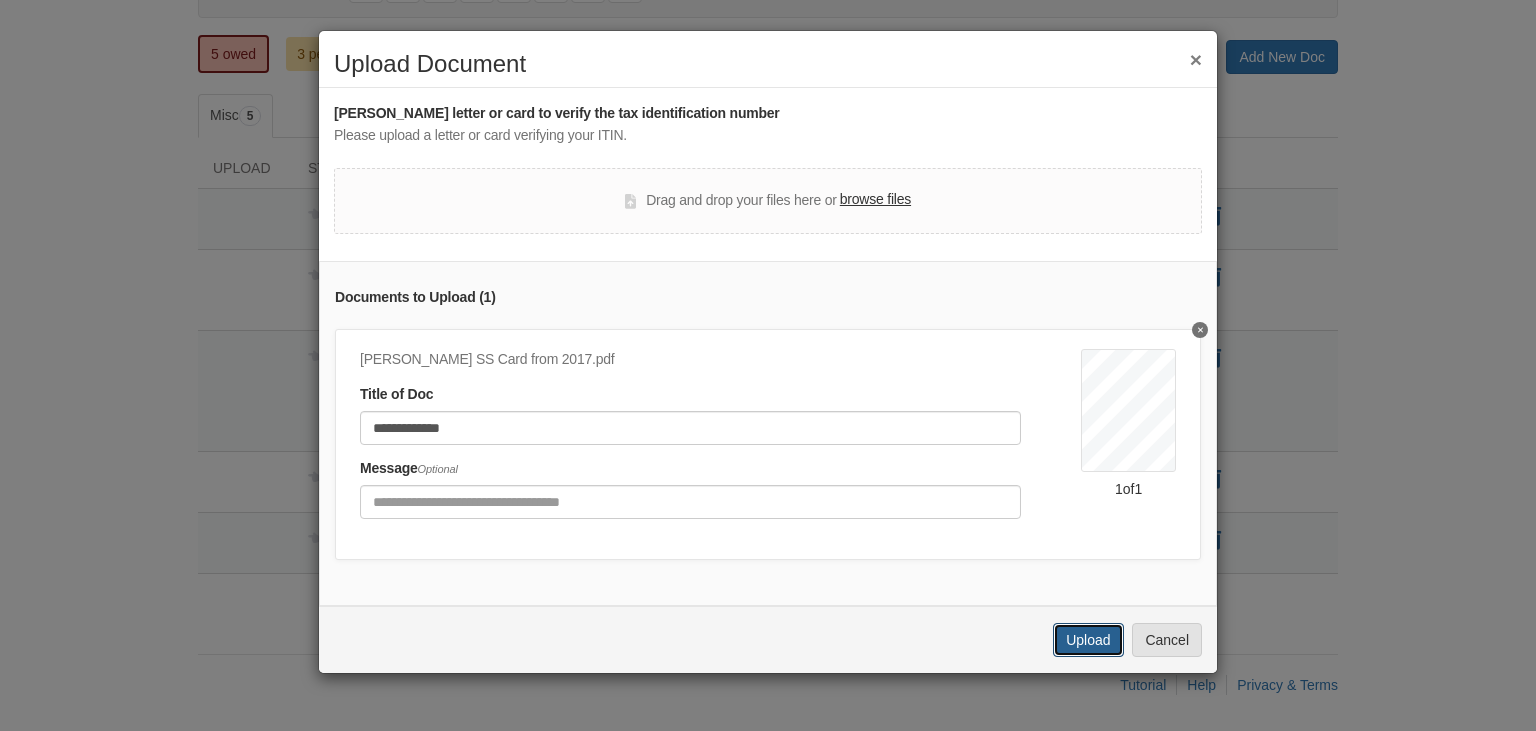 click on "Upload" at bounding box center [1088, 640] 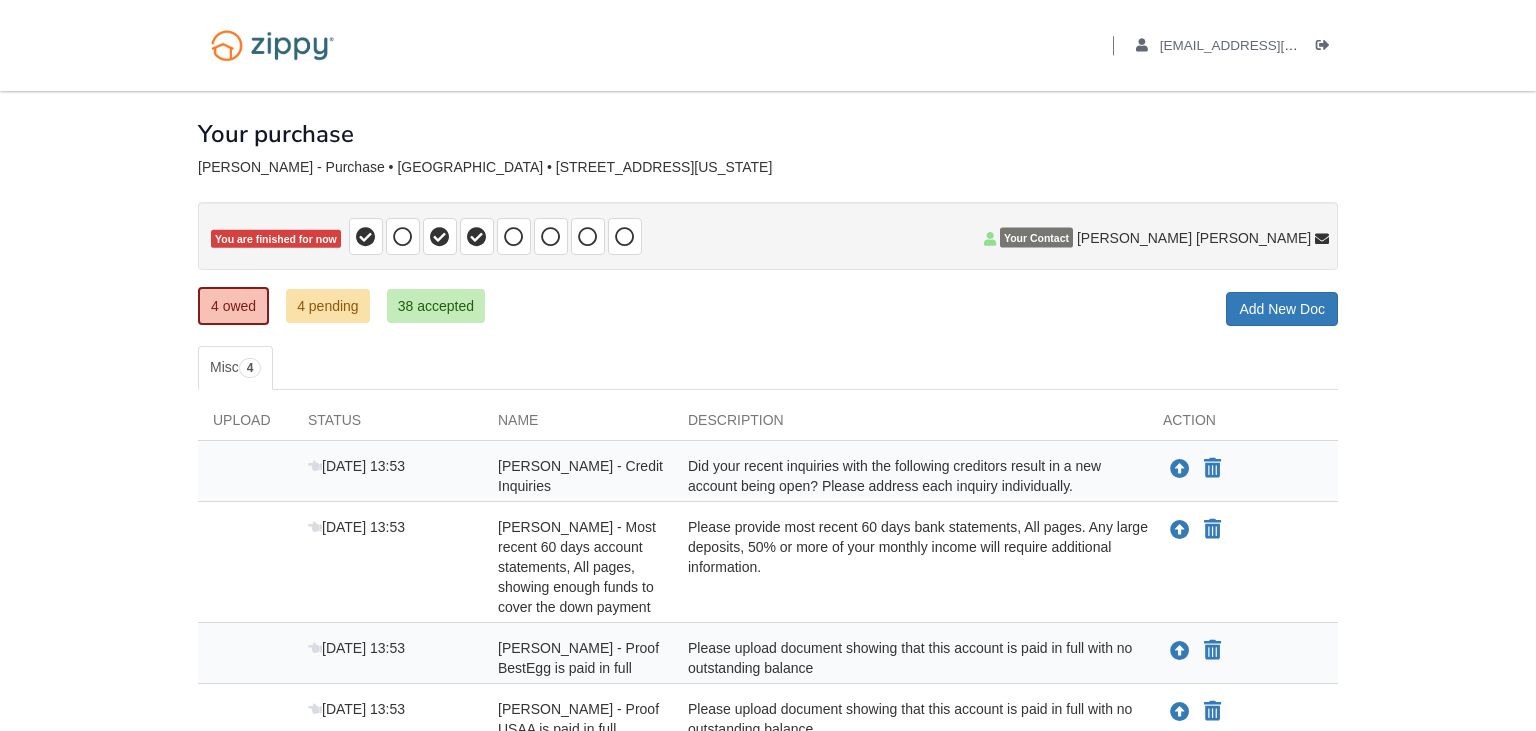 scroll, scrollTop: 172, scrollLeft: 0, axis: vertical 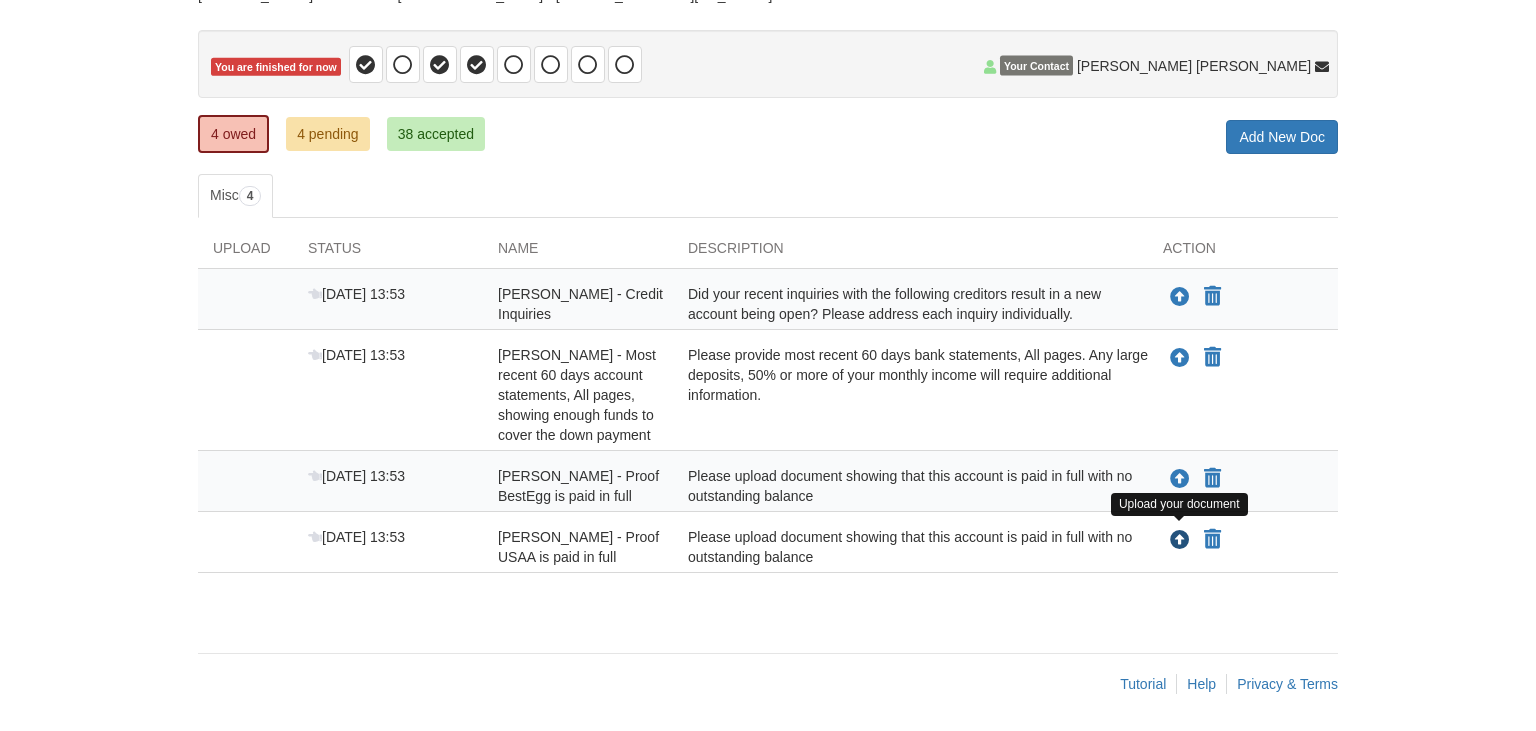 click at bounding box center (1180, 541) 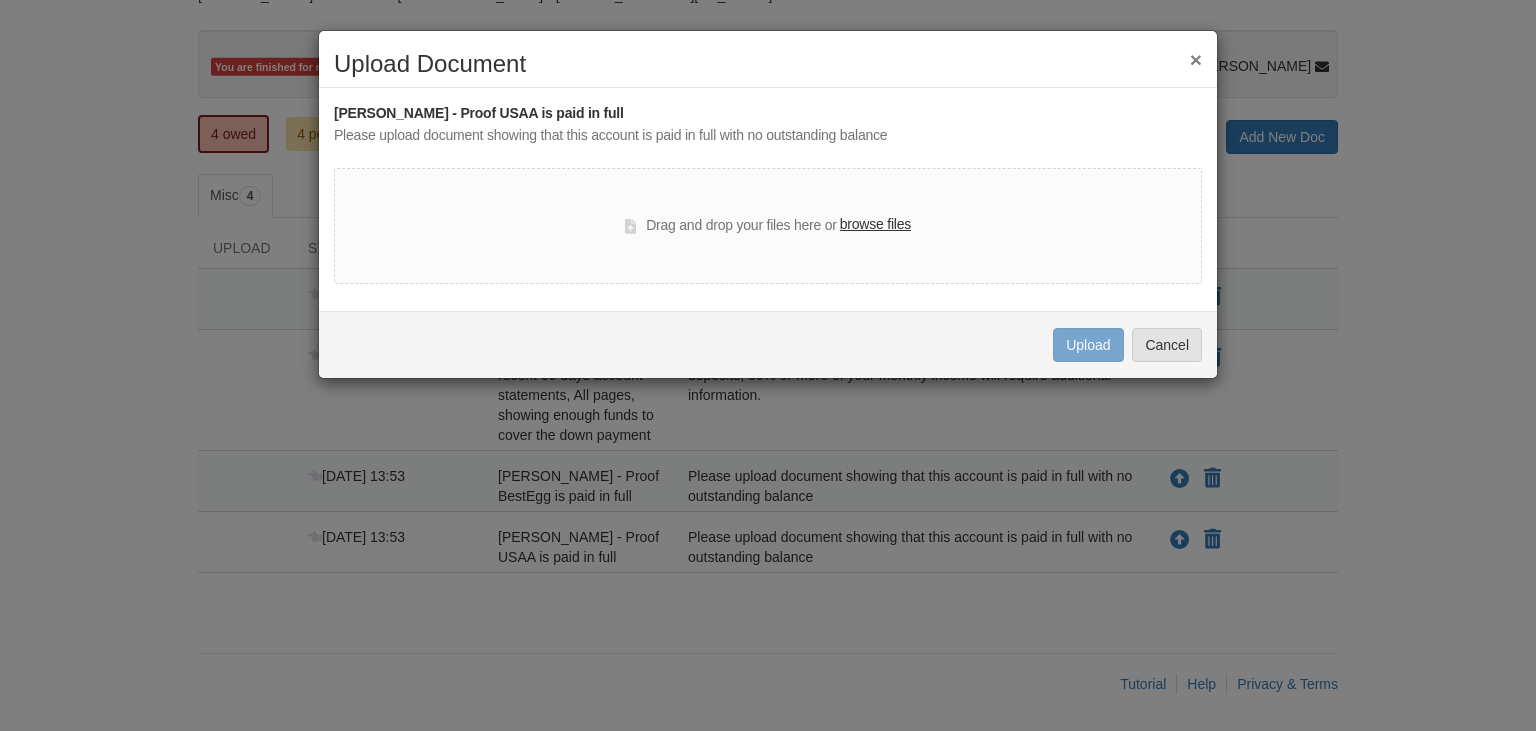 click on "browse files" at bounding box center (875, 225) 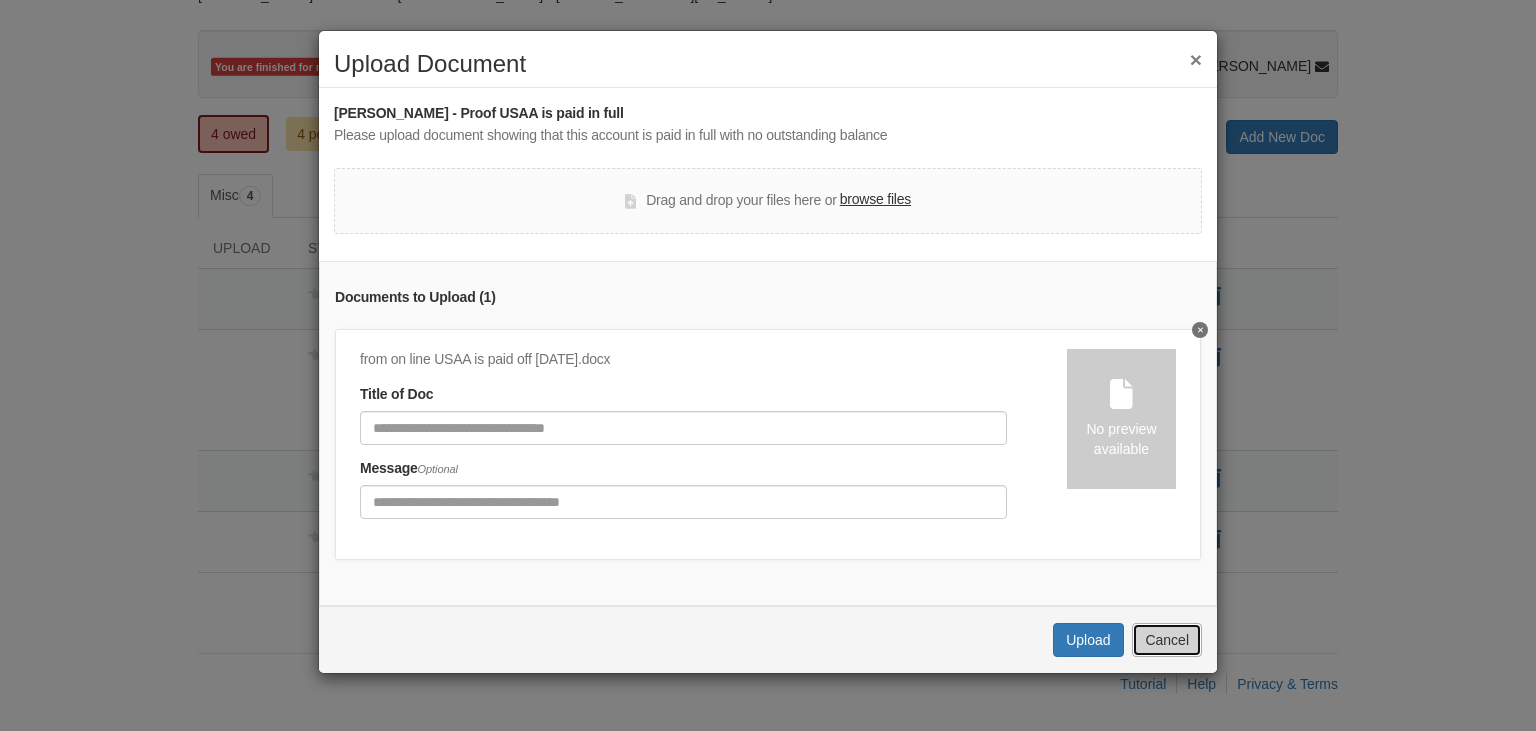 click on "Cancel" at bounding box center [1167, 640] 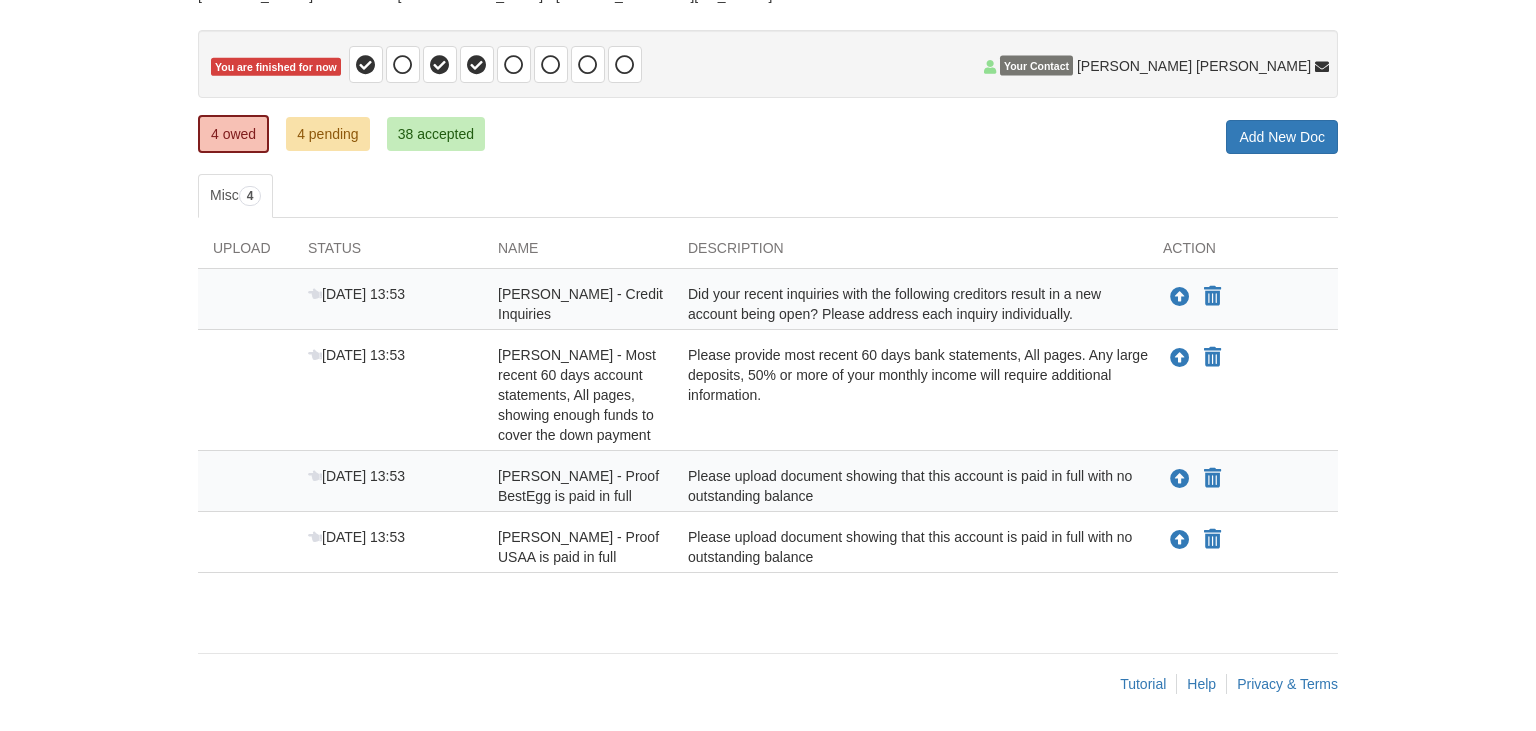 click on "Please upload document showing that this account is paid in full with no outstanding balance" at bounding box center (910, 547) 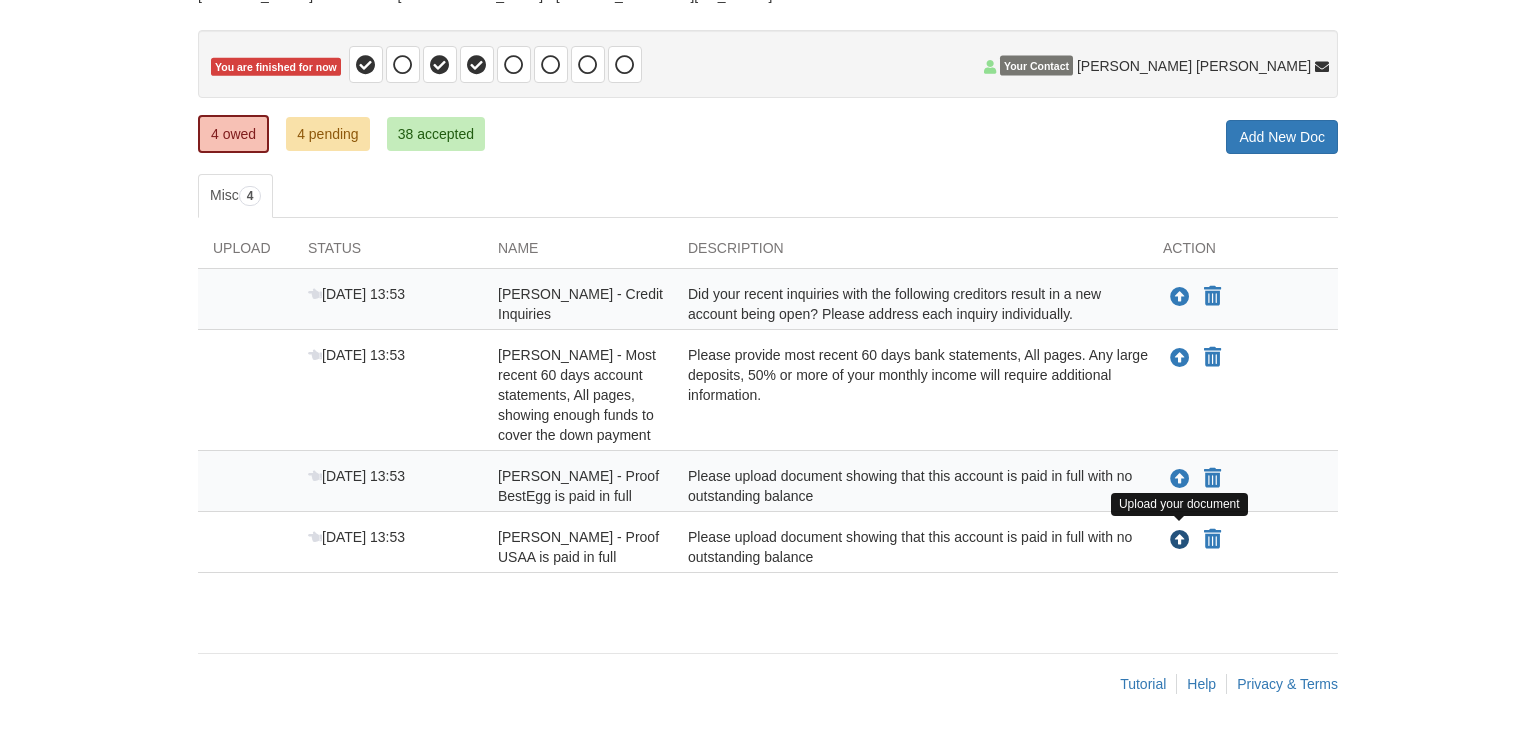 click at bounding box center [1180, 541] 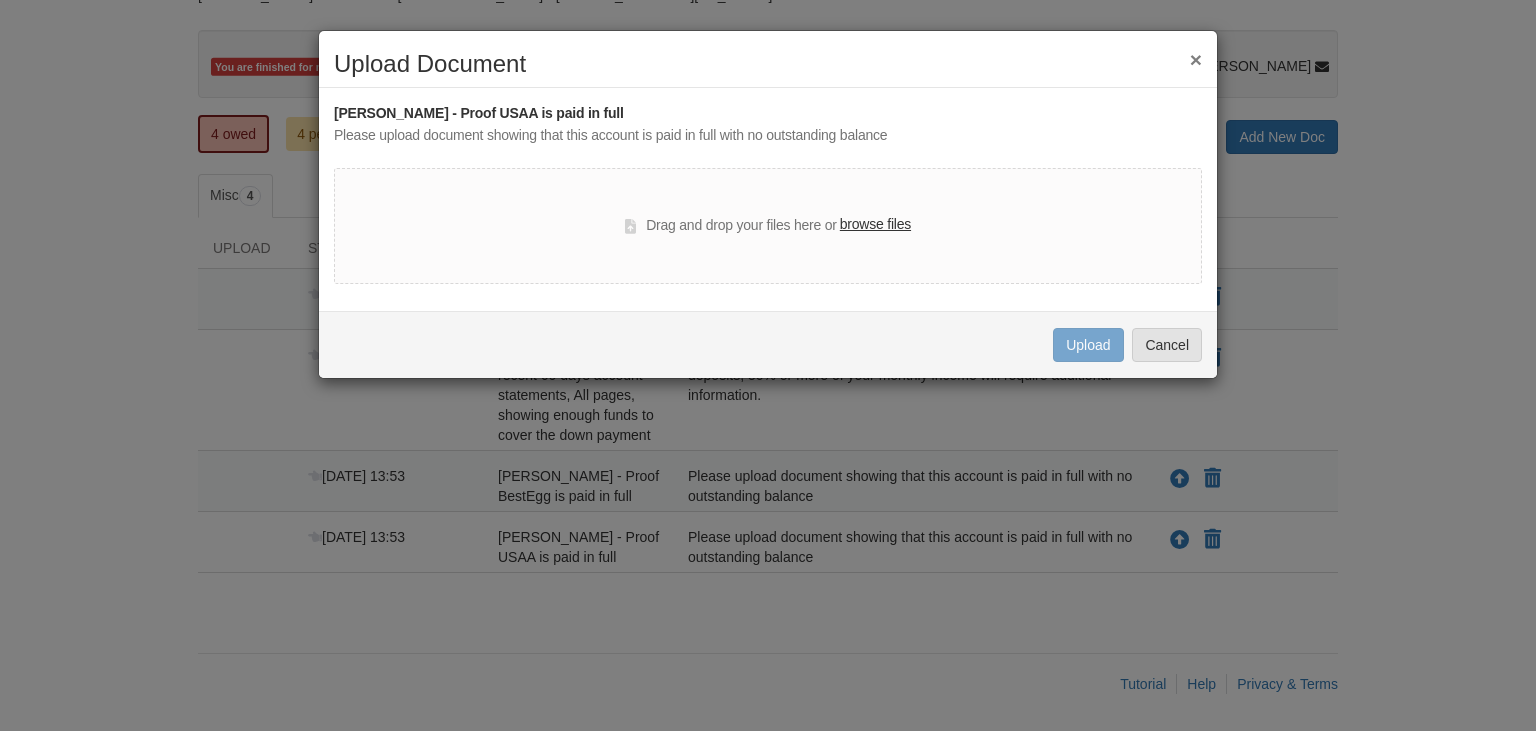 click on "browse files" at bounding box center (875, 225) 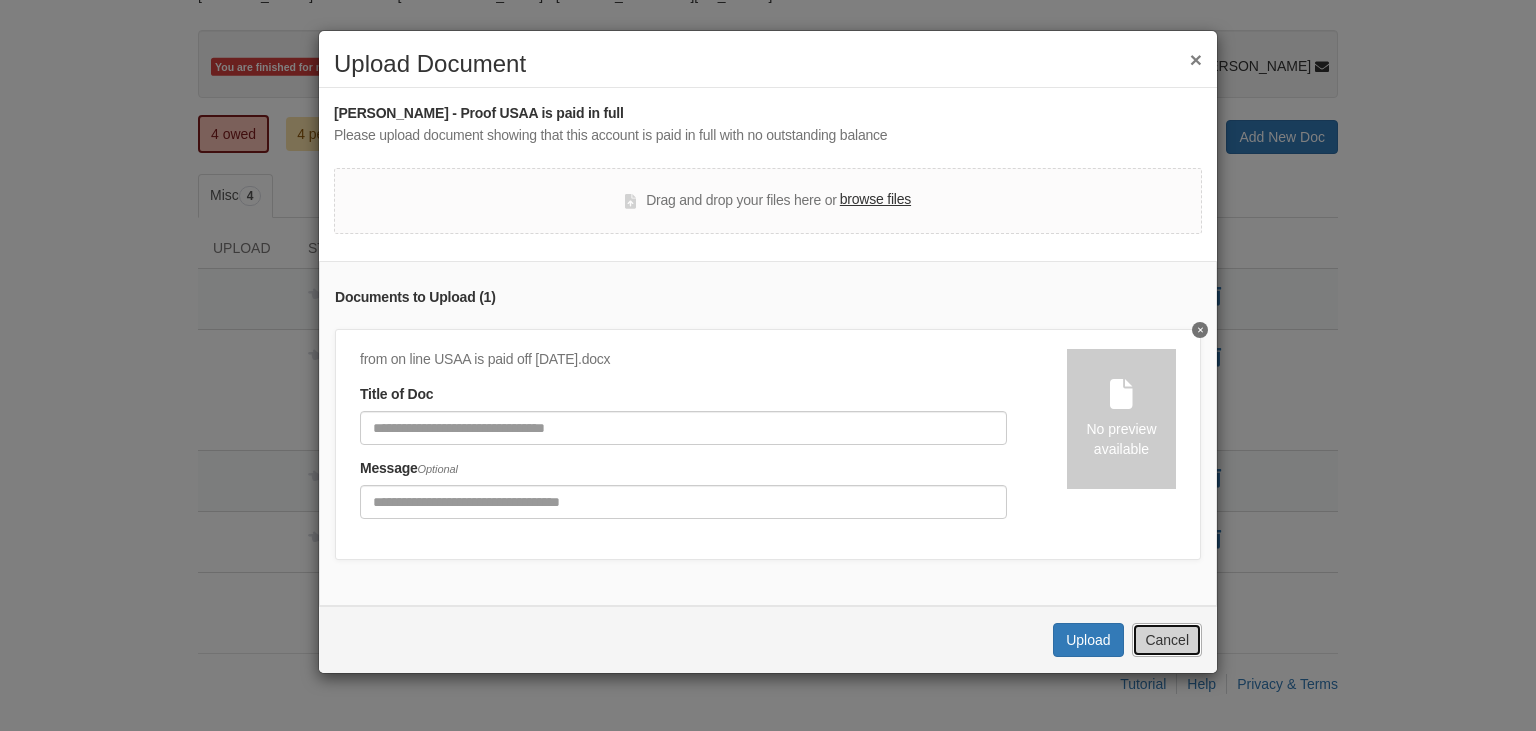 click on "Cancel" at bounding box center (1167, 640) 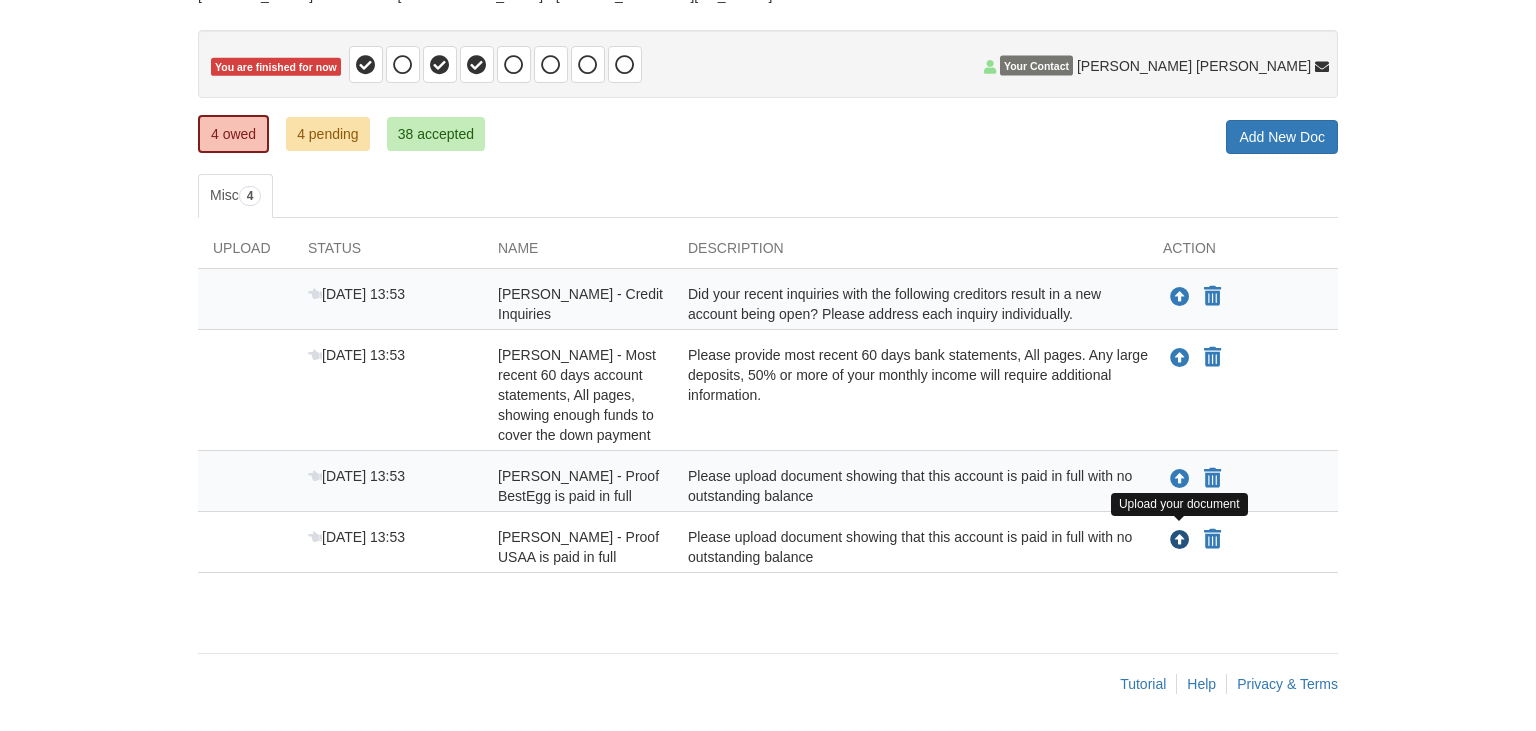 click at bounding box center (1180, 541) 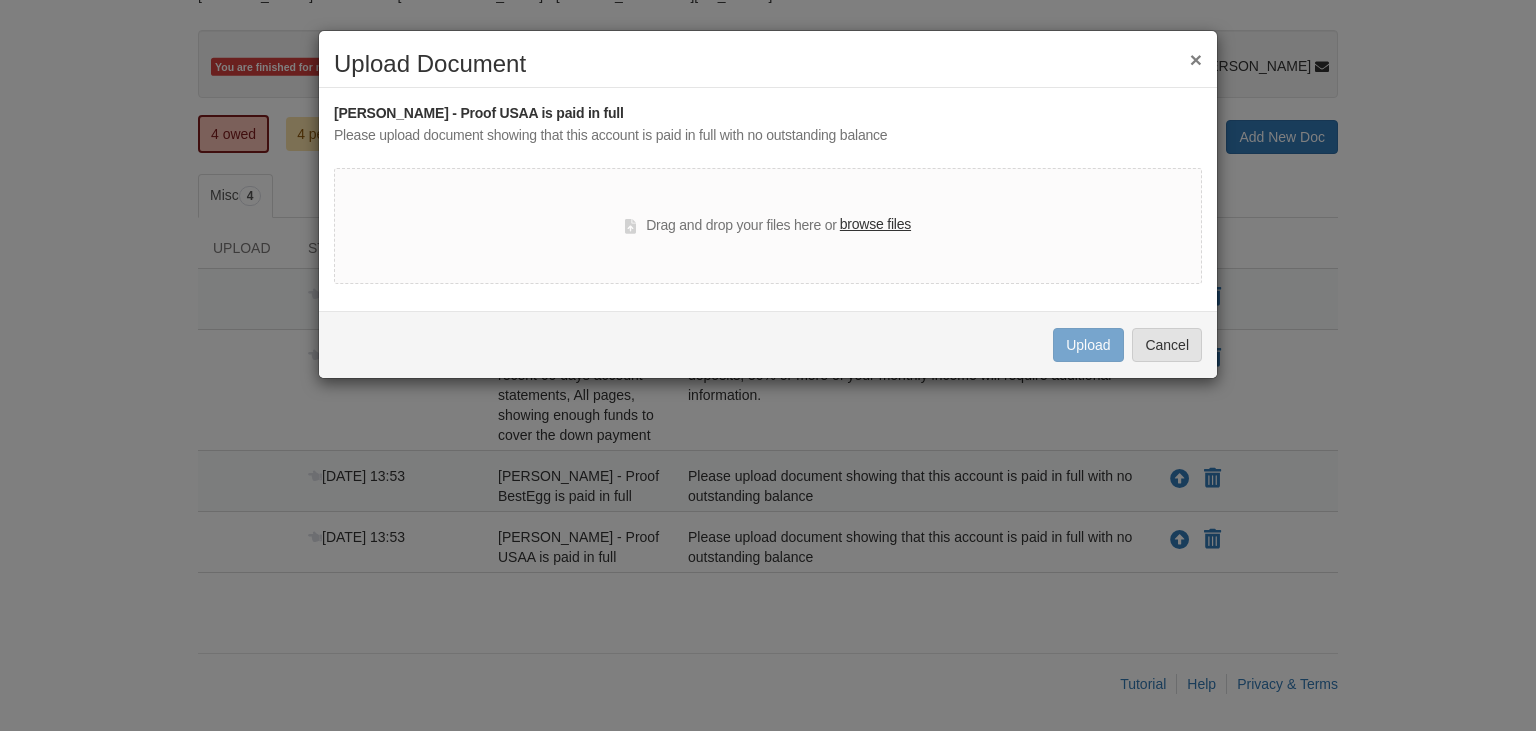 click on "browse files" at bounding box center [875, 225] 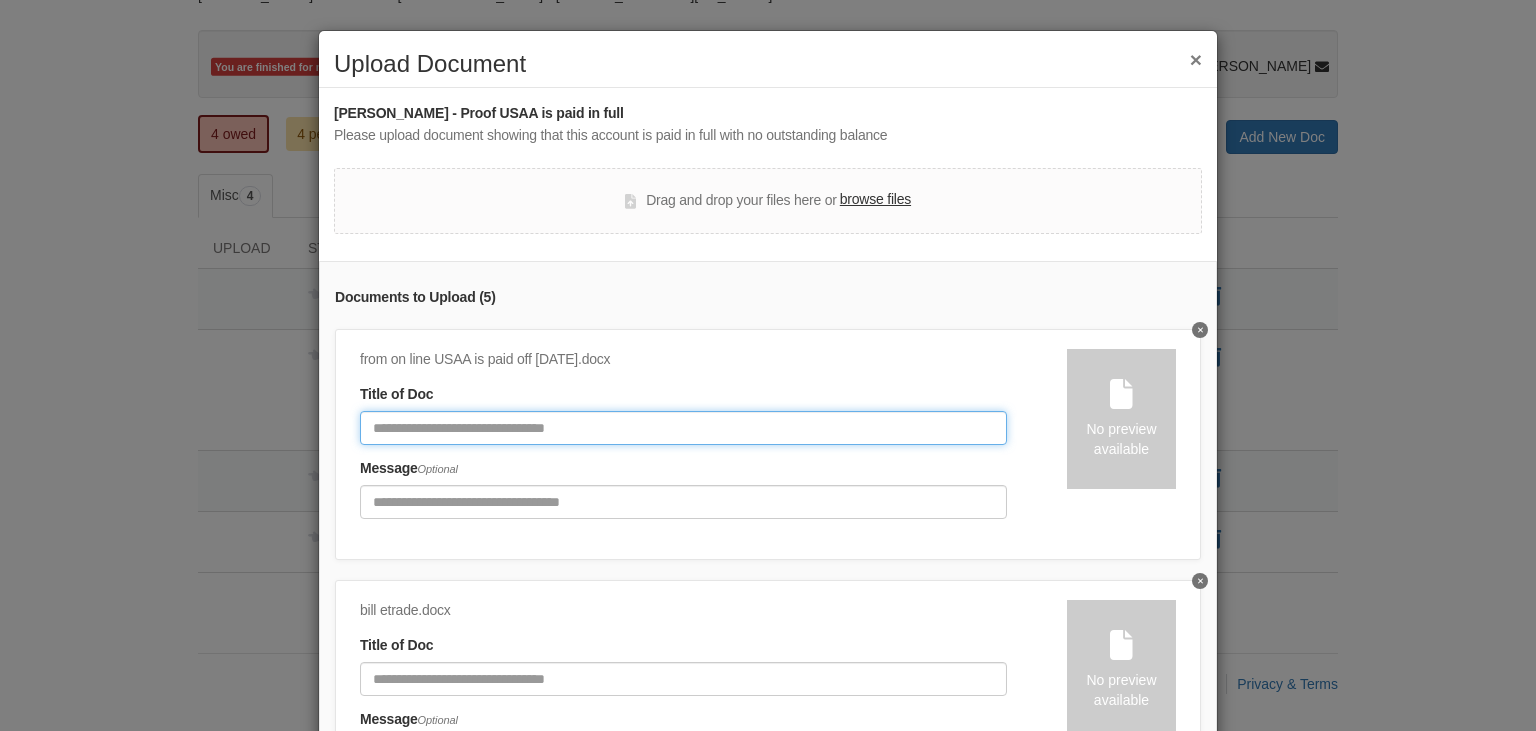 click 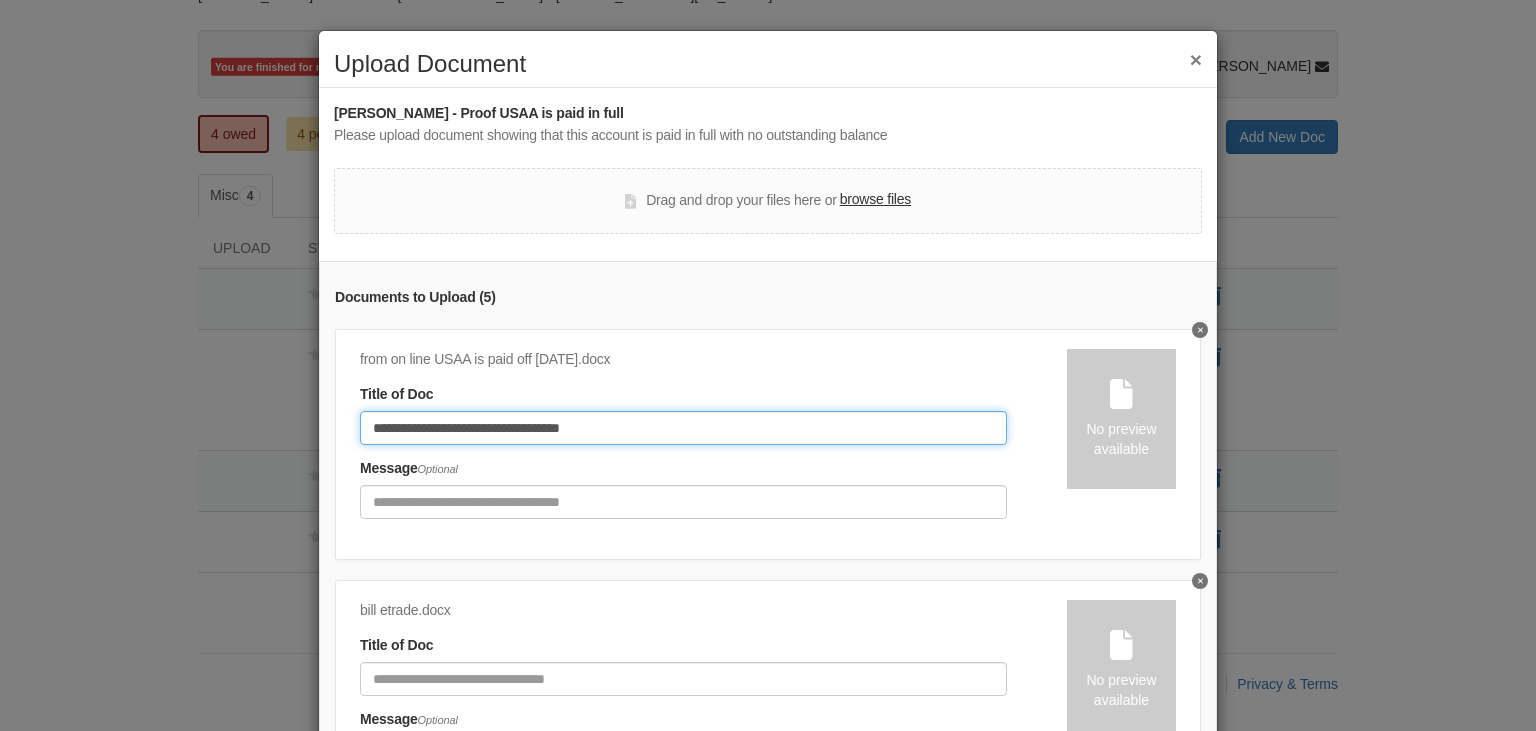 type on "**********" 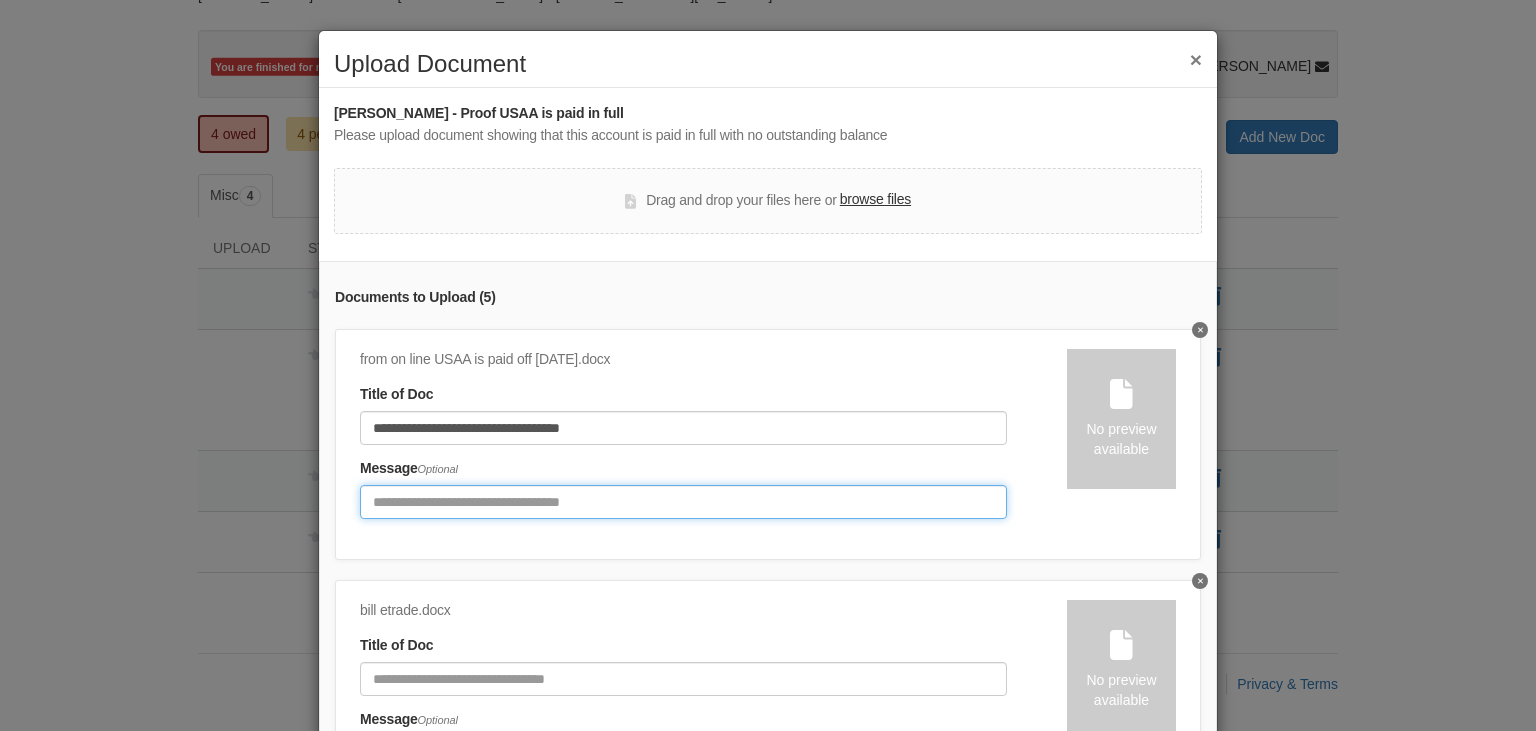 click at bounding box center [683, 502] 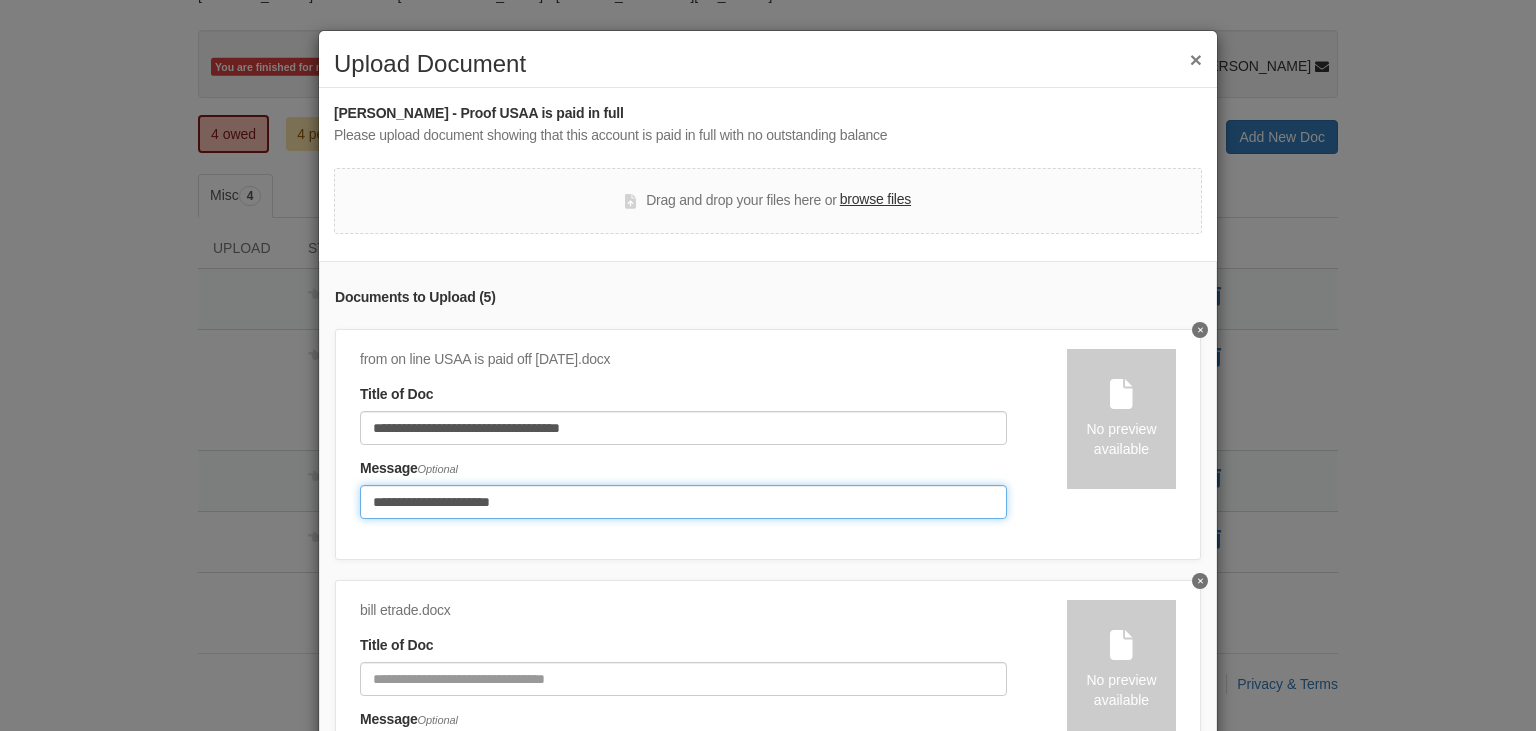 type on "**********" 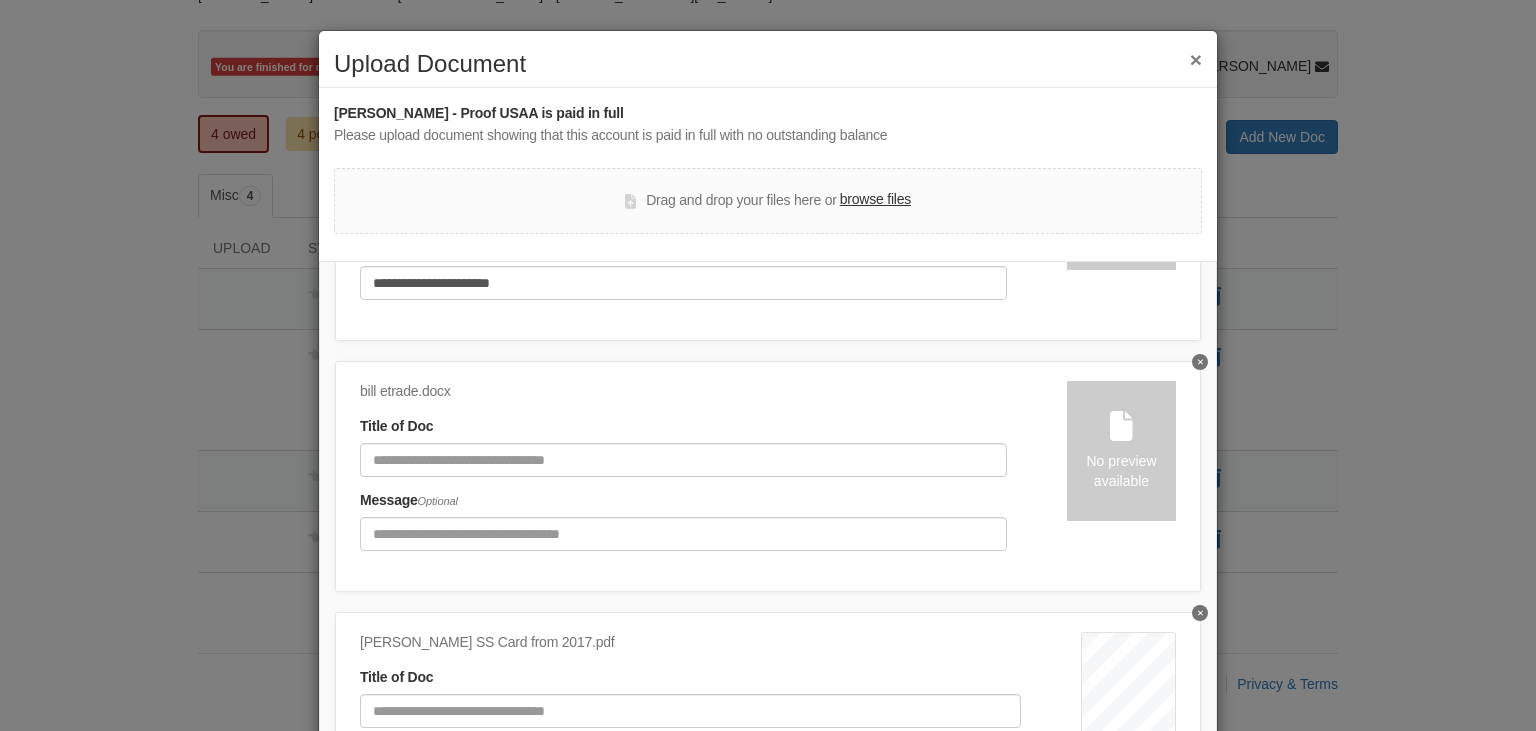 scroll, scrollTop: 278, scrollLeft: 0, axis: vertical 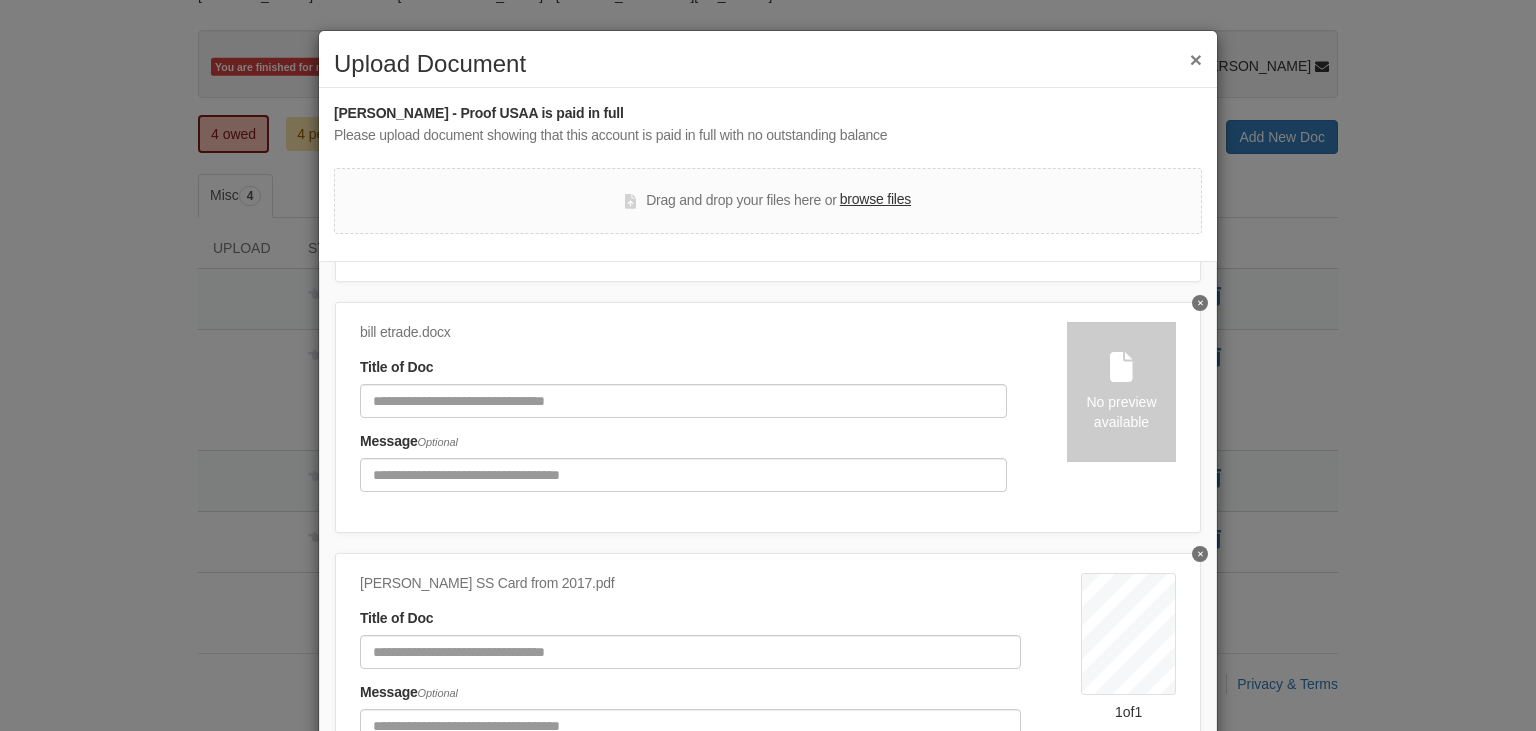 click at bounding box center [1200, 303] 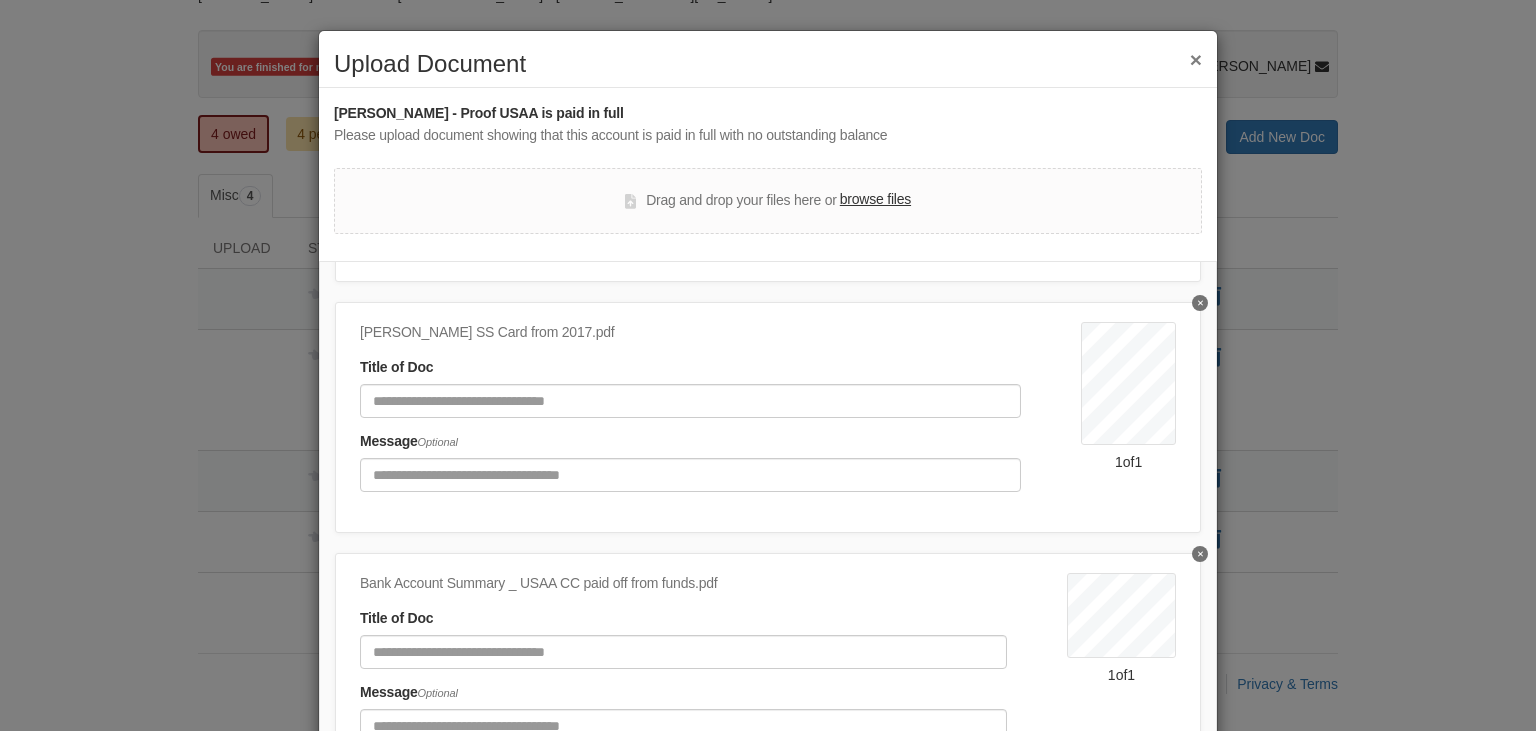 click on "**********" at bounding box center [768, 511] 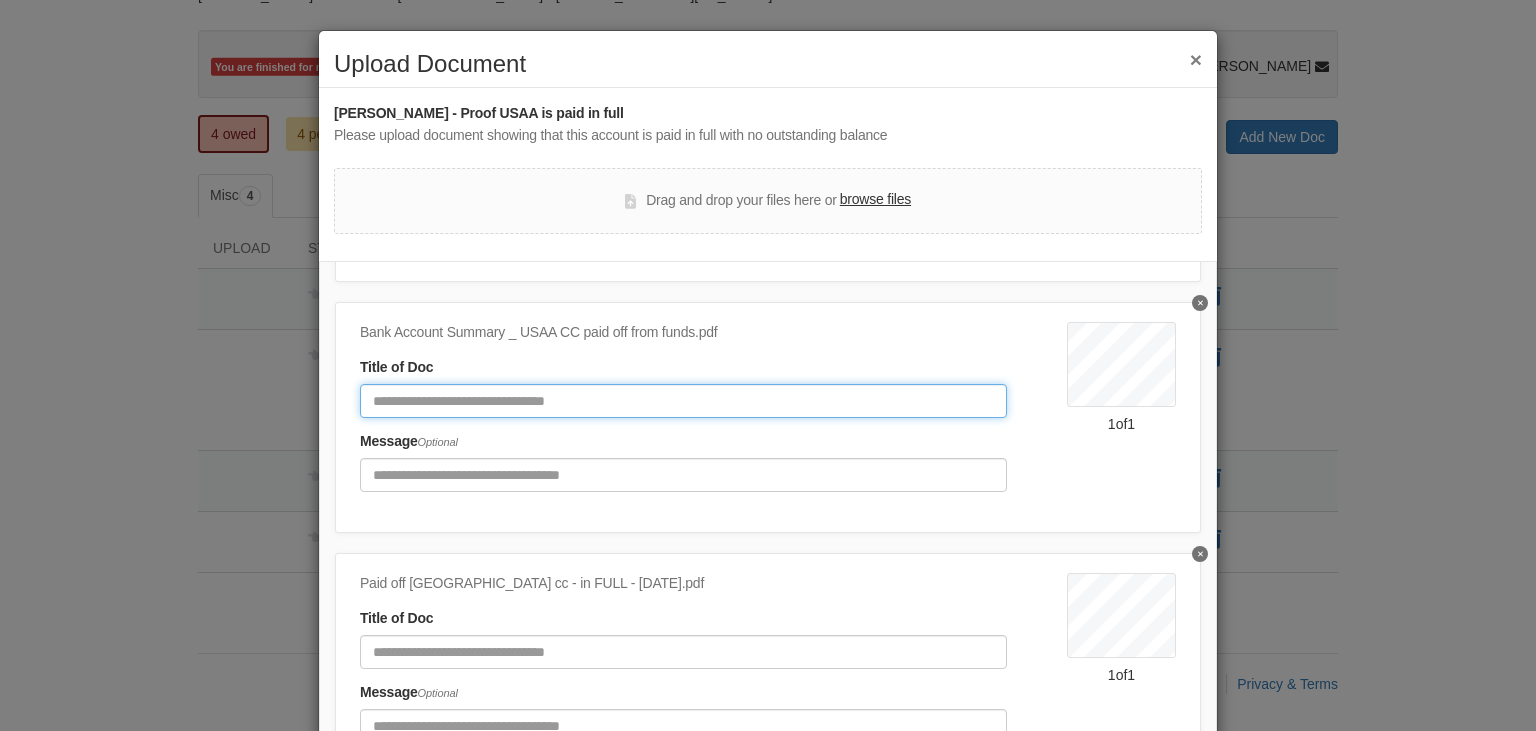 click 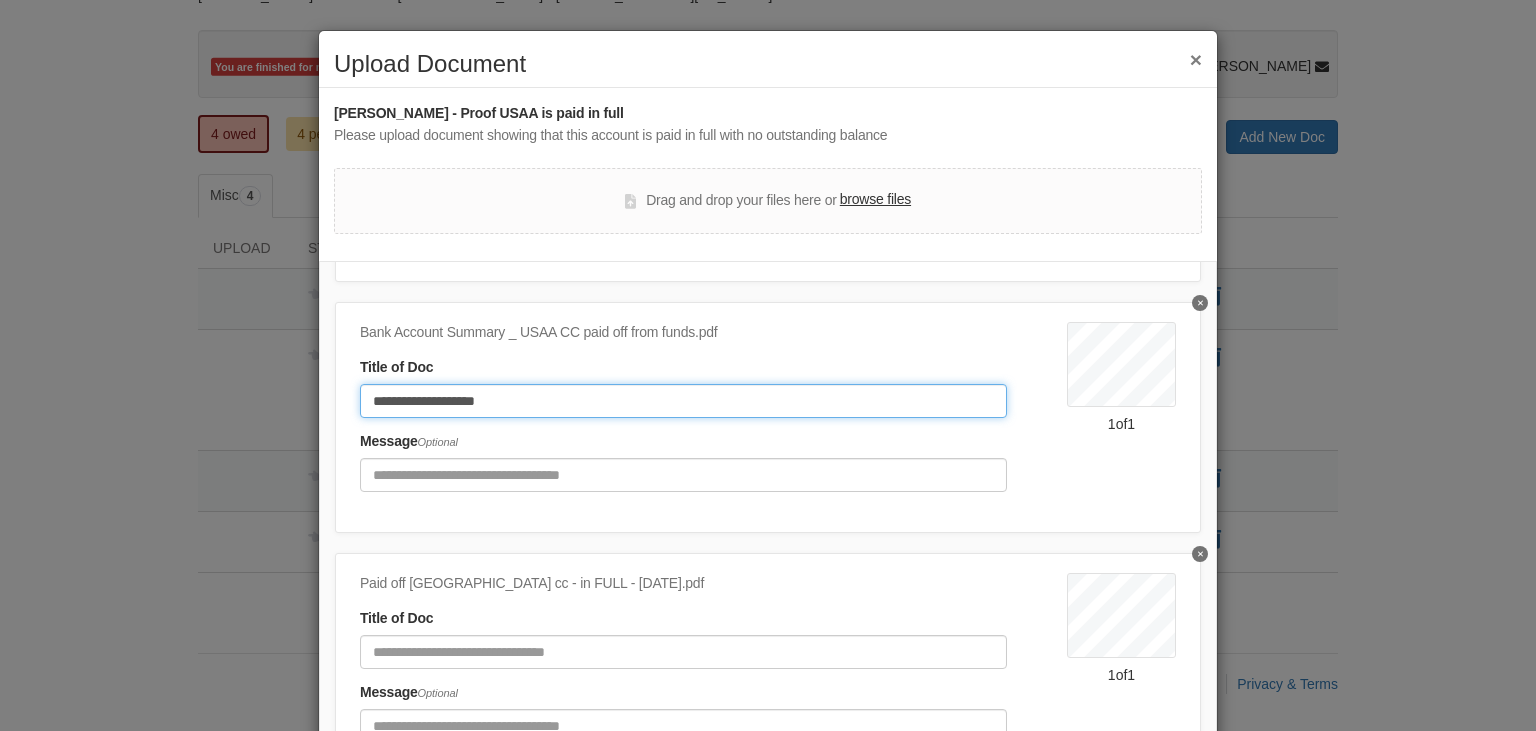type on "**********" 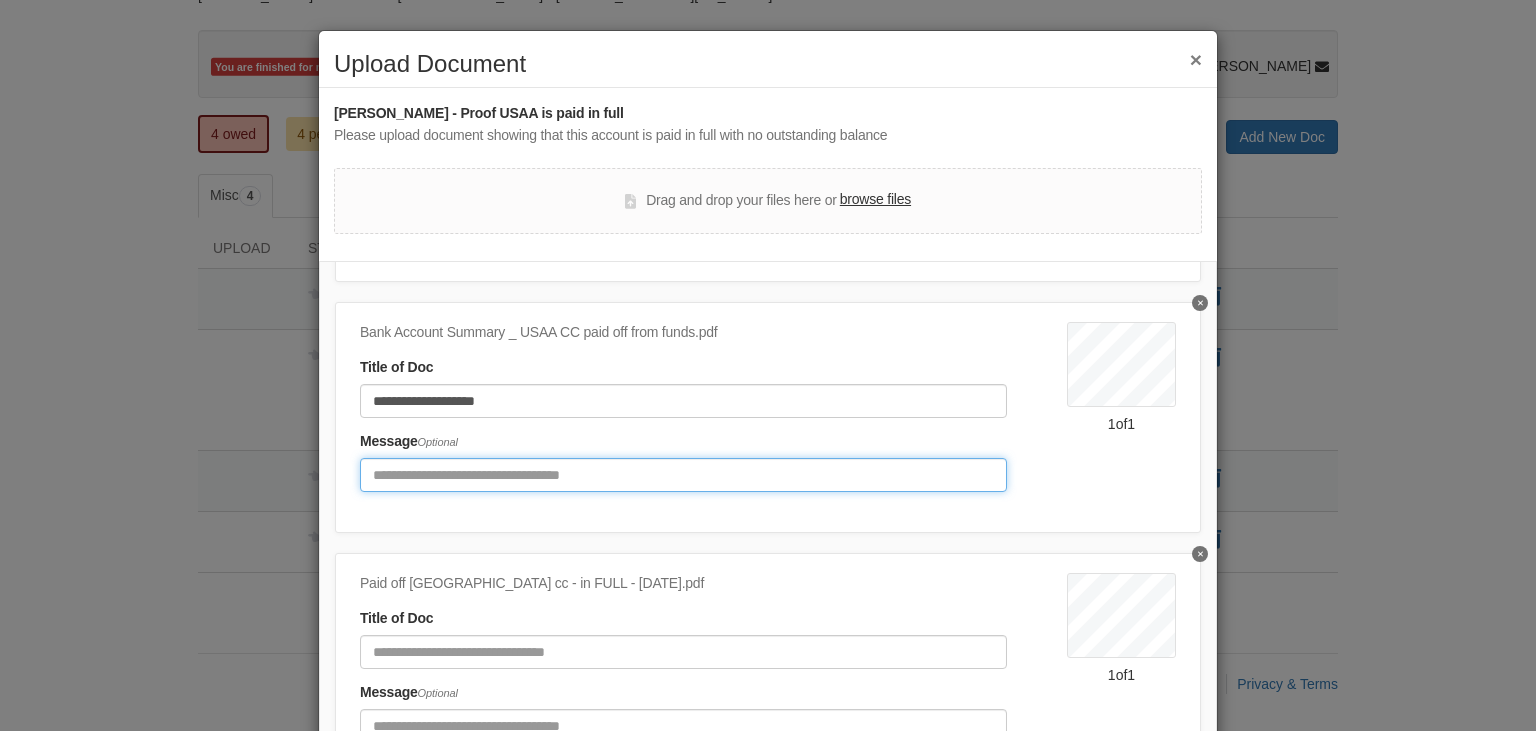 click at bounding box center [683, 475] 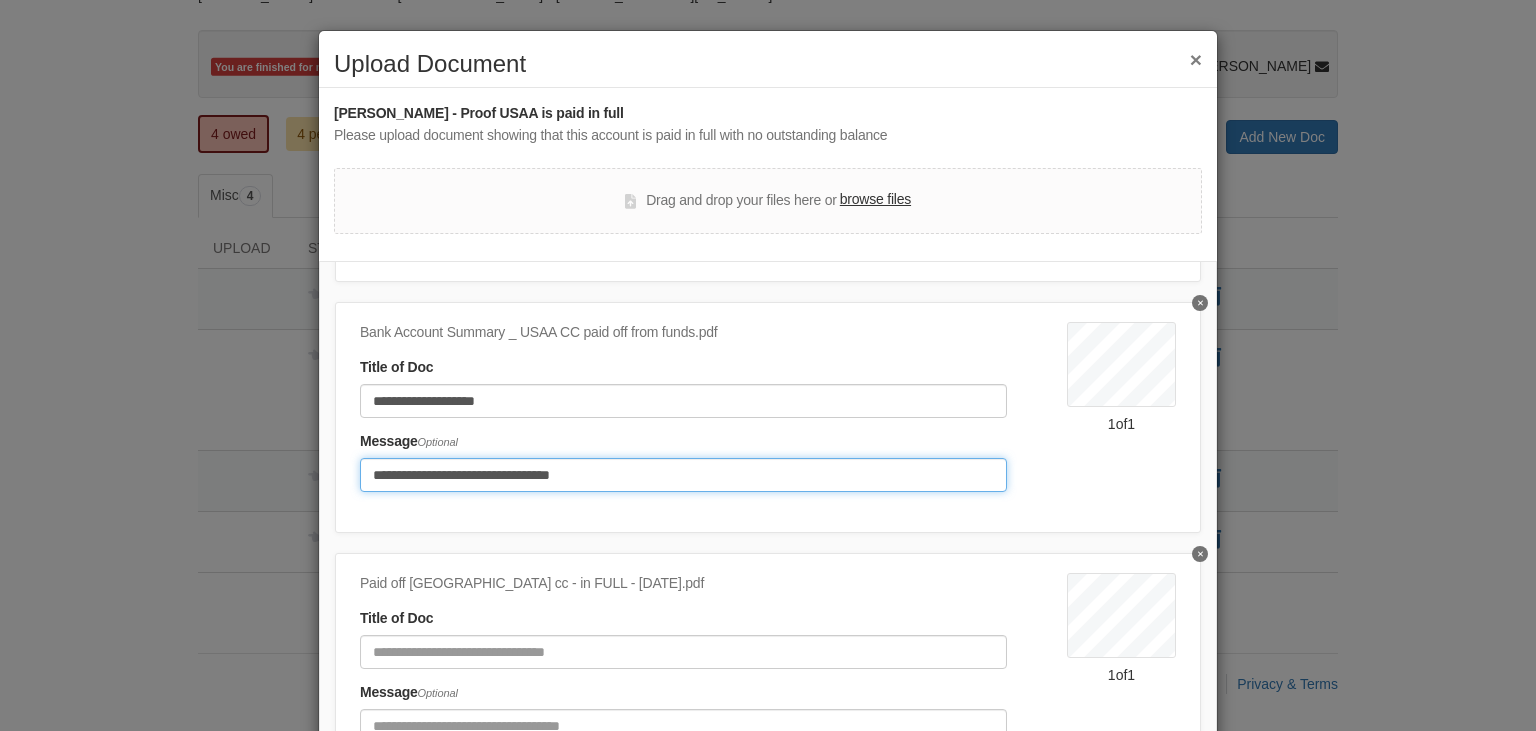 type on "**********" 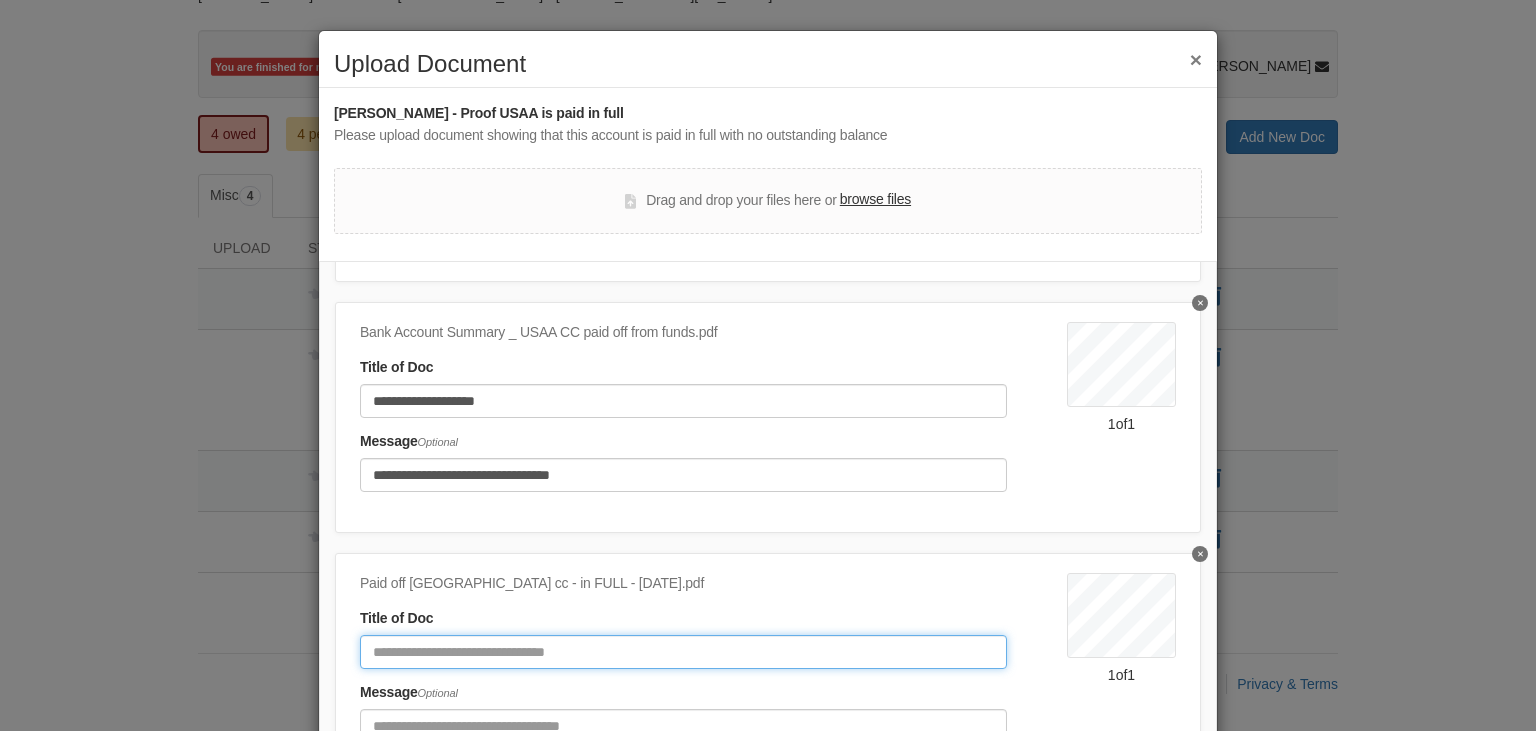 click 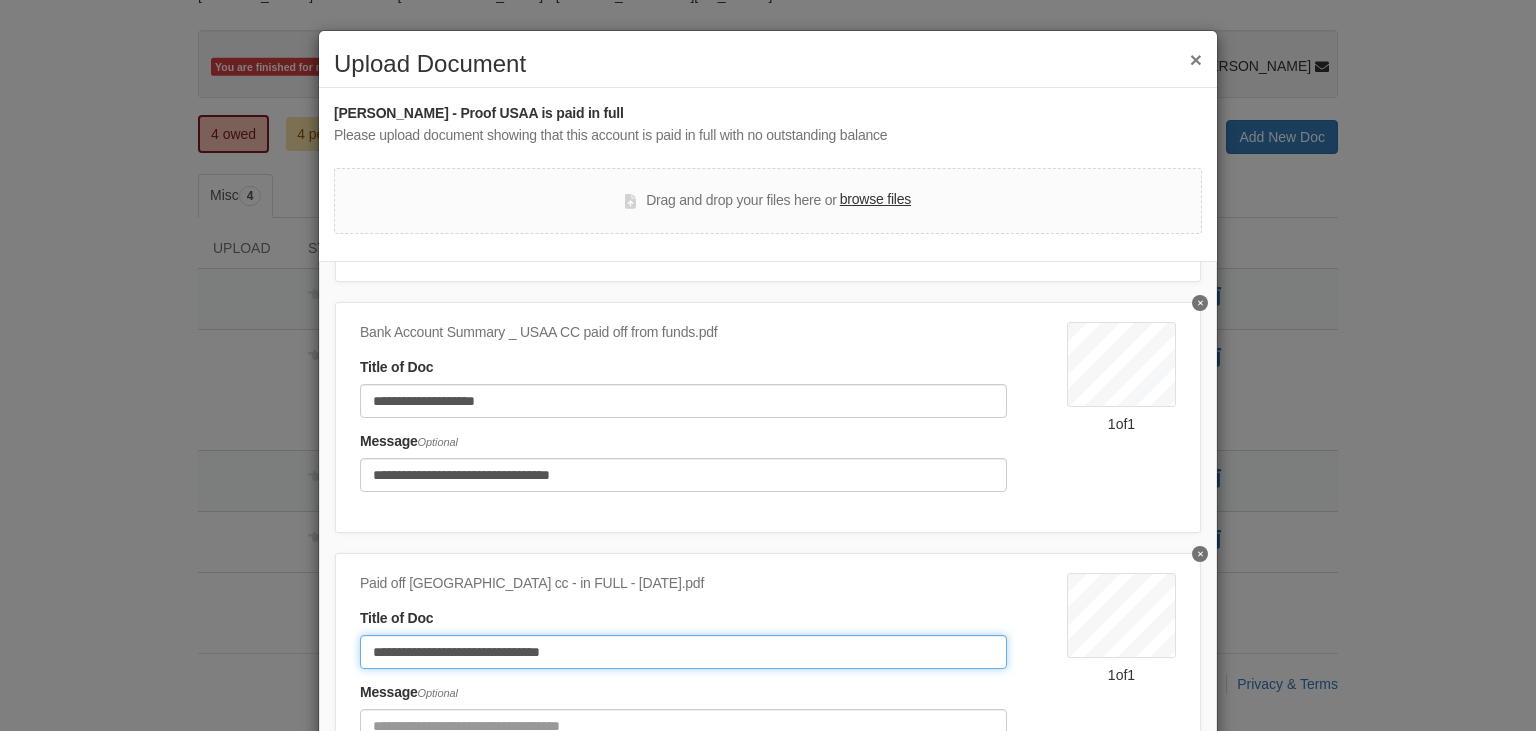 type on "**********" 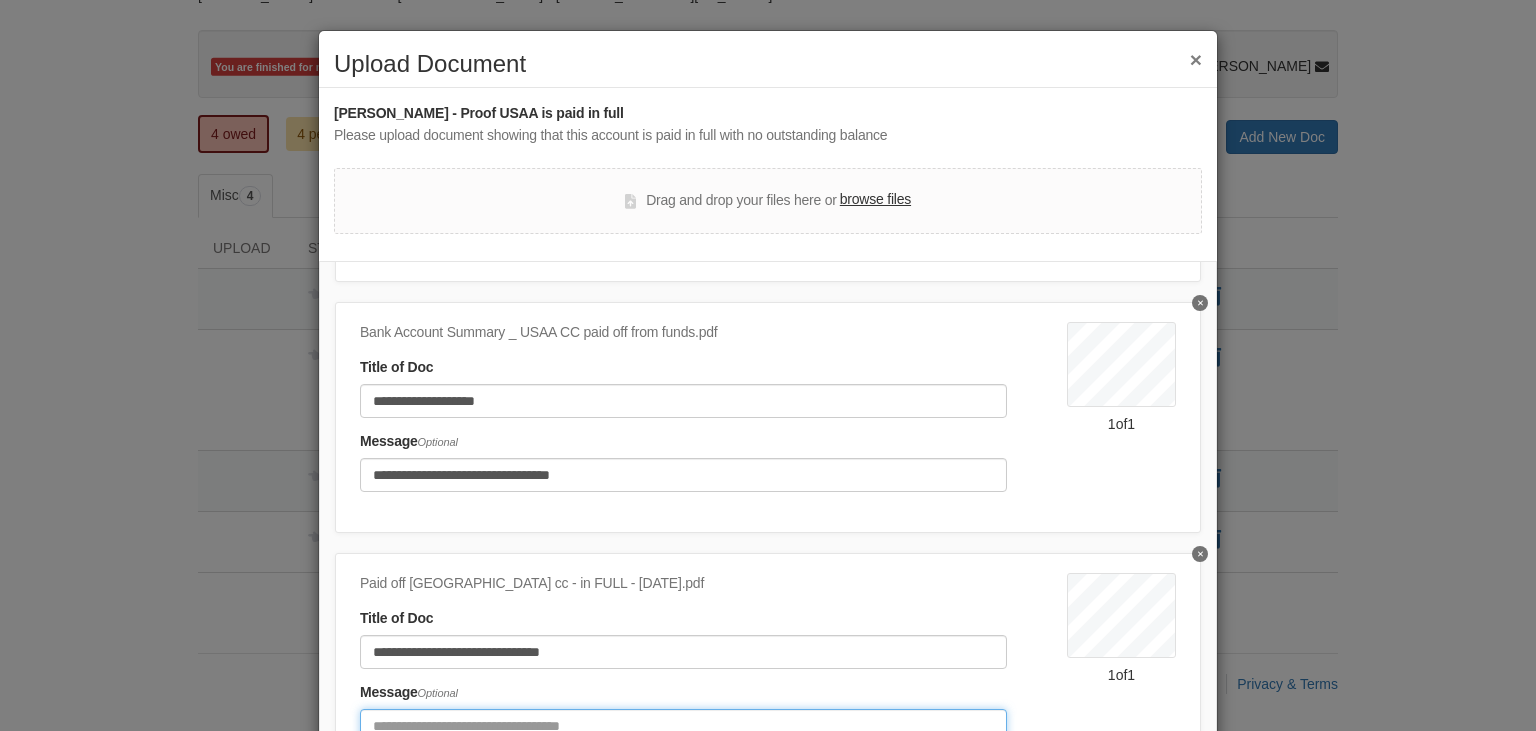 click at bounding box center [683, 726] 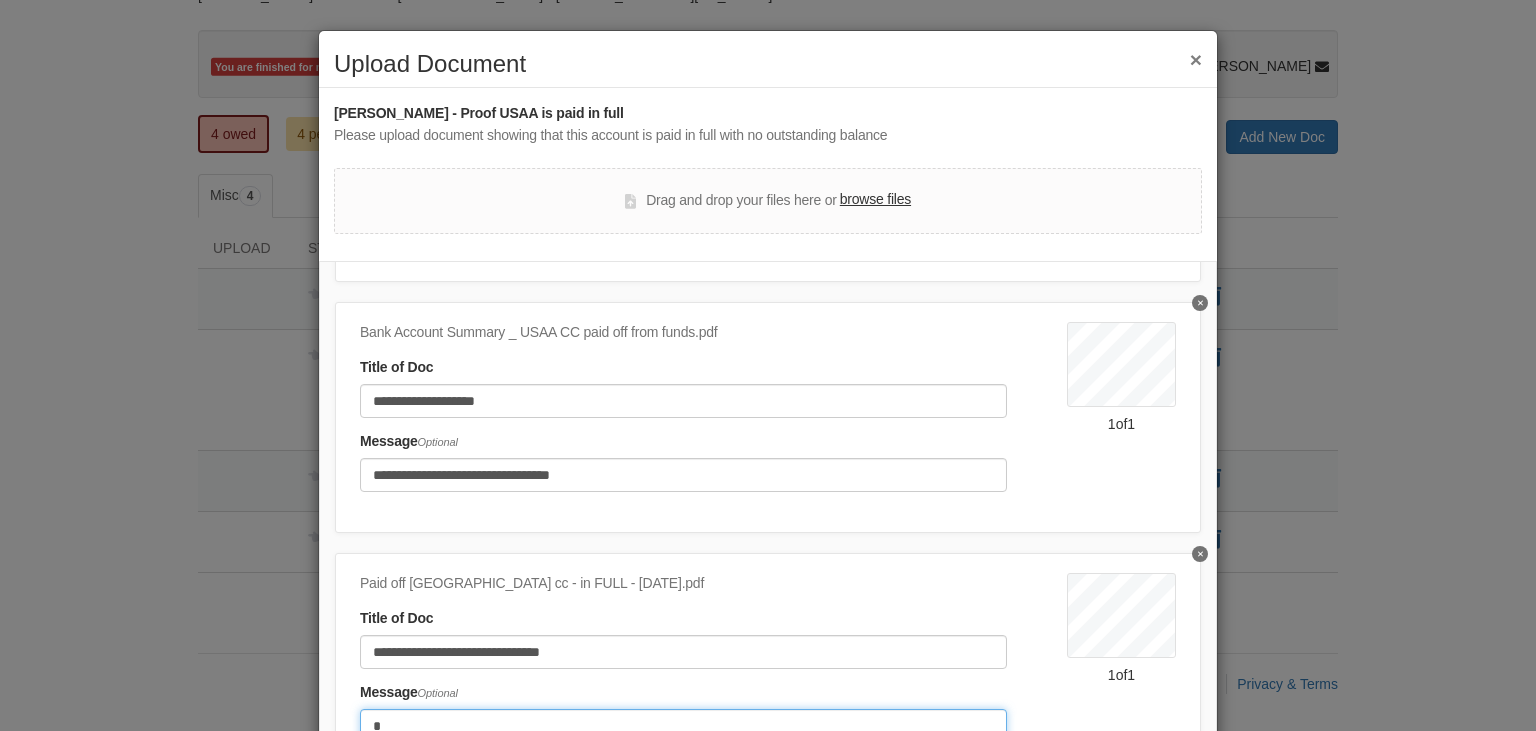 scroll, scrollTop: 2, scrollLeft: 0, axis: vertical 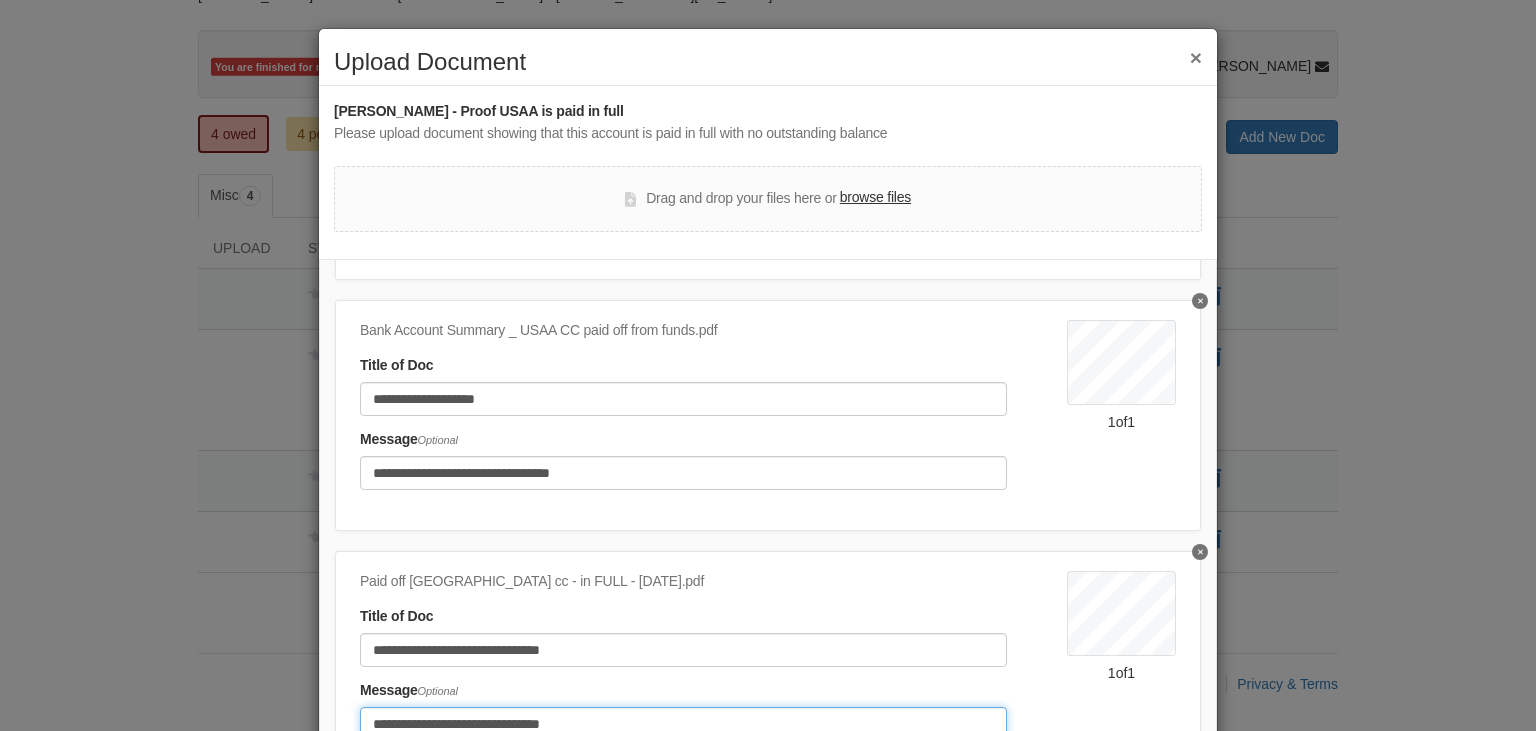 type on "**********" 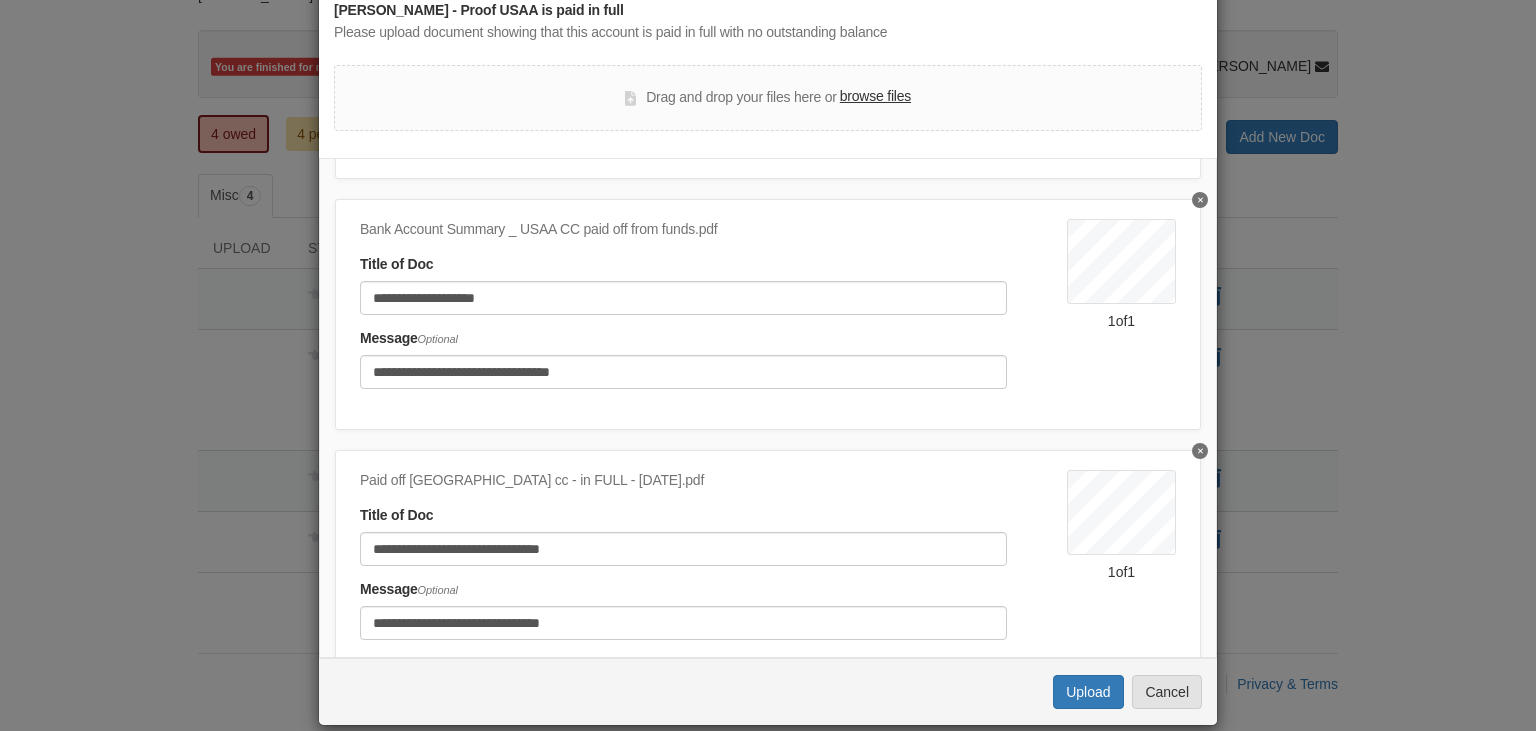 scroll, scrollTop: 127, scrollLeft: 0, axis: vertical 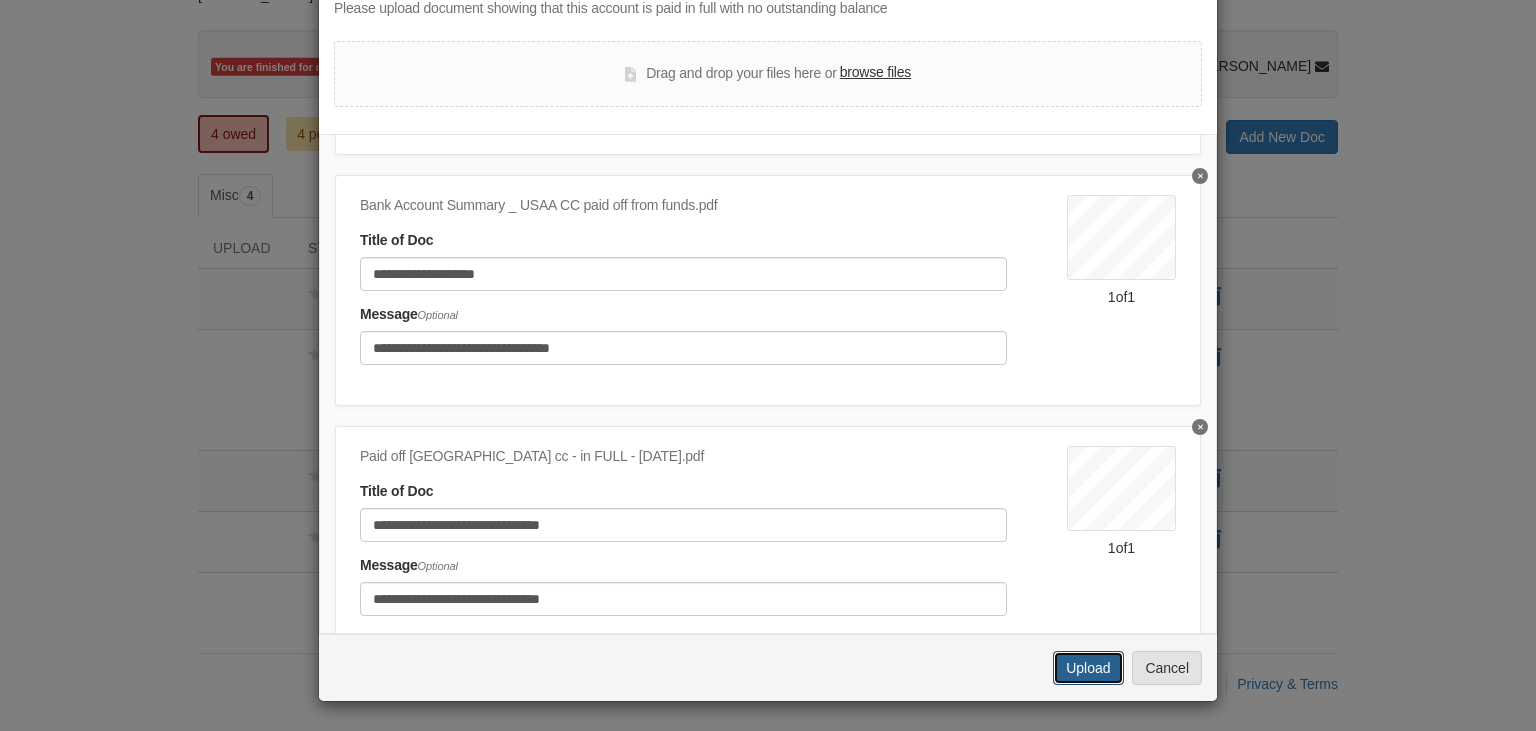 click on "Upload" at bounding box center [1088, 668] 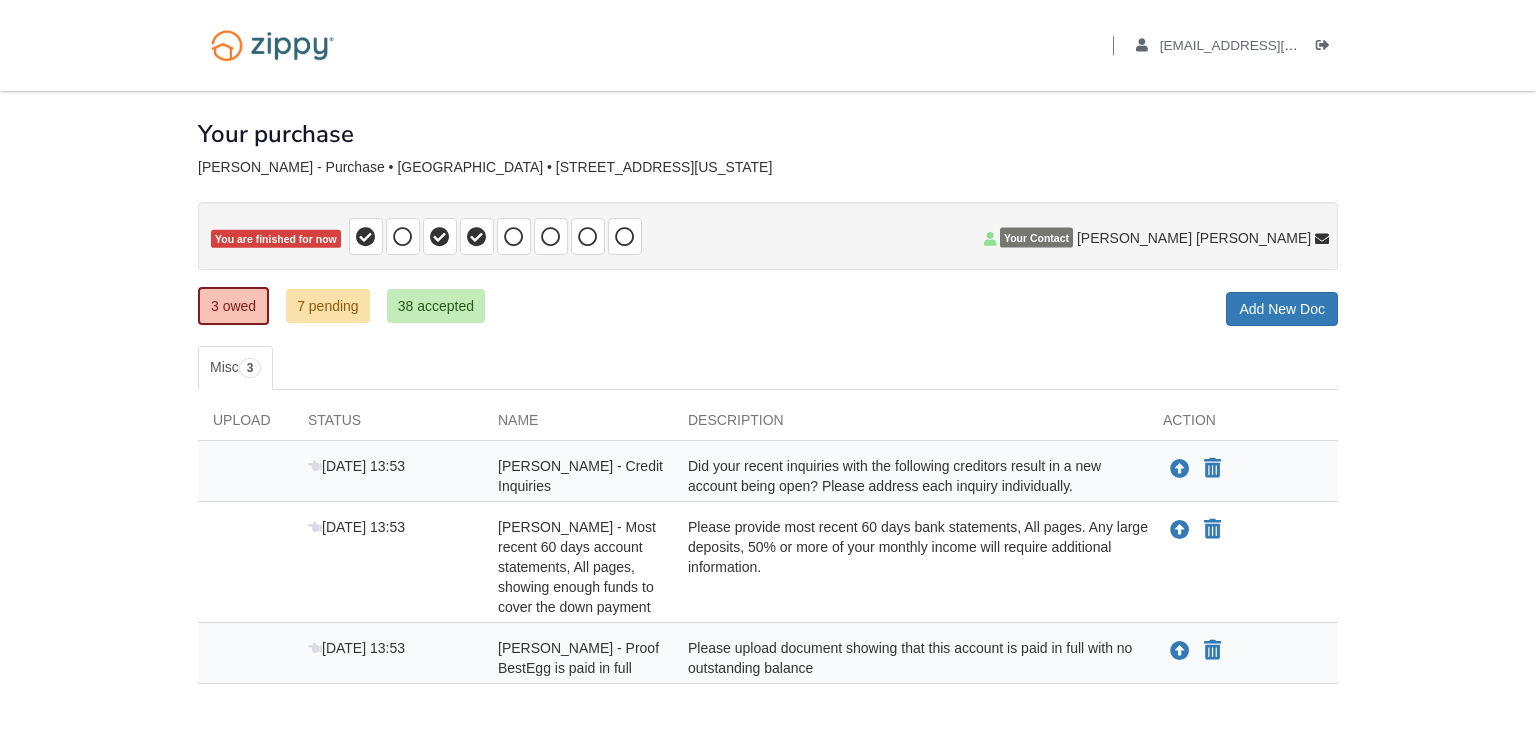 scroll, scrollTop: 111, scrollLeft: 0, axis: vertical 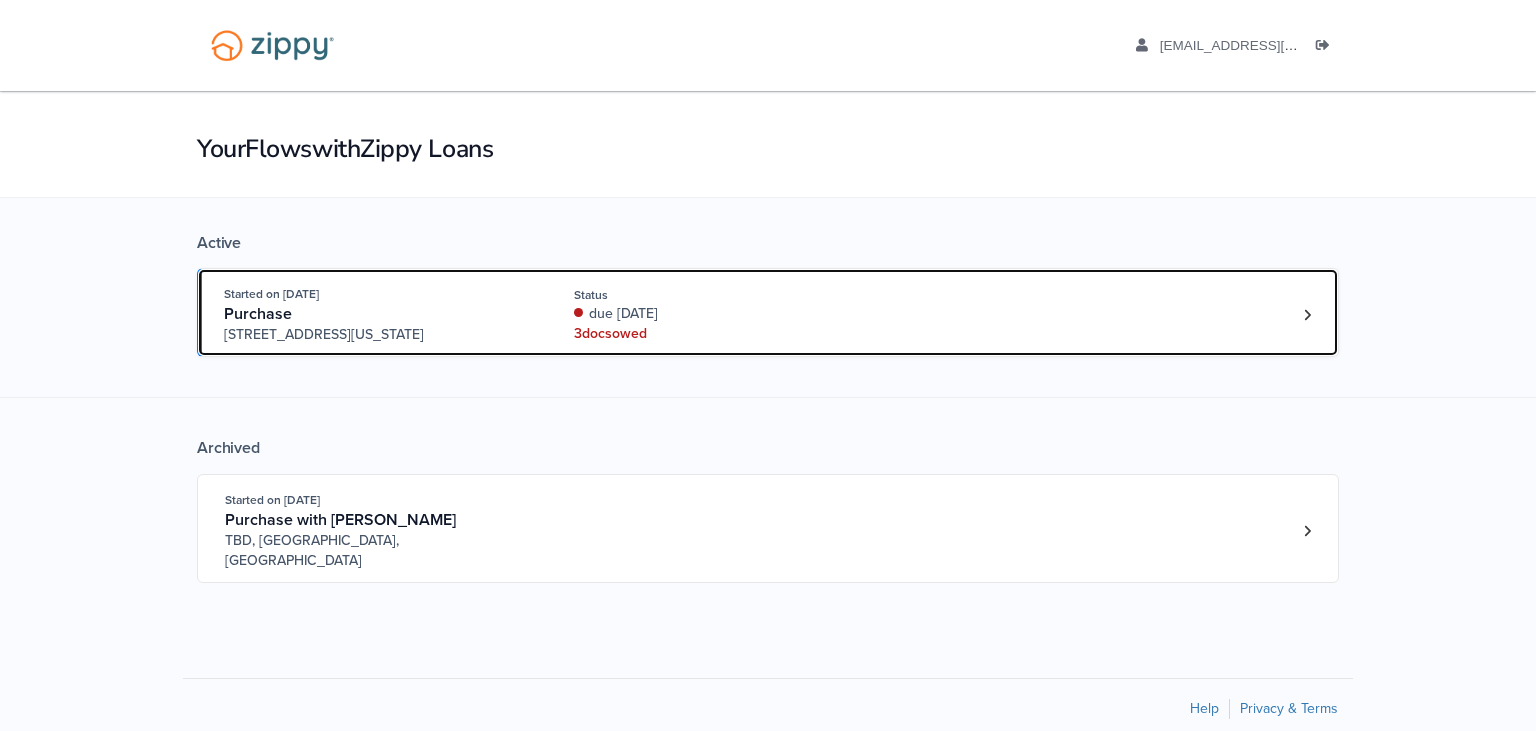 click on "Status due 11 days ago 3  doc s  owed" at bounding box center [707, 315] 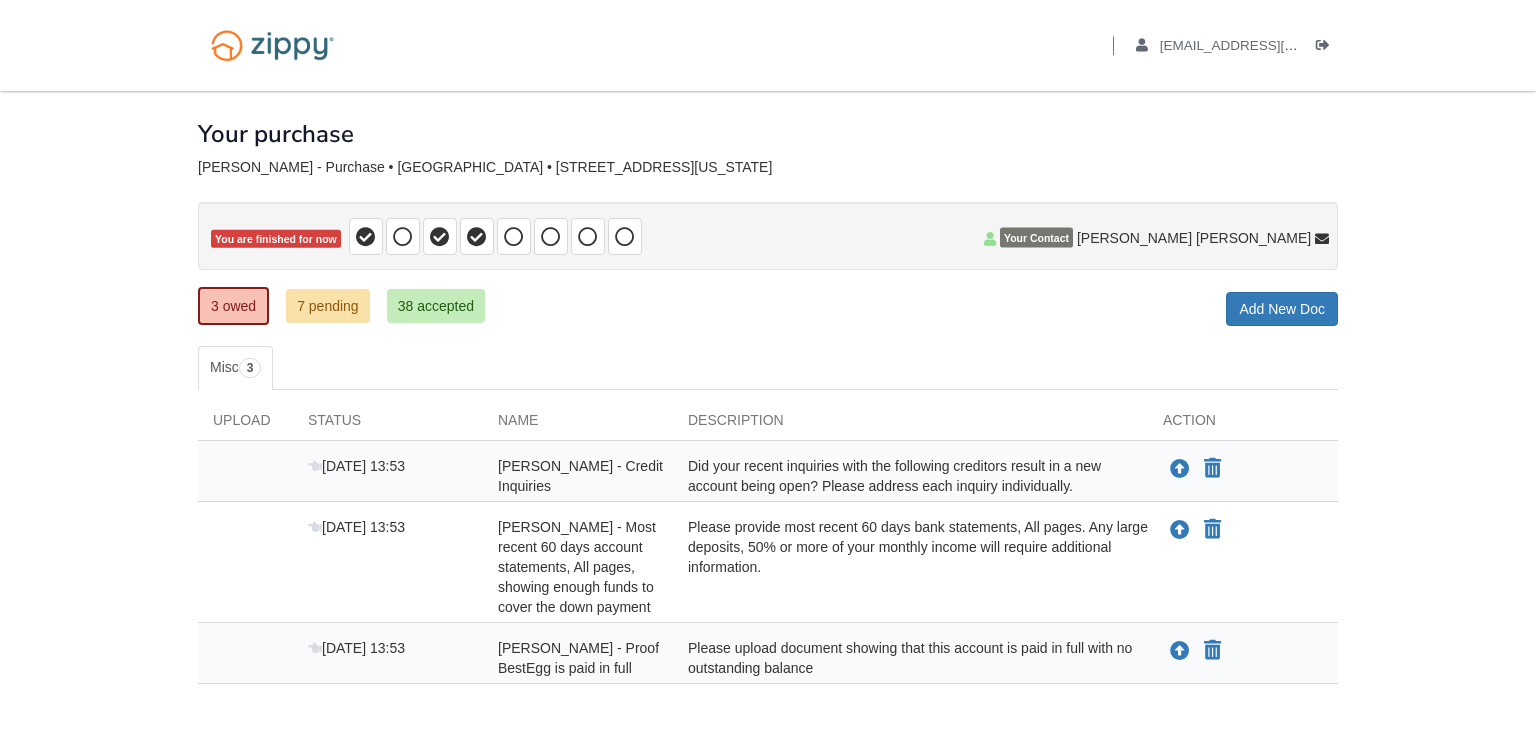 scroll, scrollTop: 0, scrollLeft: 0, axis: both 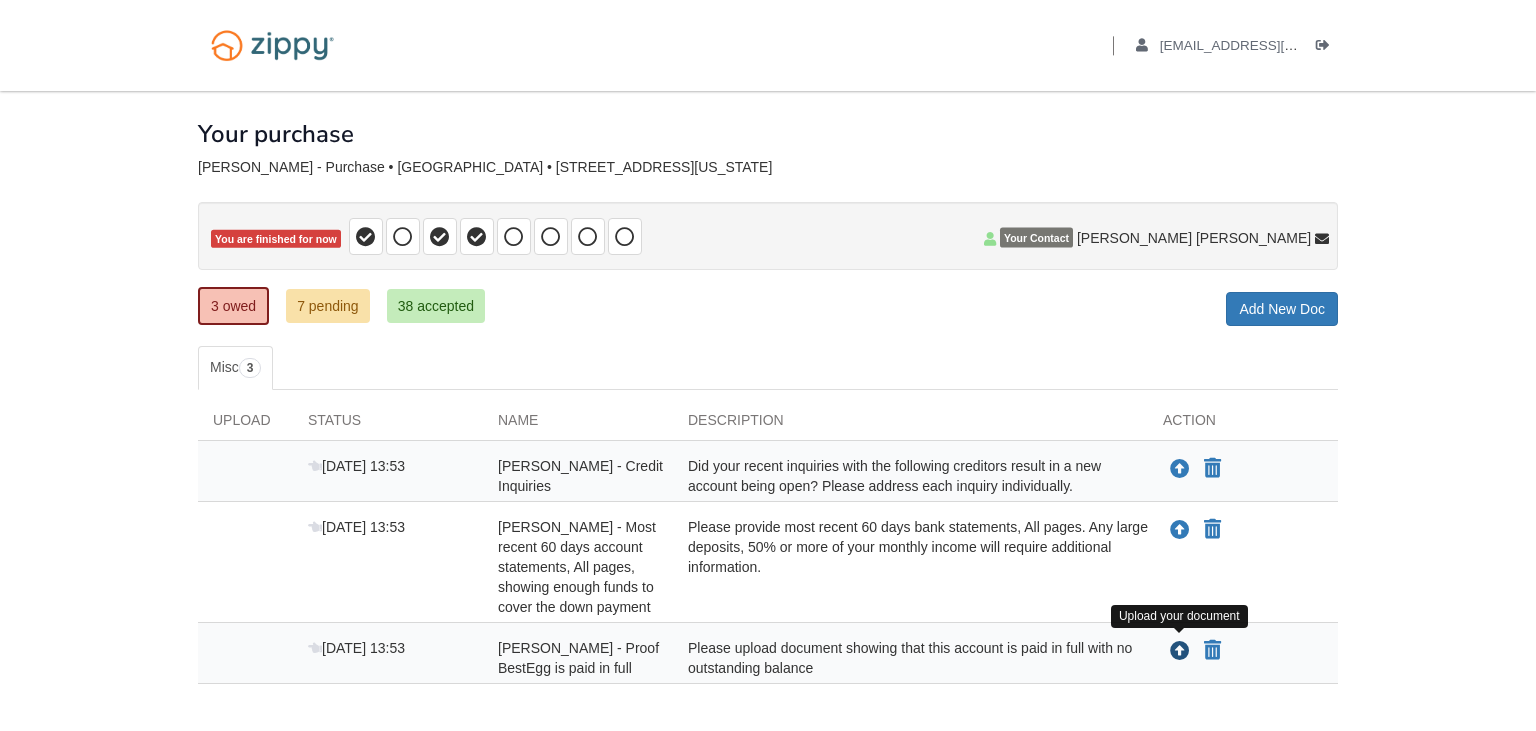 click at bounding box center (1180, 652) 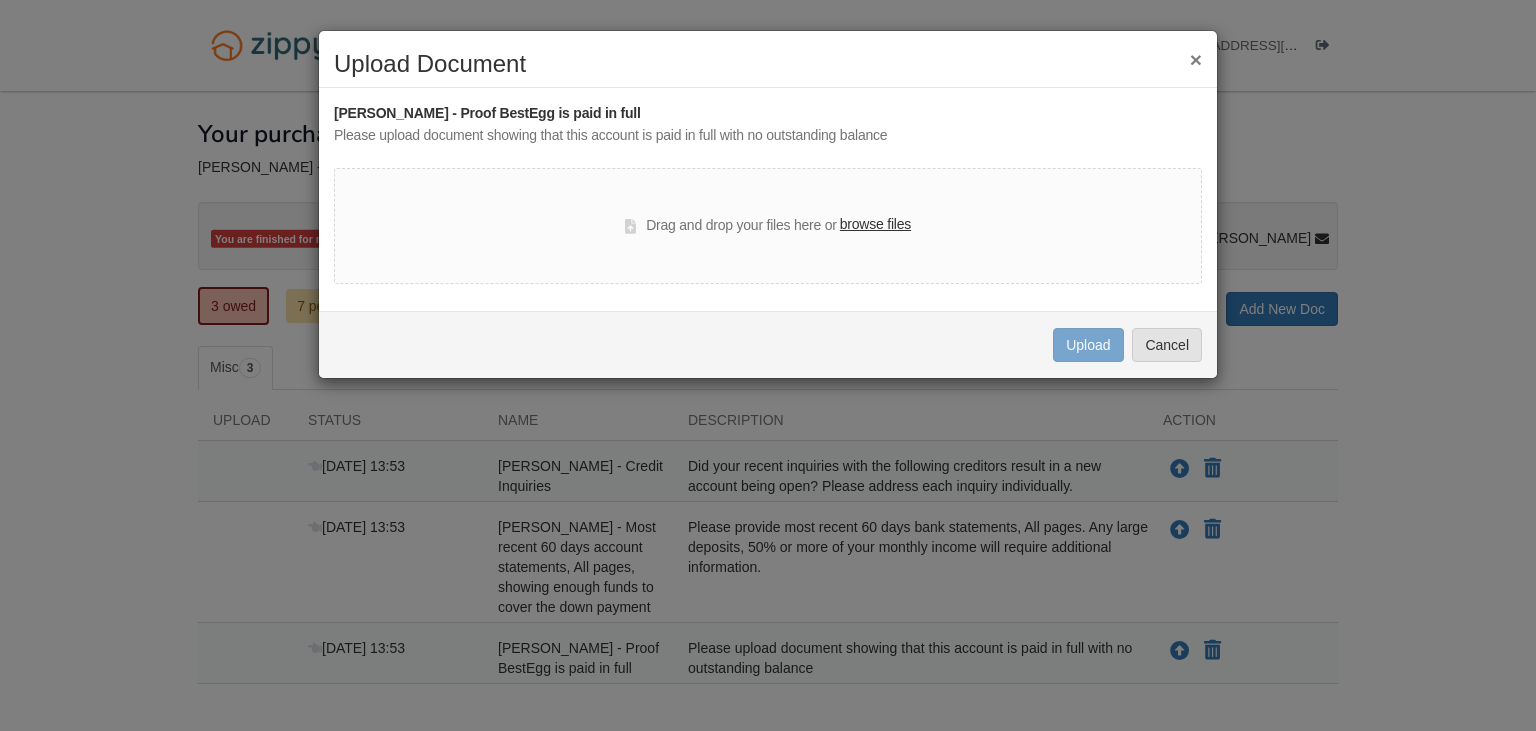 click on "browse files" at bounding box center (875, 225) 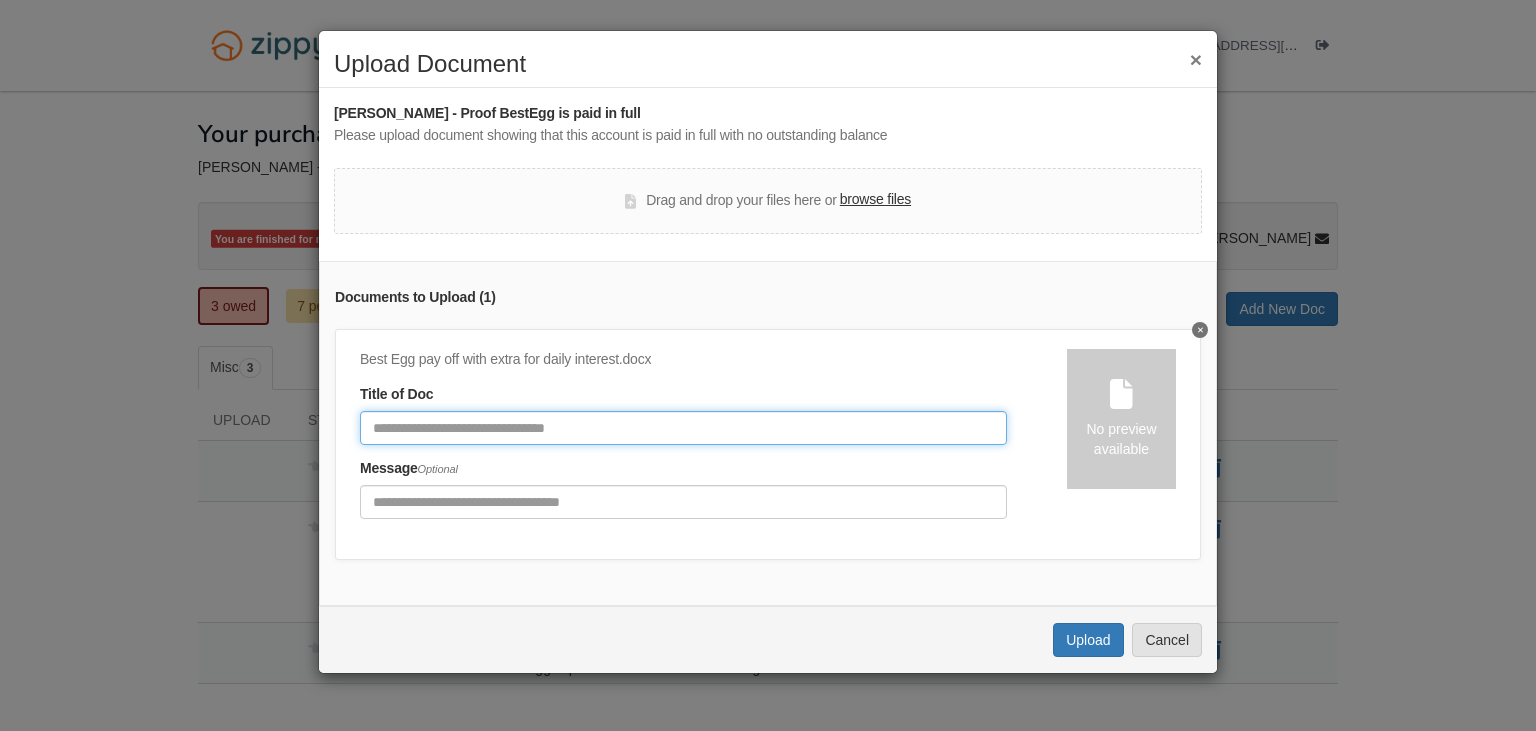 click 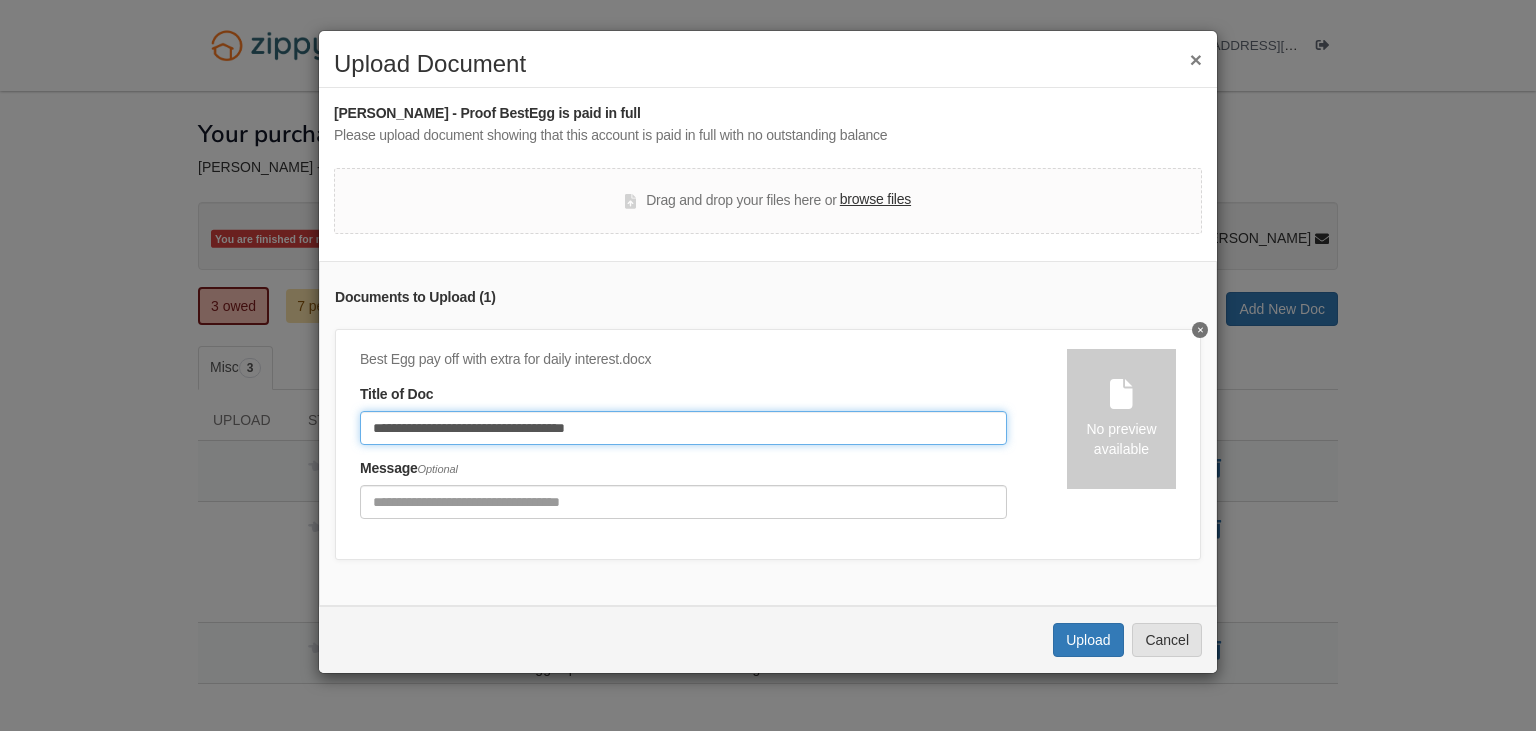 type on "**********" 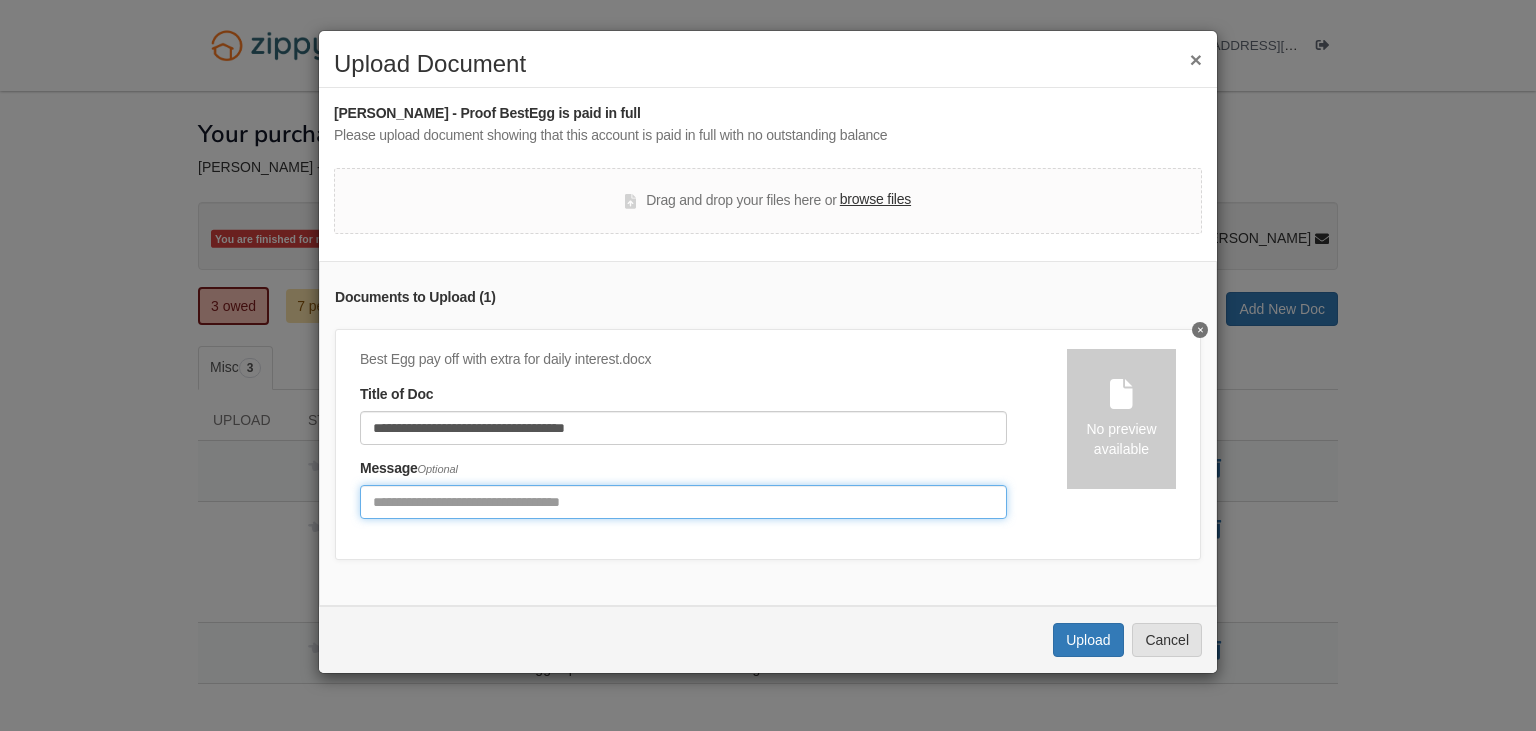click at bounding box center [683, 502] 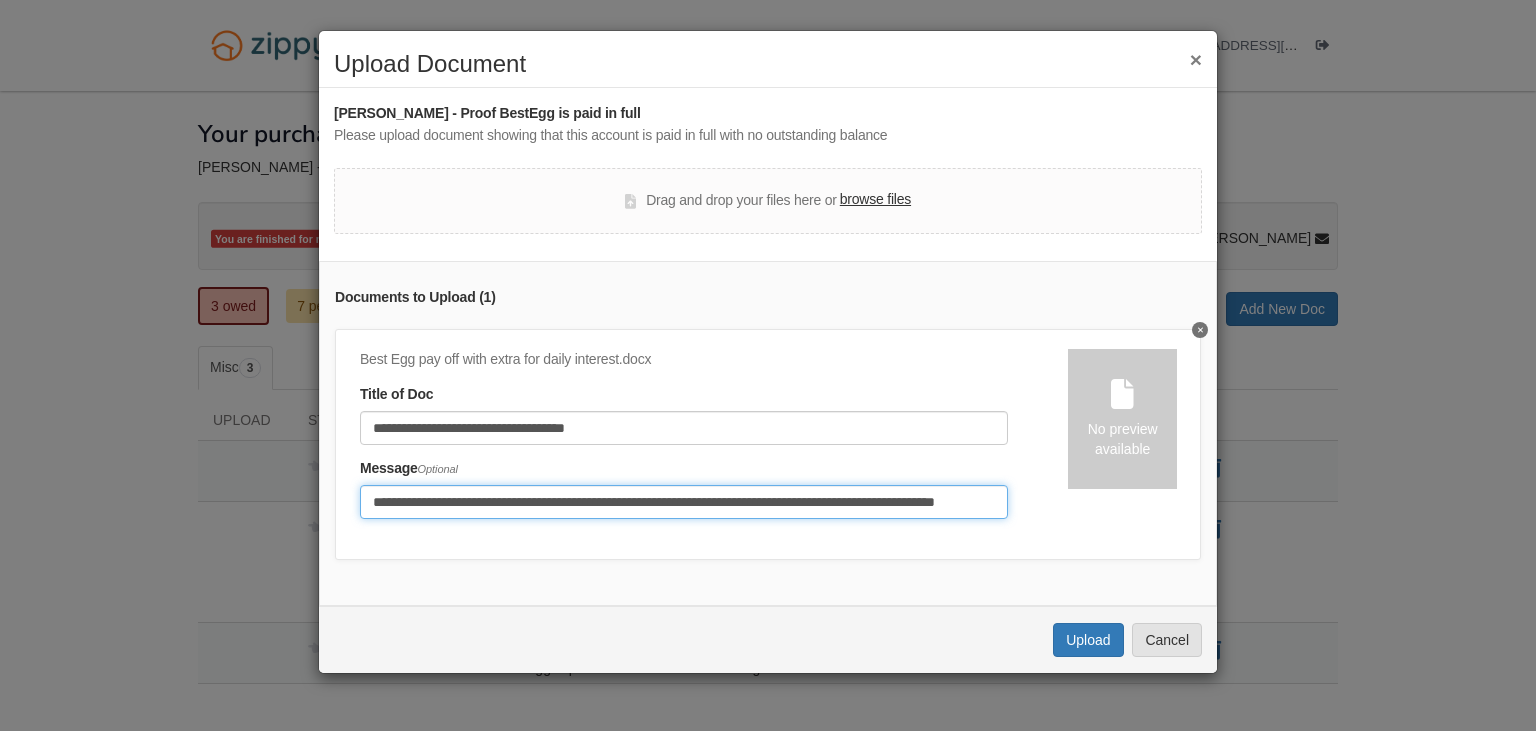 scroll, scrollTop: 0, scrollLeft: 55, axis: horizontal 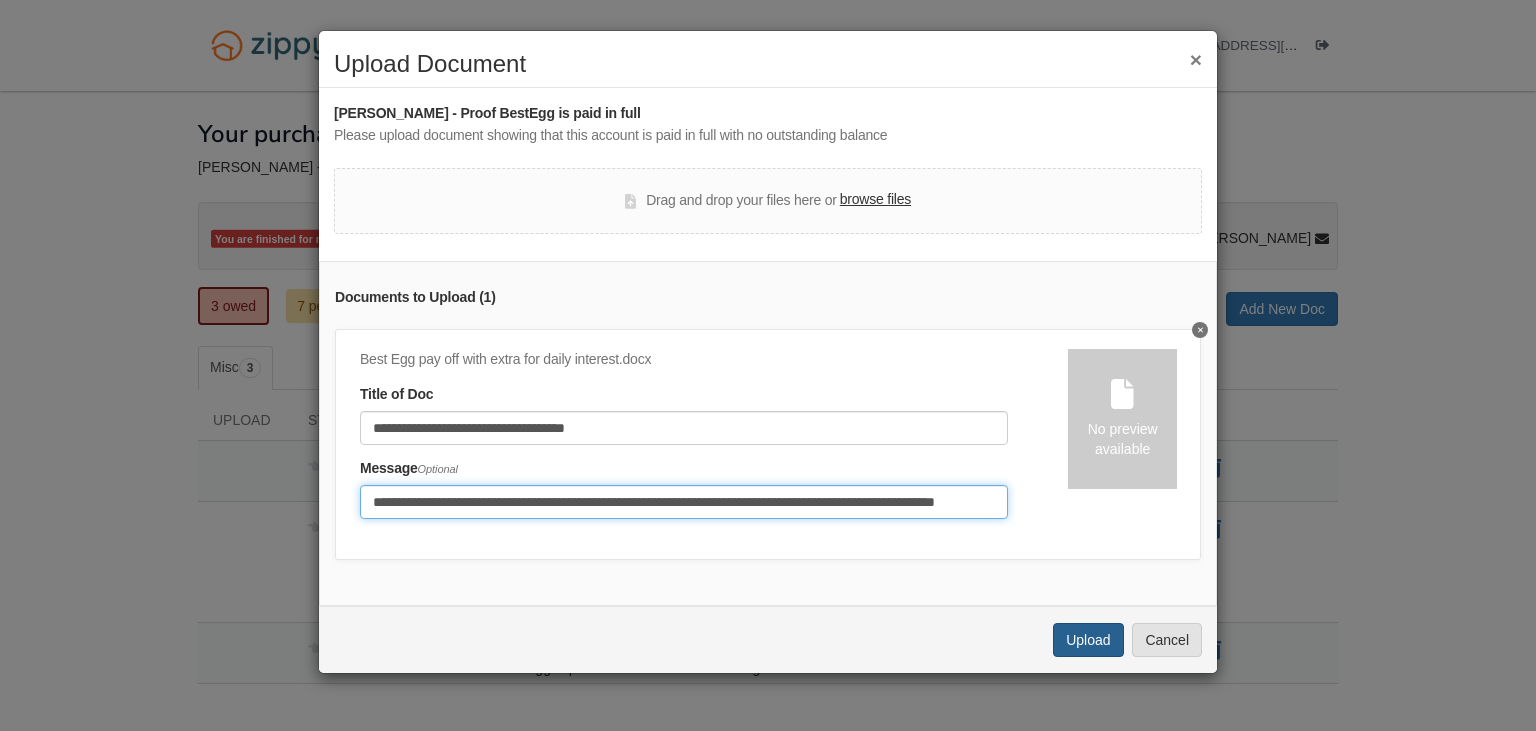 type on "**********" 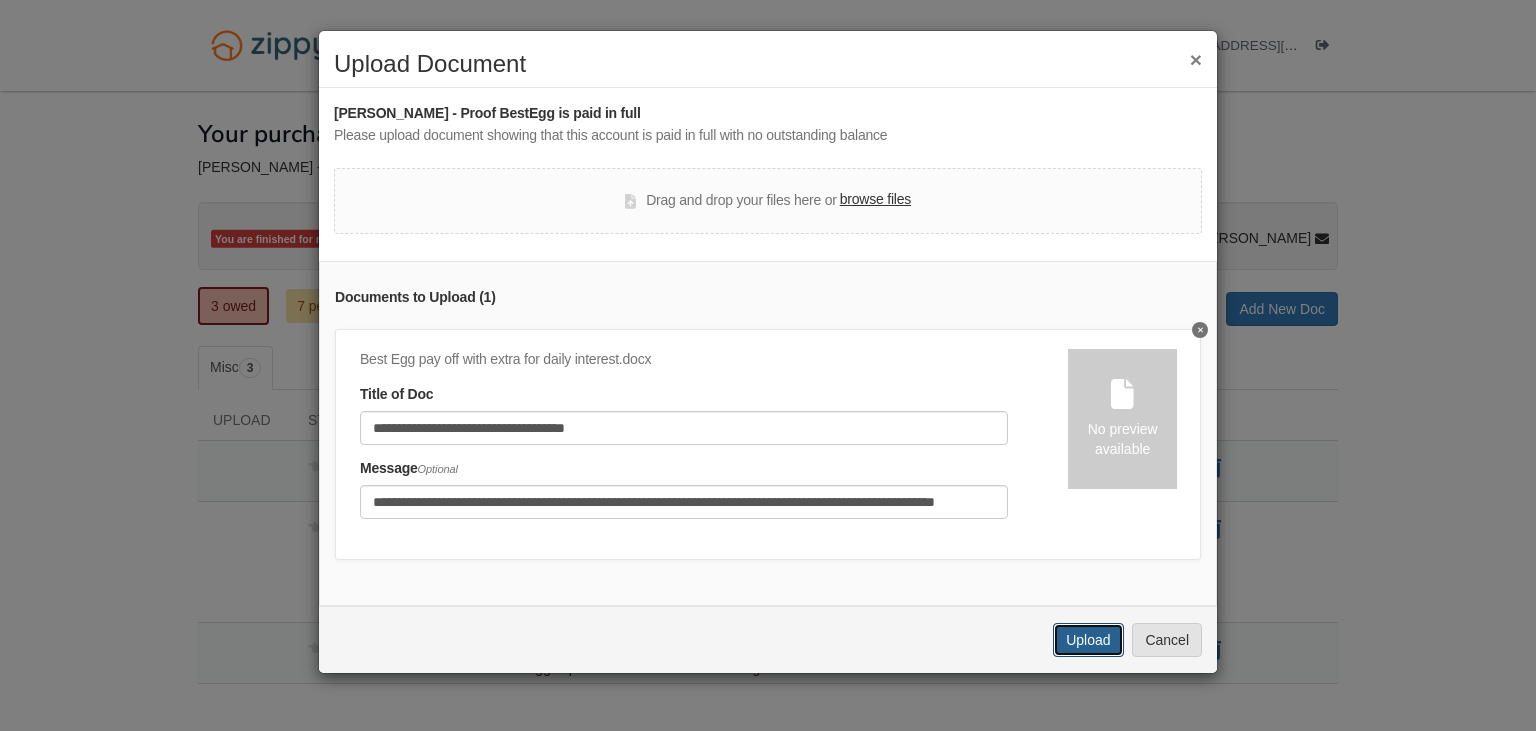 click on "Upload" at bounding box center [1088, 640] 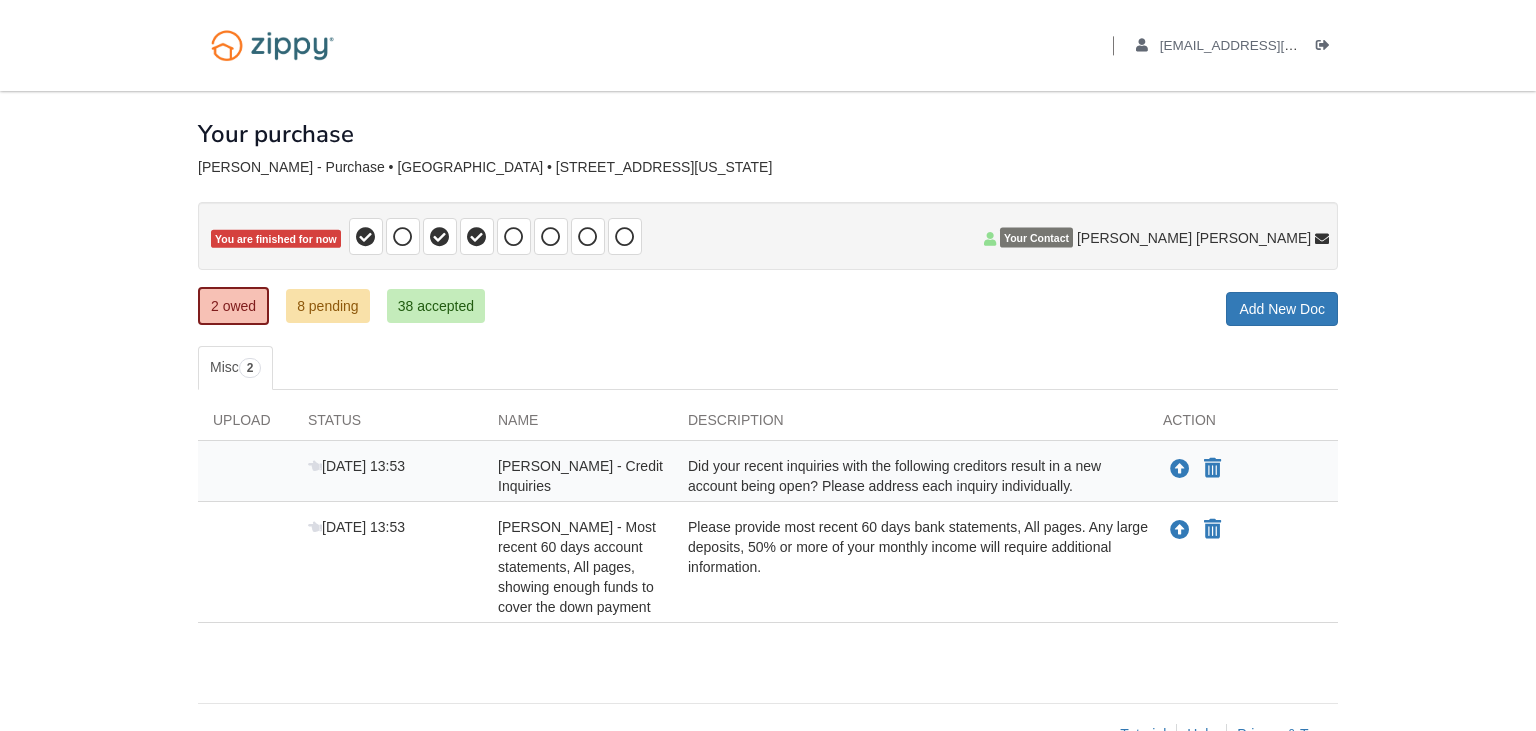 scroll, scrollTop: 0, scrollLeft: 0, axis: both 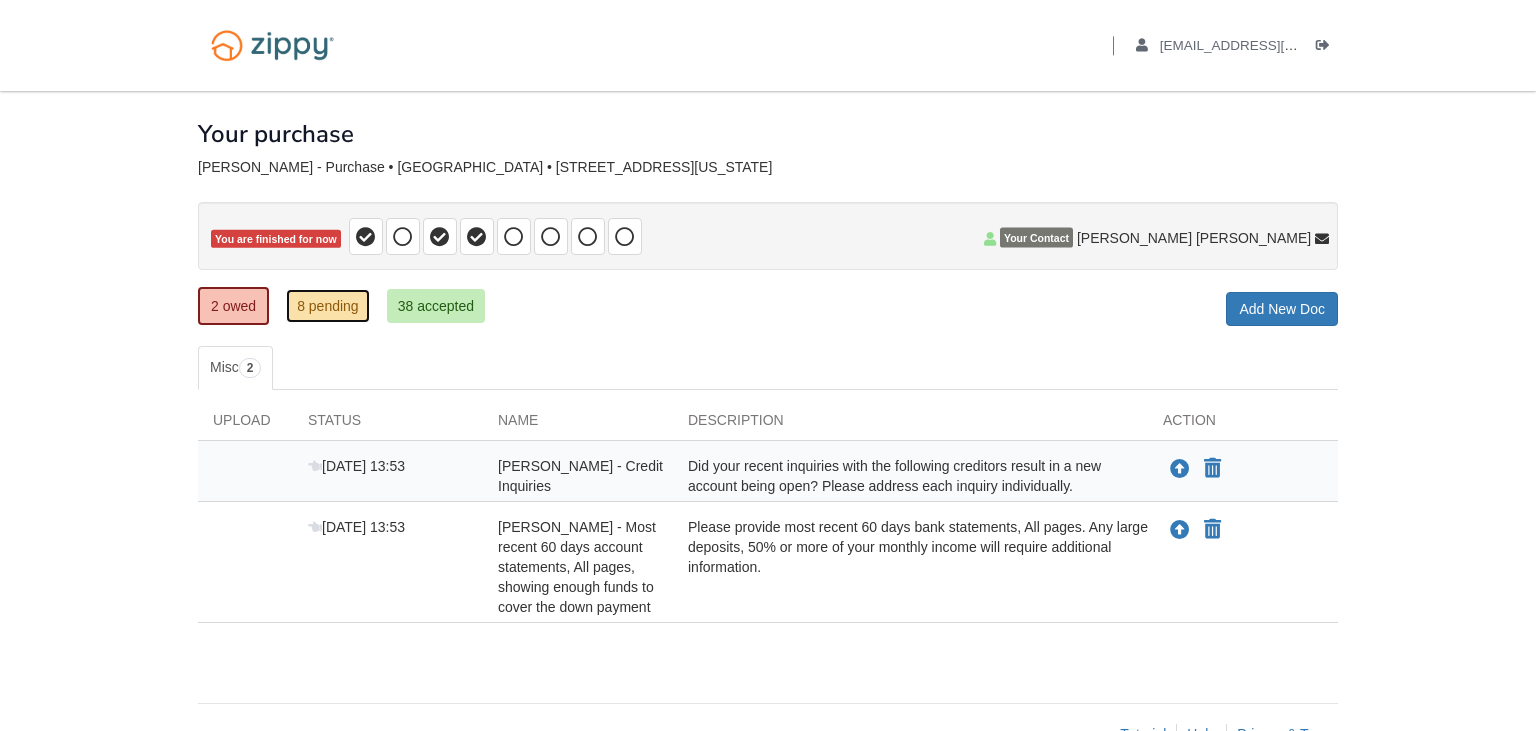 click on "8 pending" at bounding box center (328, 306) 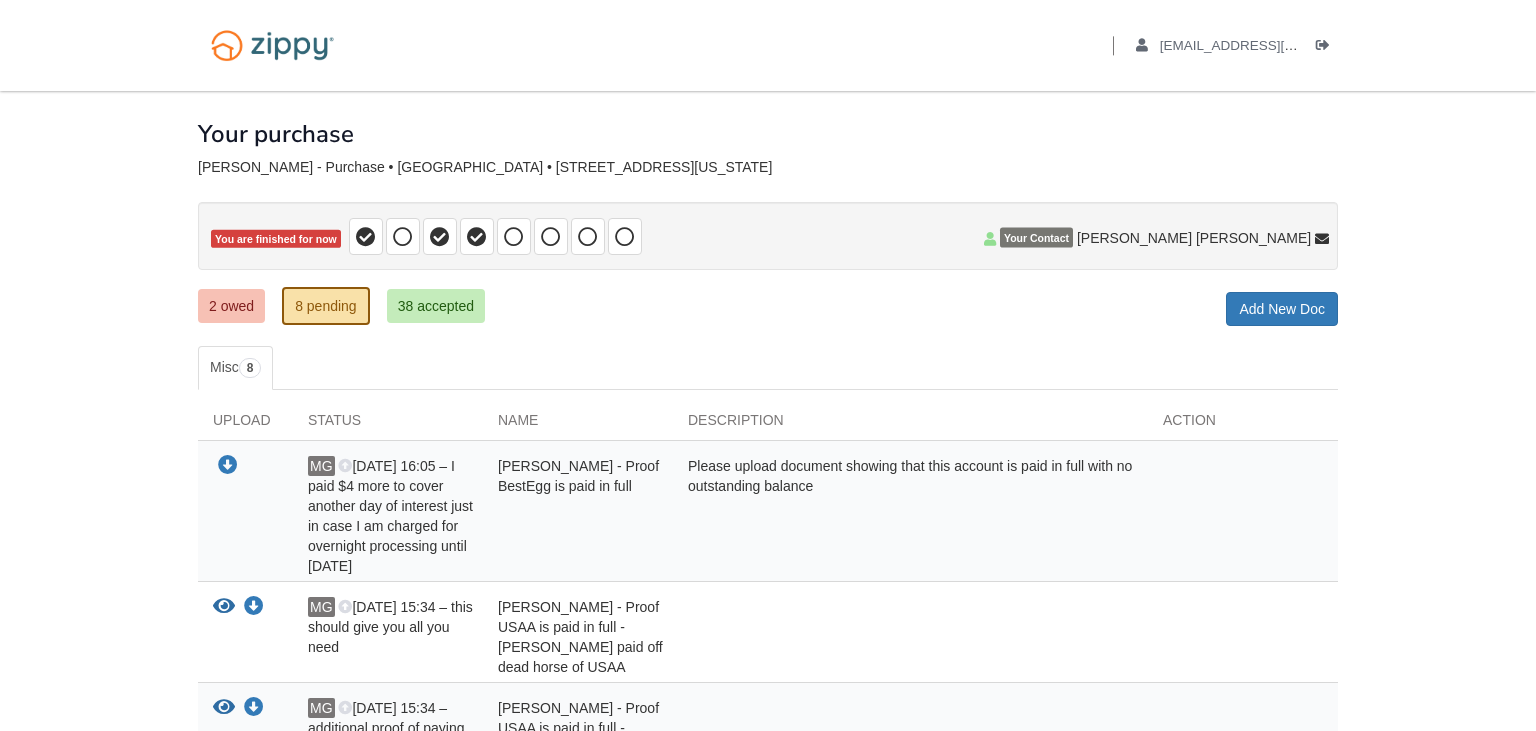 scroll, scrollTop: 0, scrollLeft: 0, axis: both 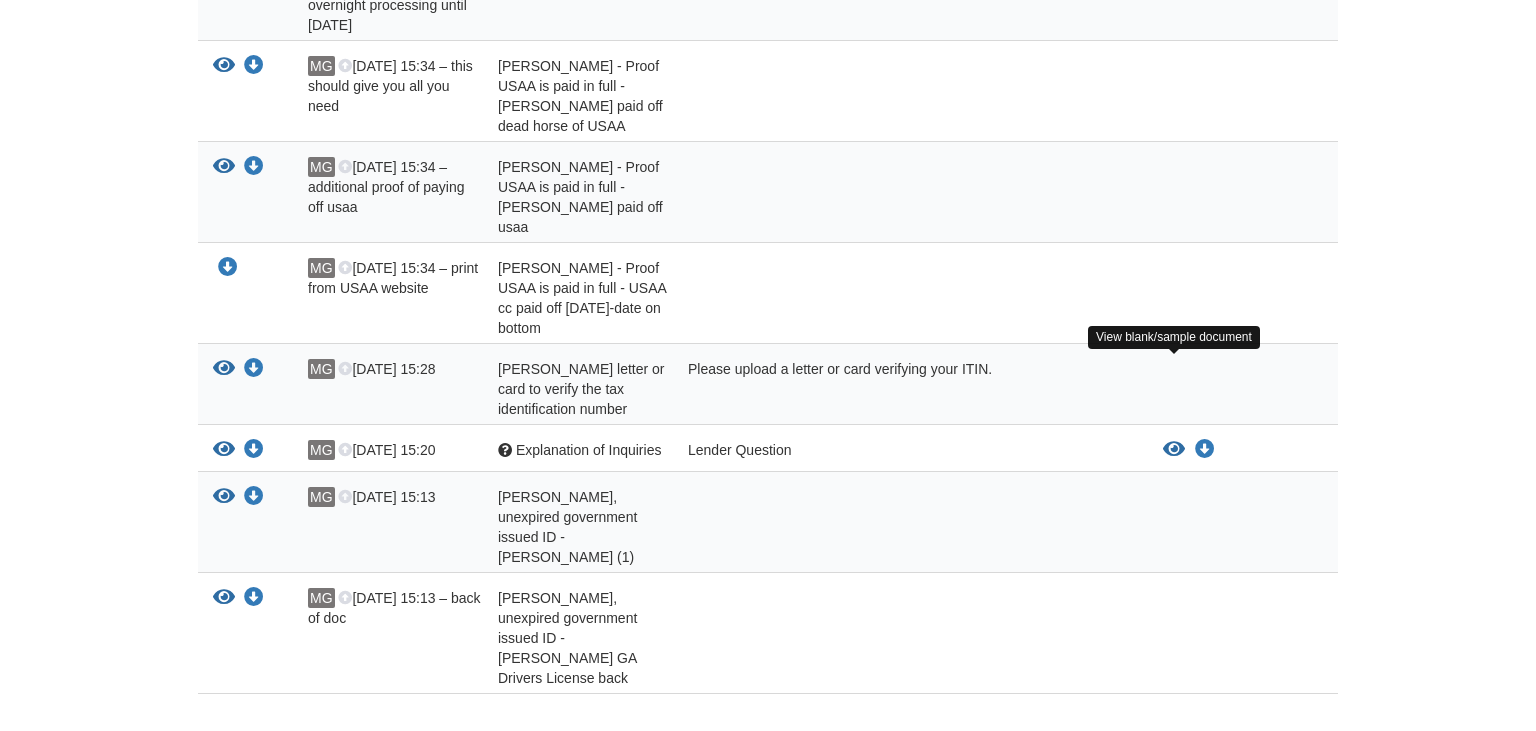 click at bounding box center [1174, 450] 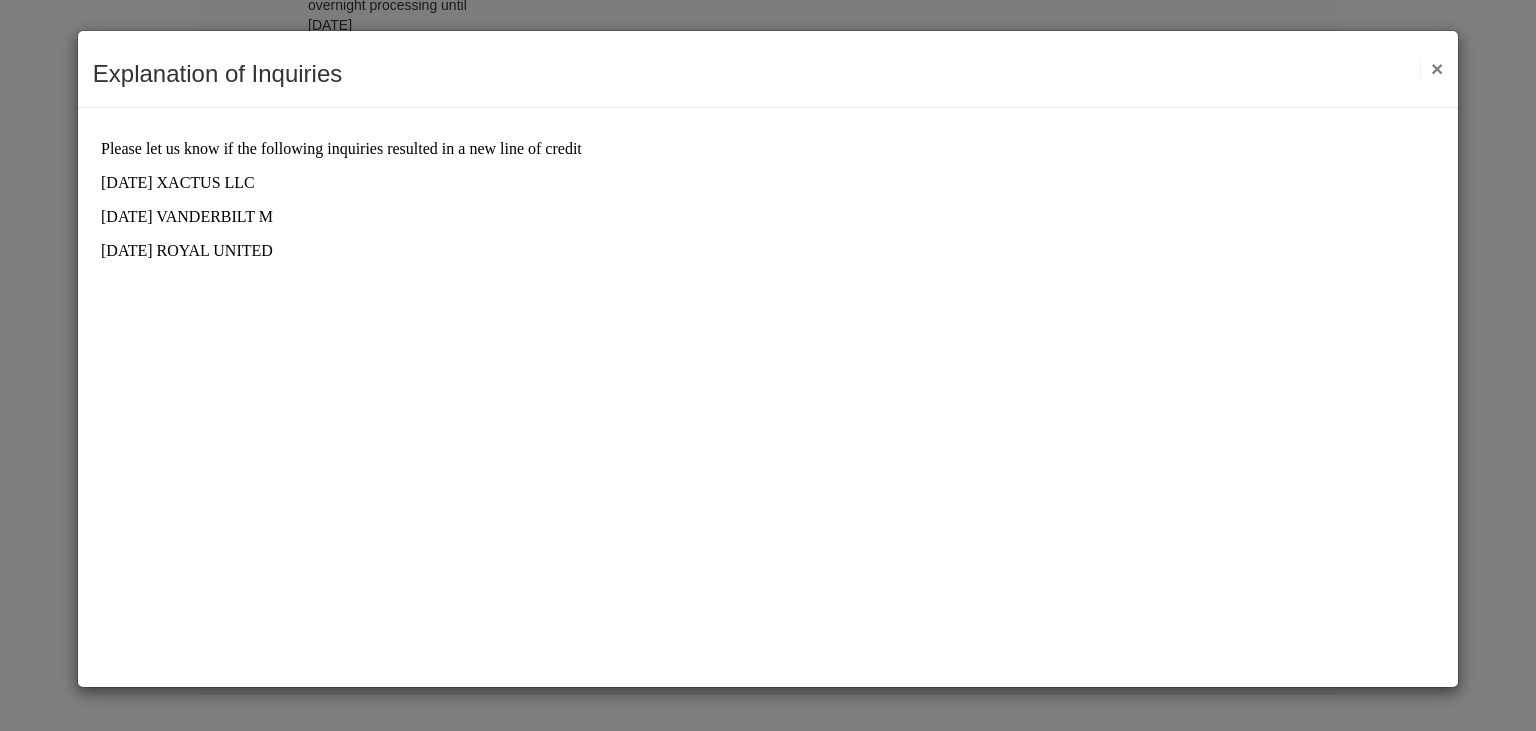 scroll, scrollTop: 0, scrollLeft: 0, axis: both 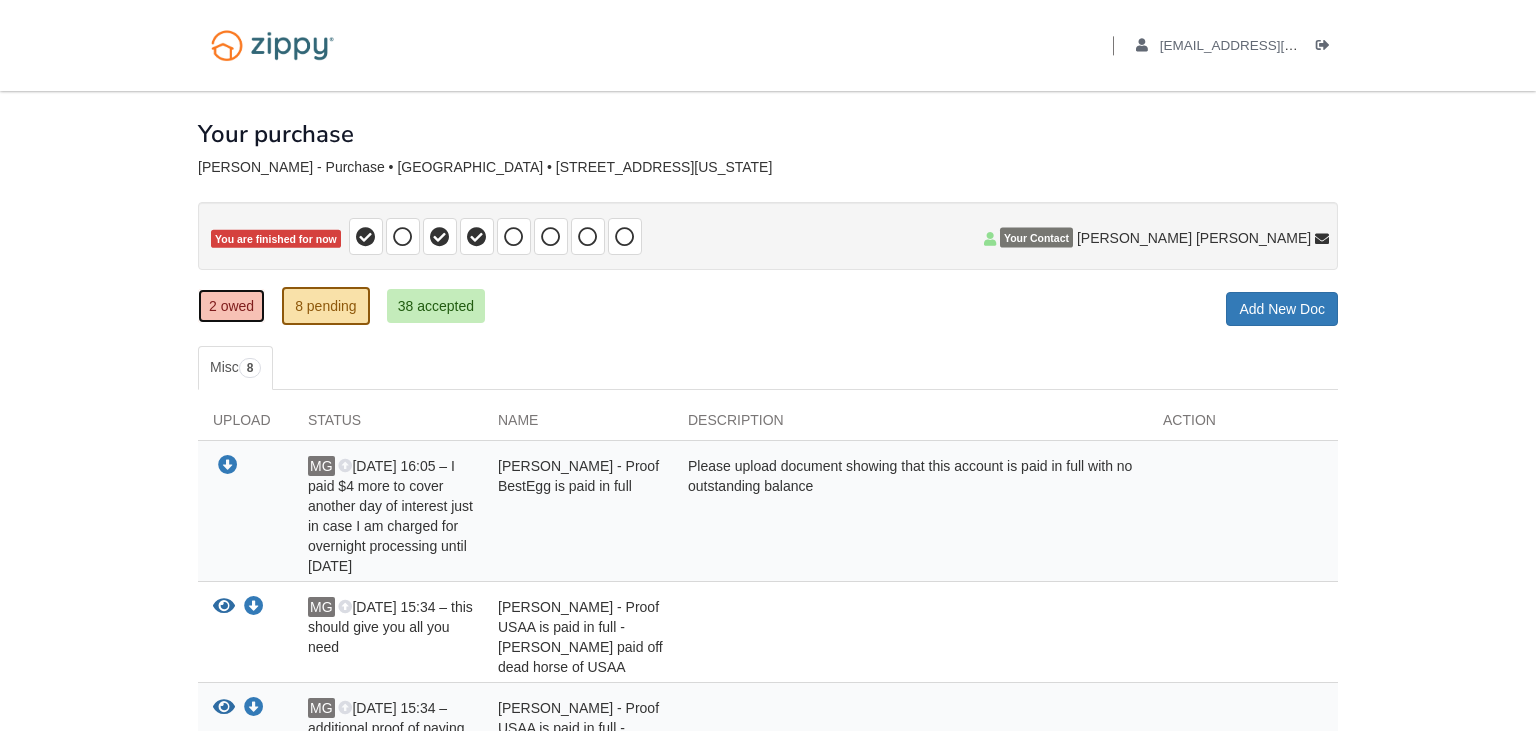 click on "2 owed" at bounding box center [231, 306] 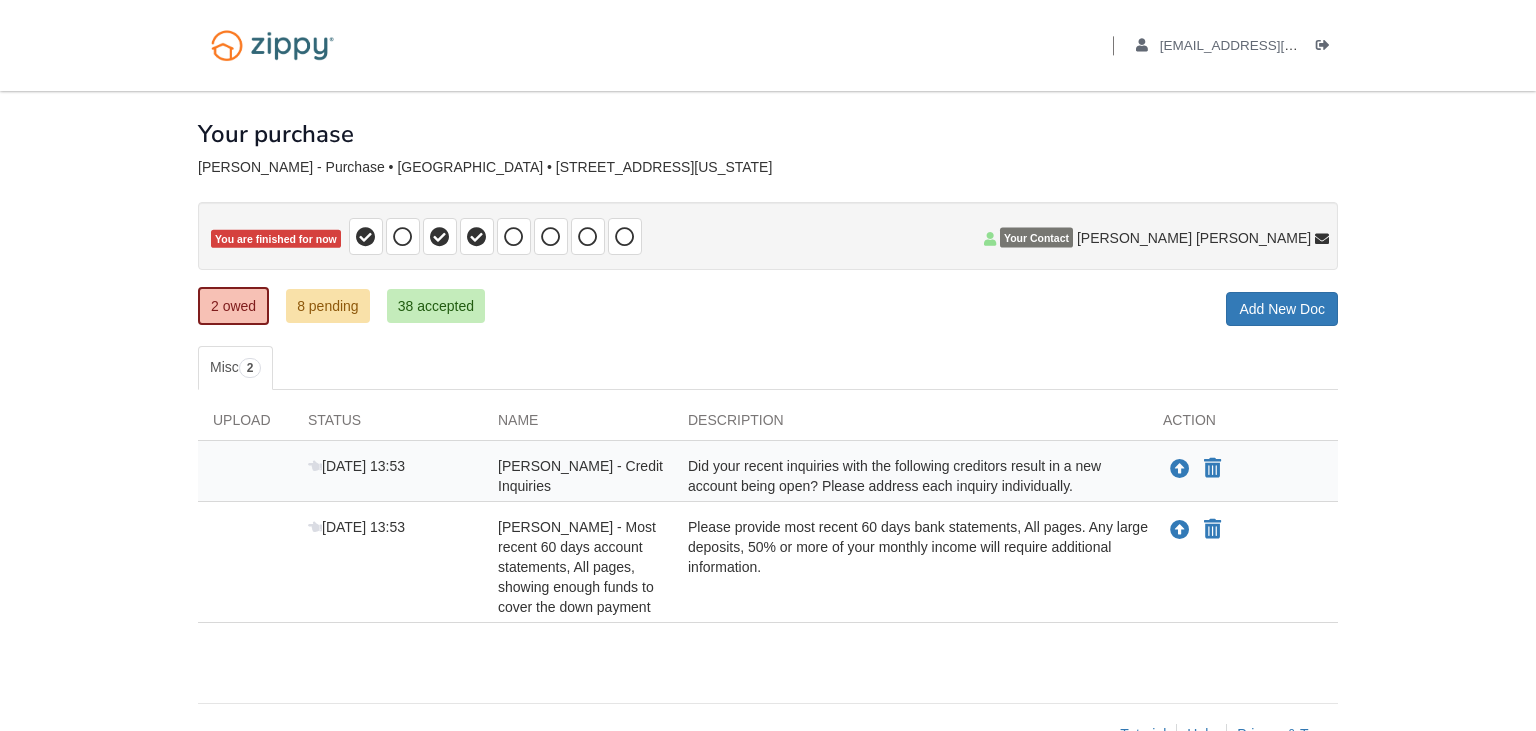 scroll, scrollTop: 0, scrollLeft: 0, axis: both 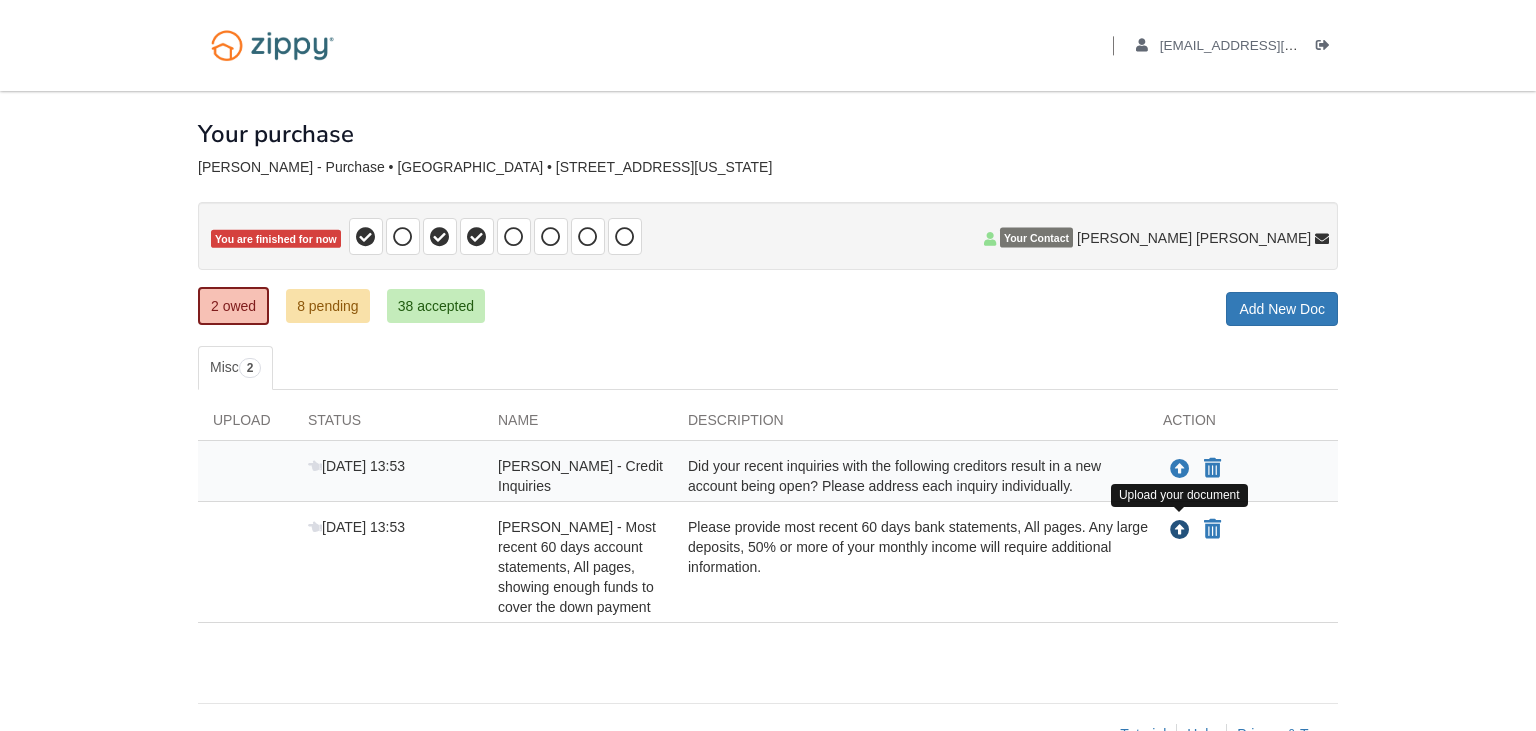 click at bounding box center (1180, 531) 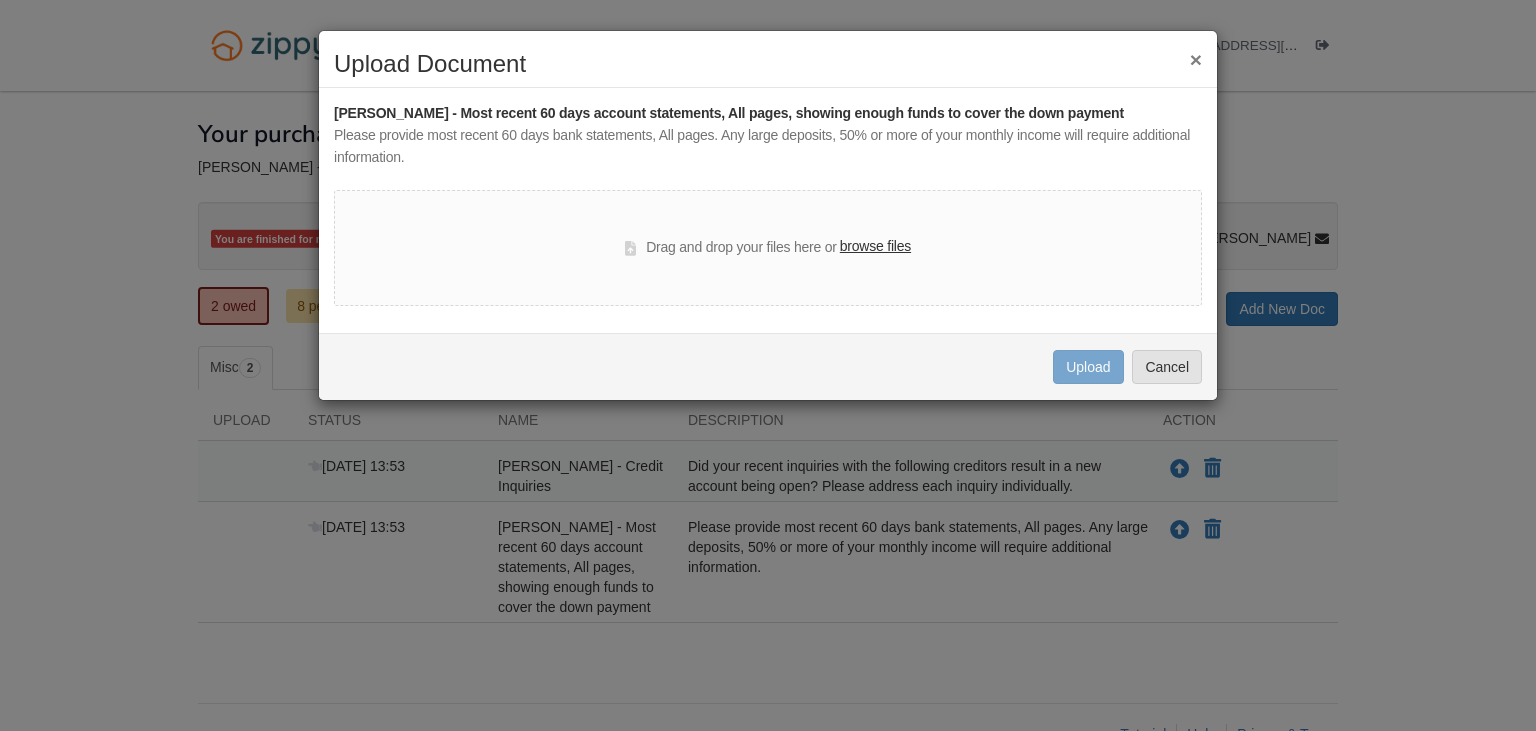 click on "browse files" at bounding box center (875, 247) 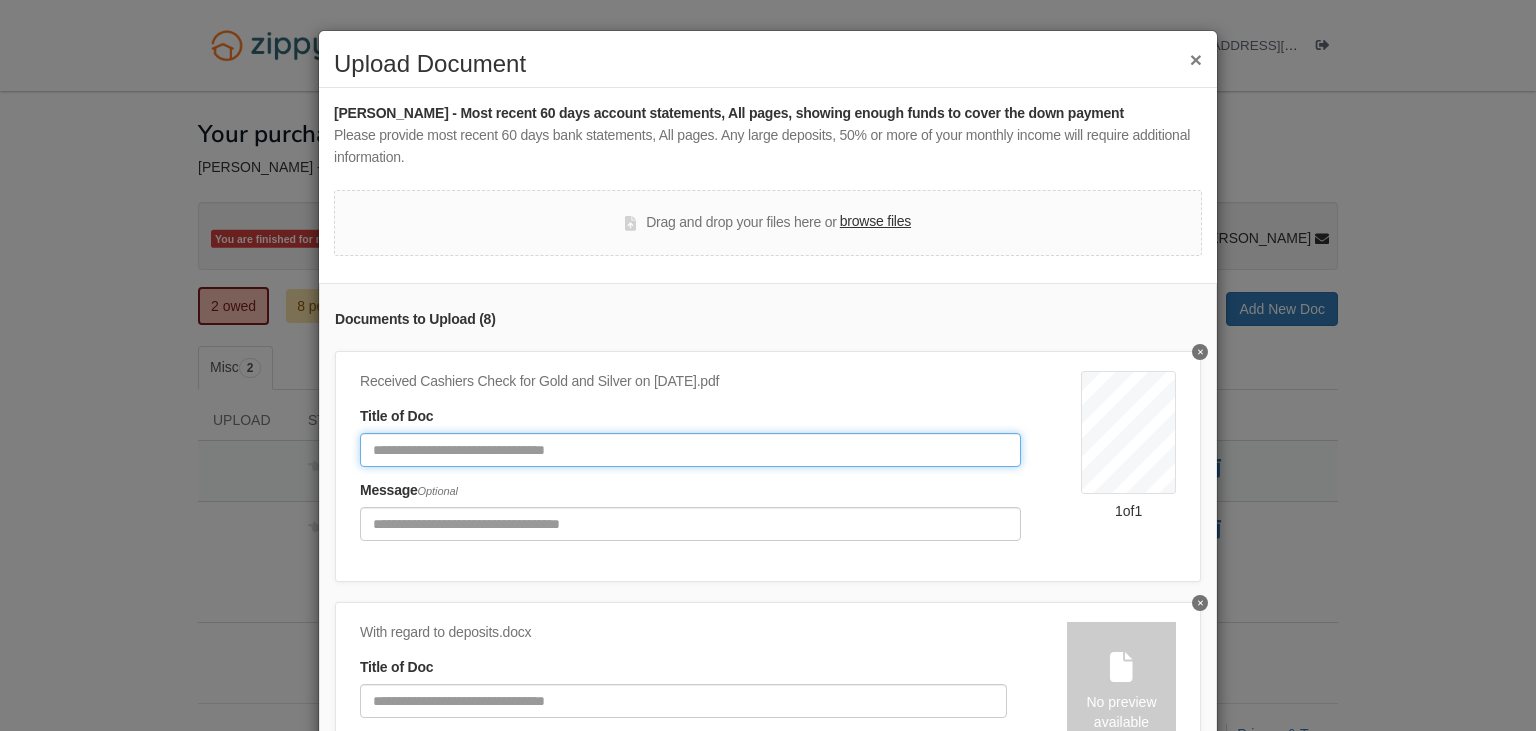 click 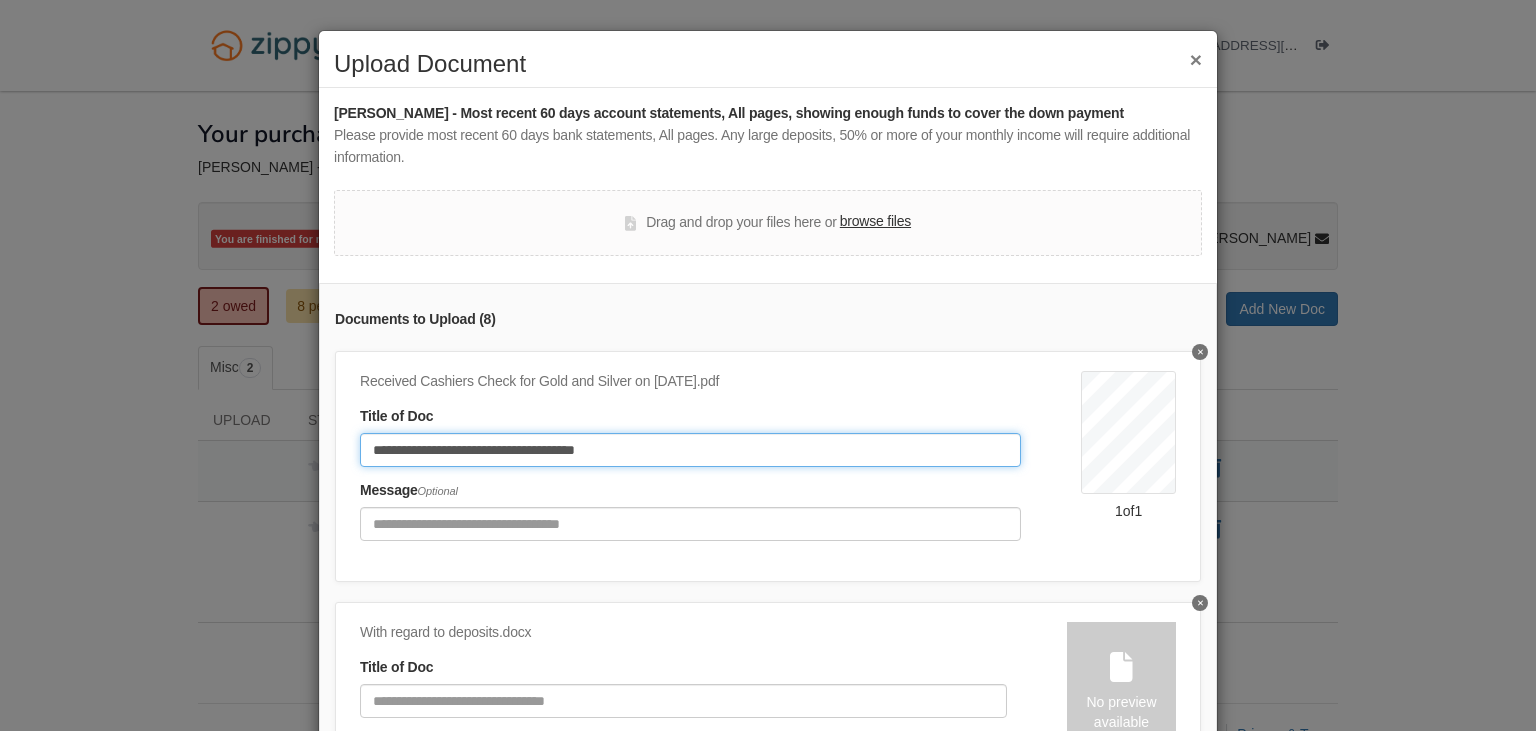 type on "**********" 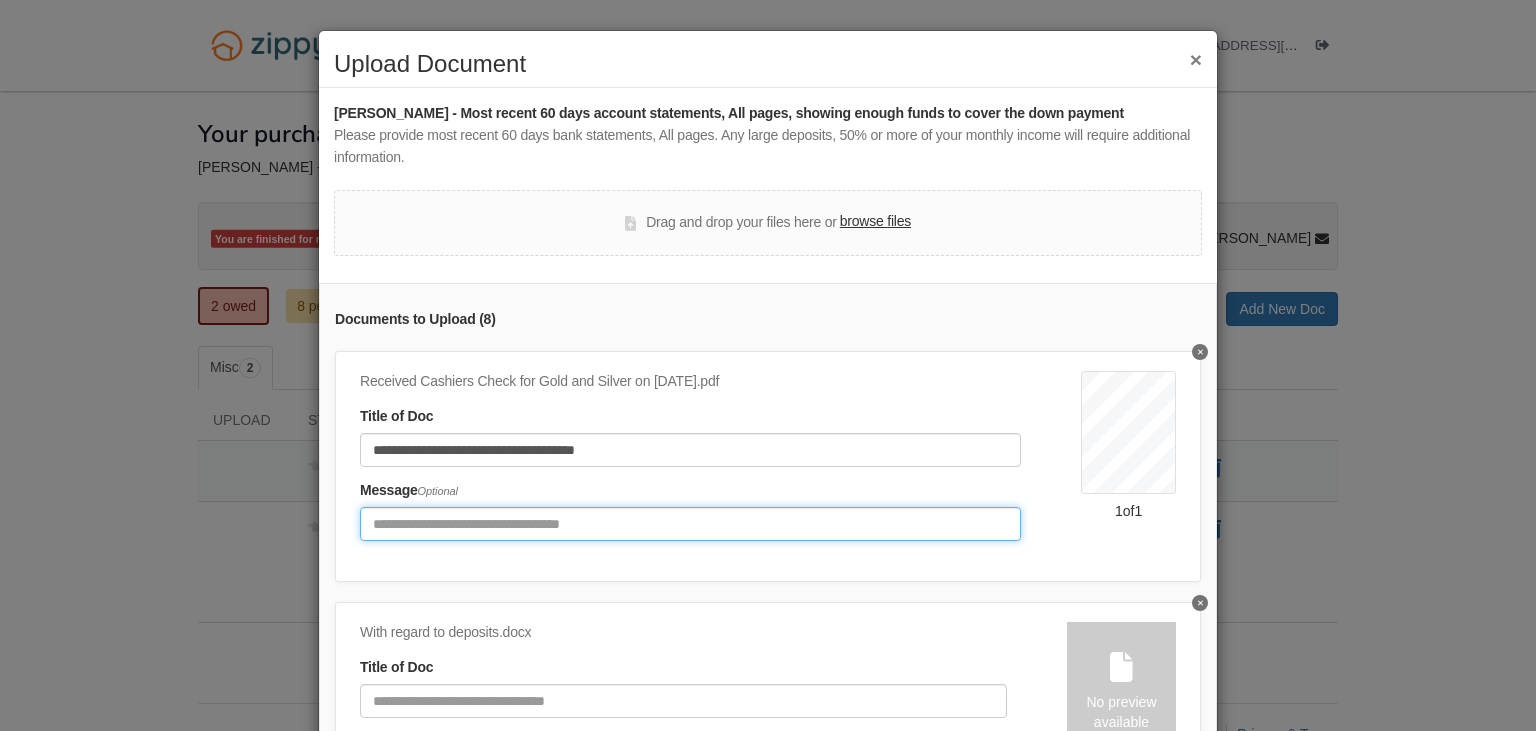 click at bounding box center [690, 524] 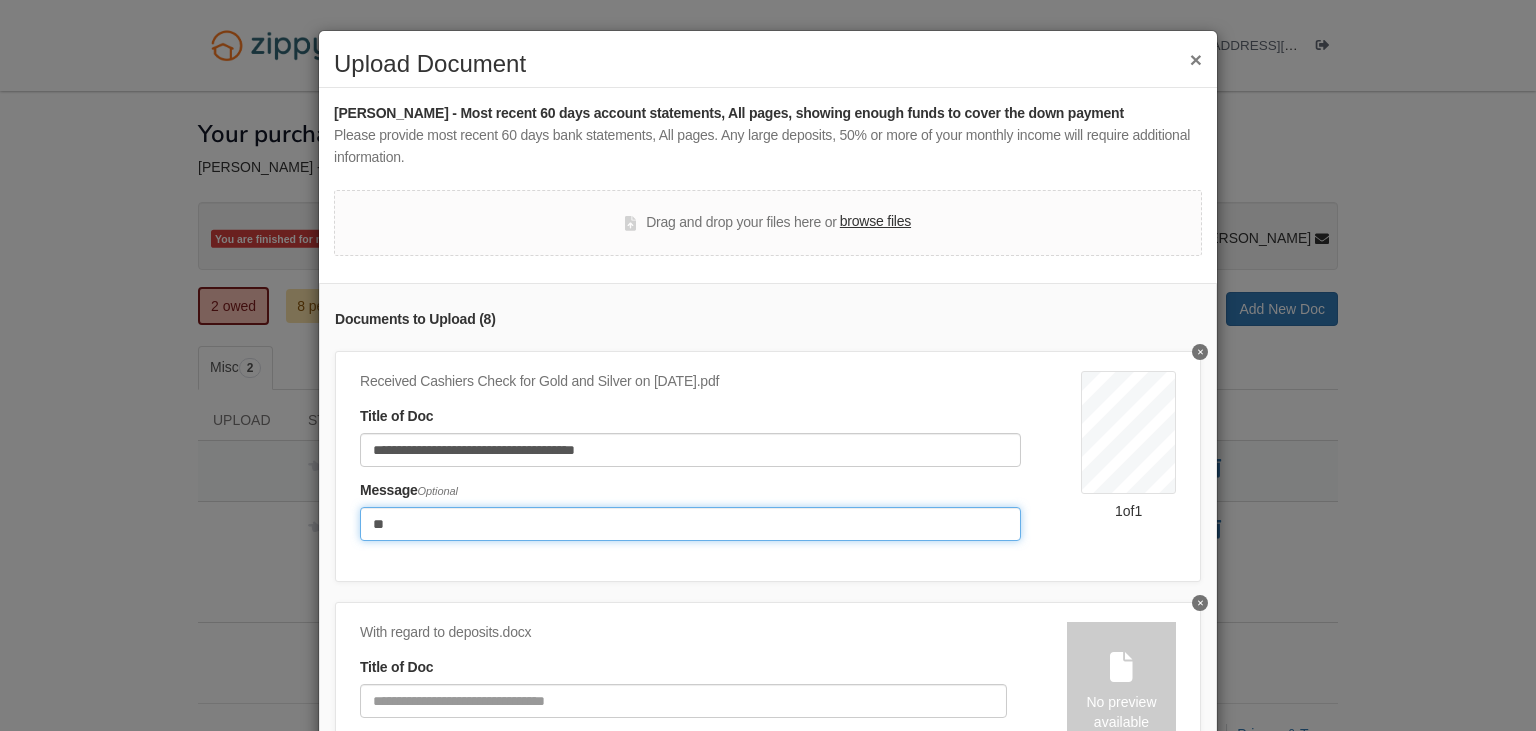 type on "*" 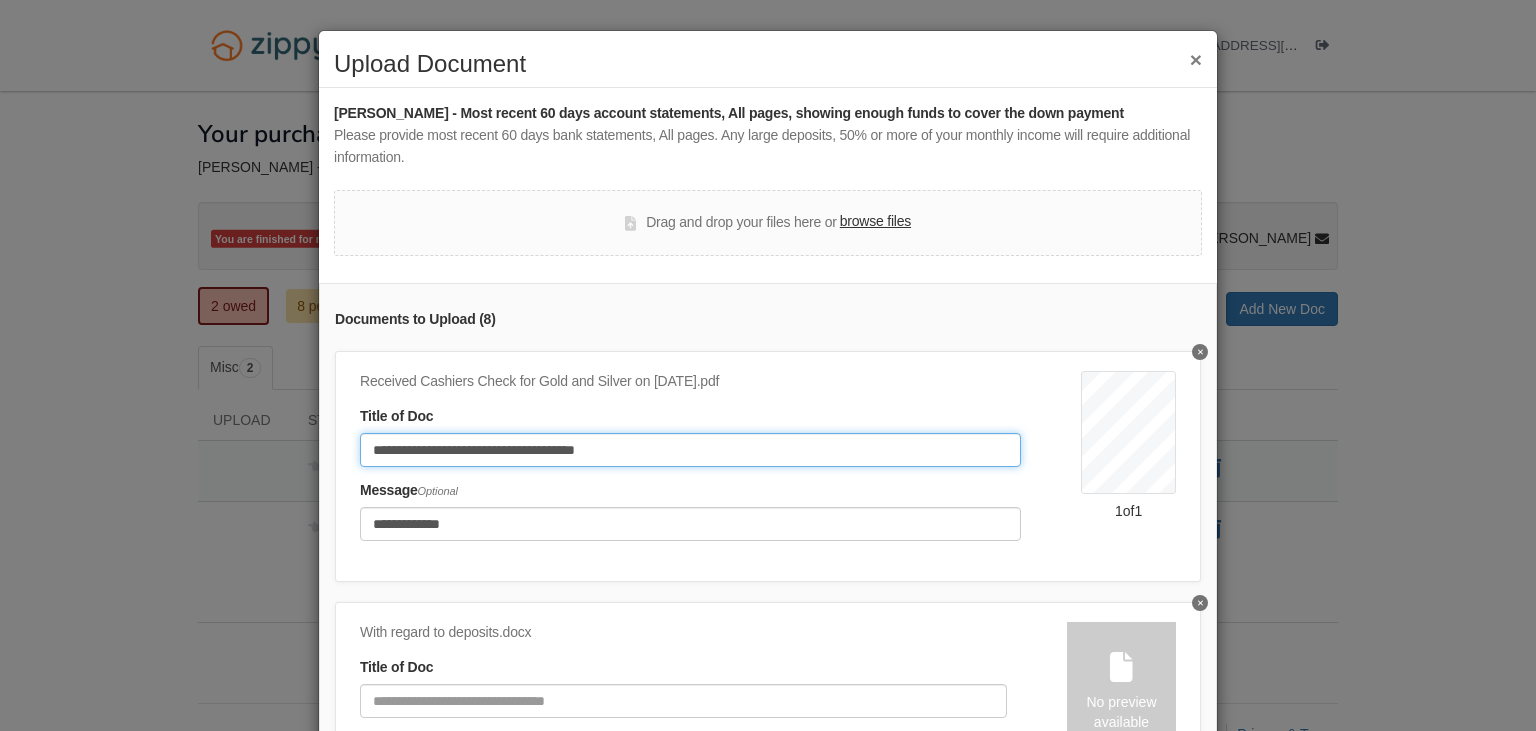 click on "**********" 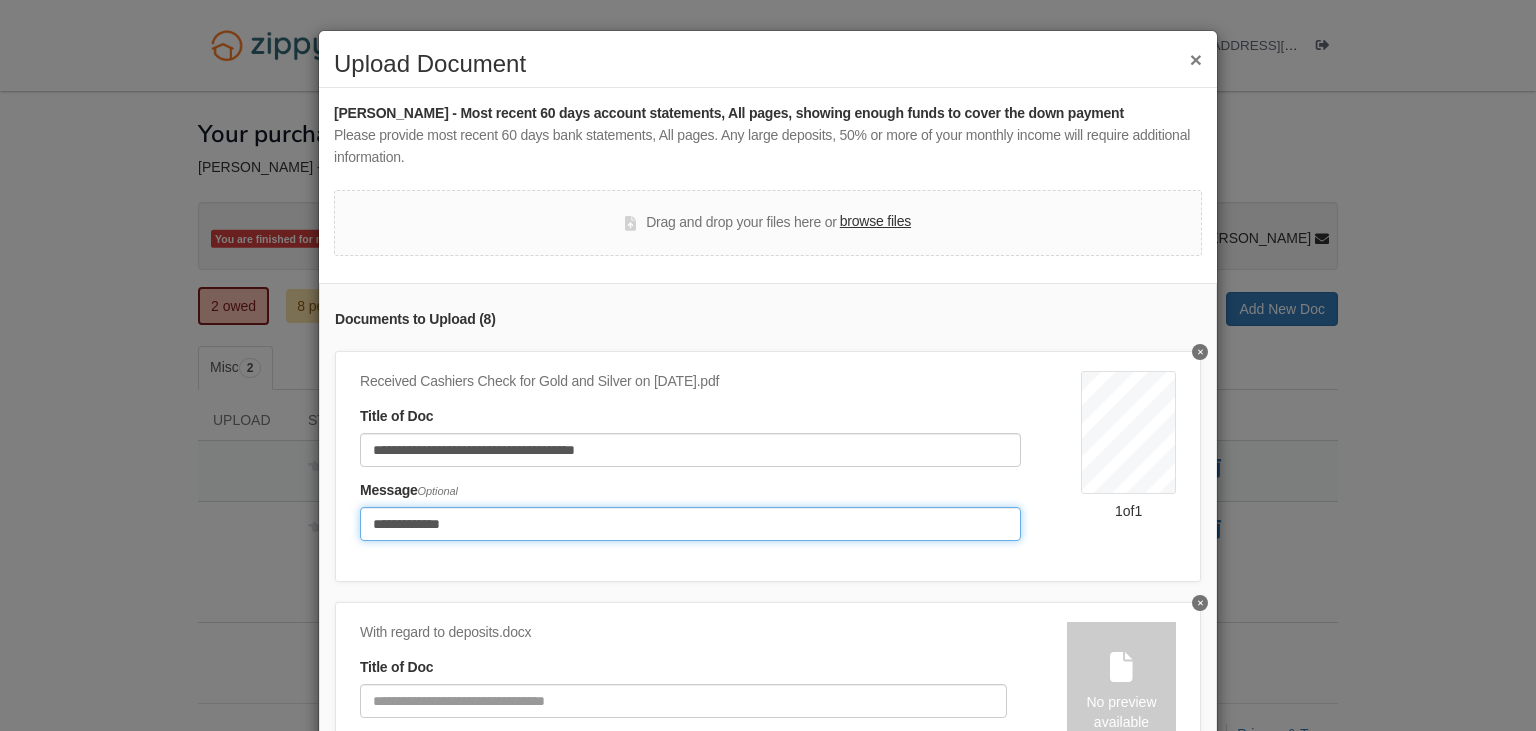 click on "**********" at bounding box center (690, 524) 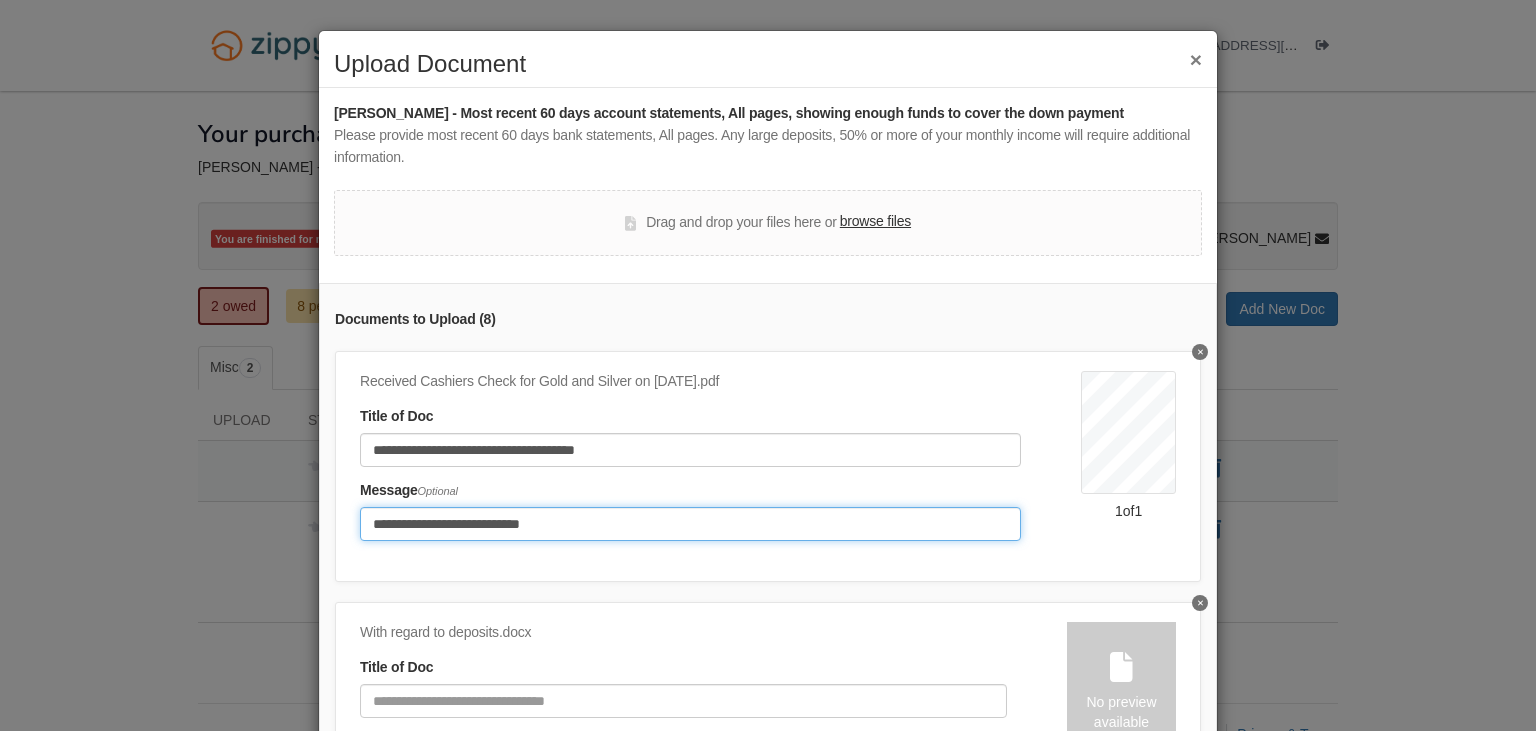 type on "**********" 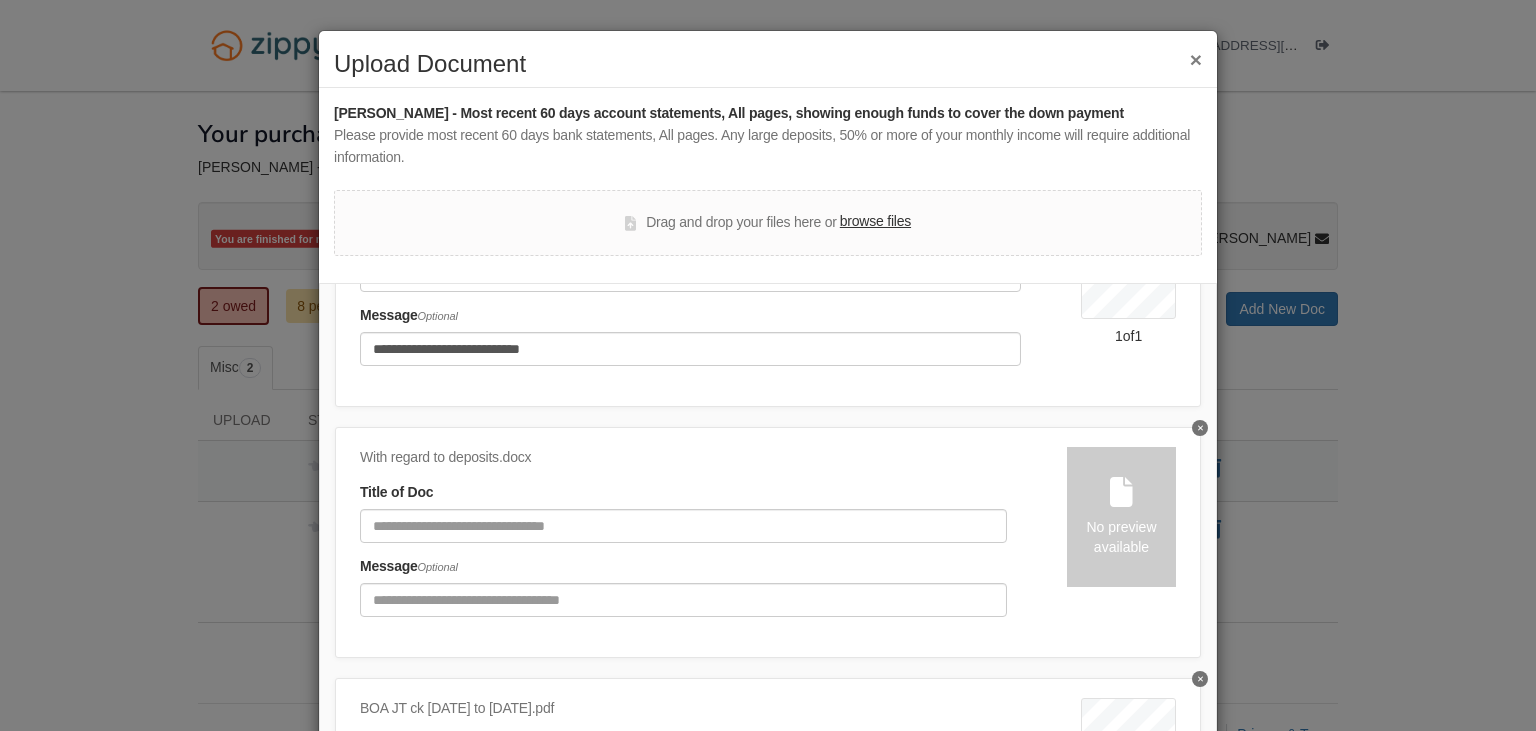 scroll, scrollTop: 197, scrollLeft: 0, axis: vertical 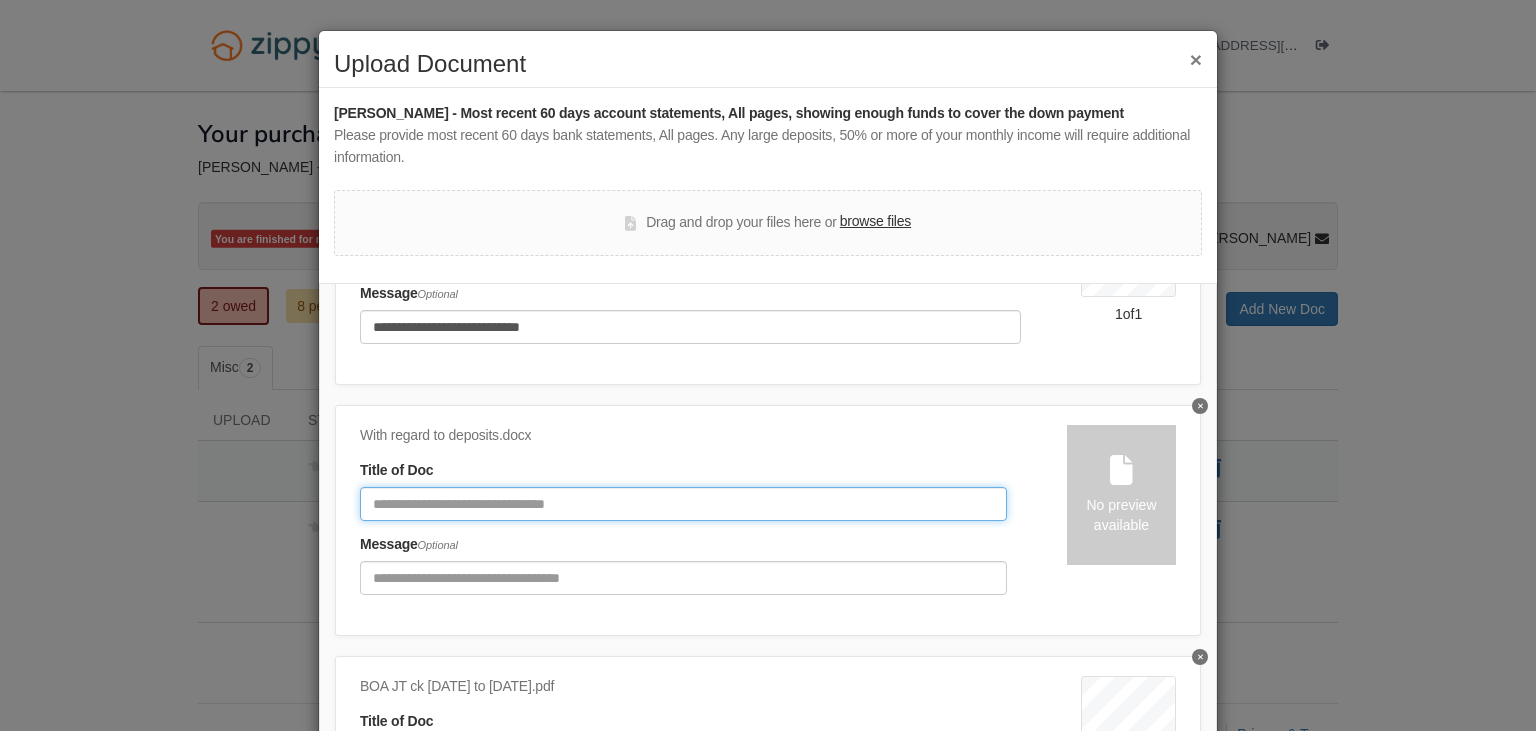 click 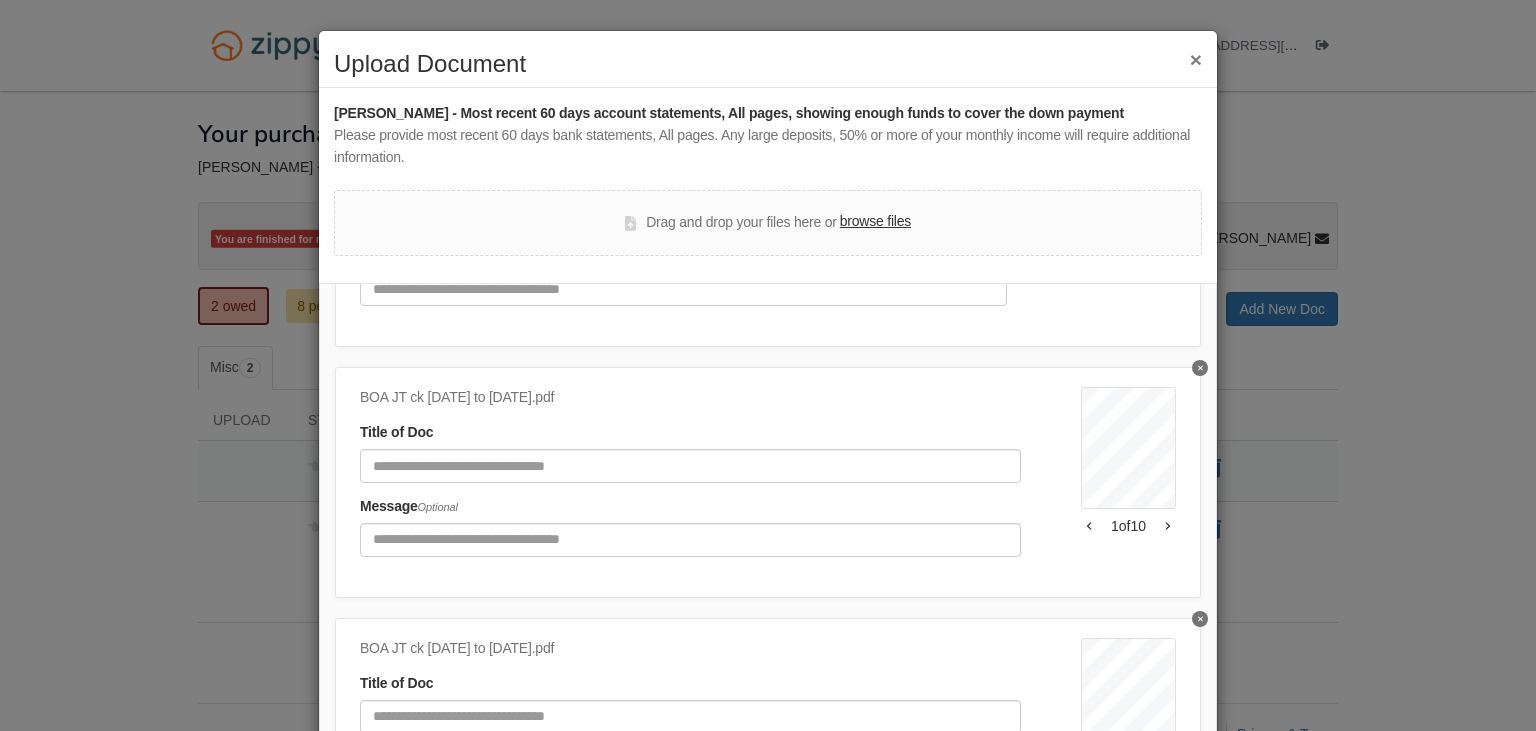scroll, scrollTop: 663, scrollLeft: 0, axis: vertical 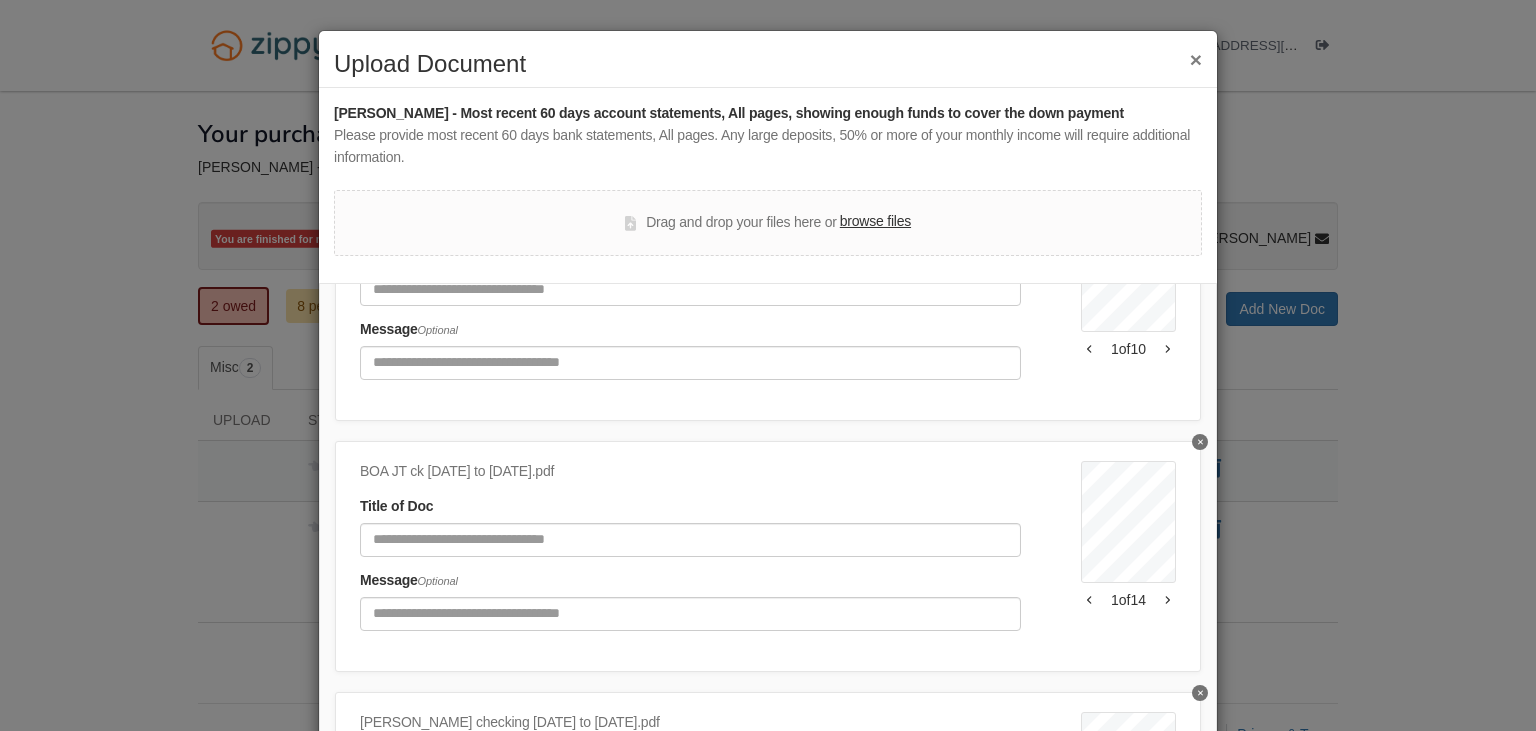 type on "**********" 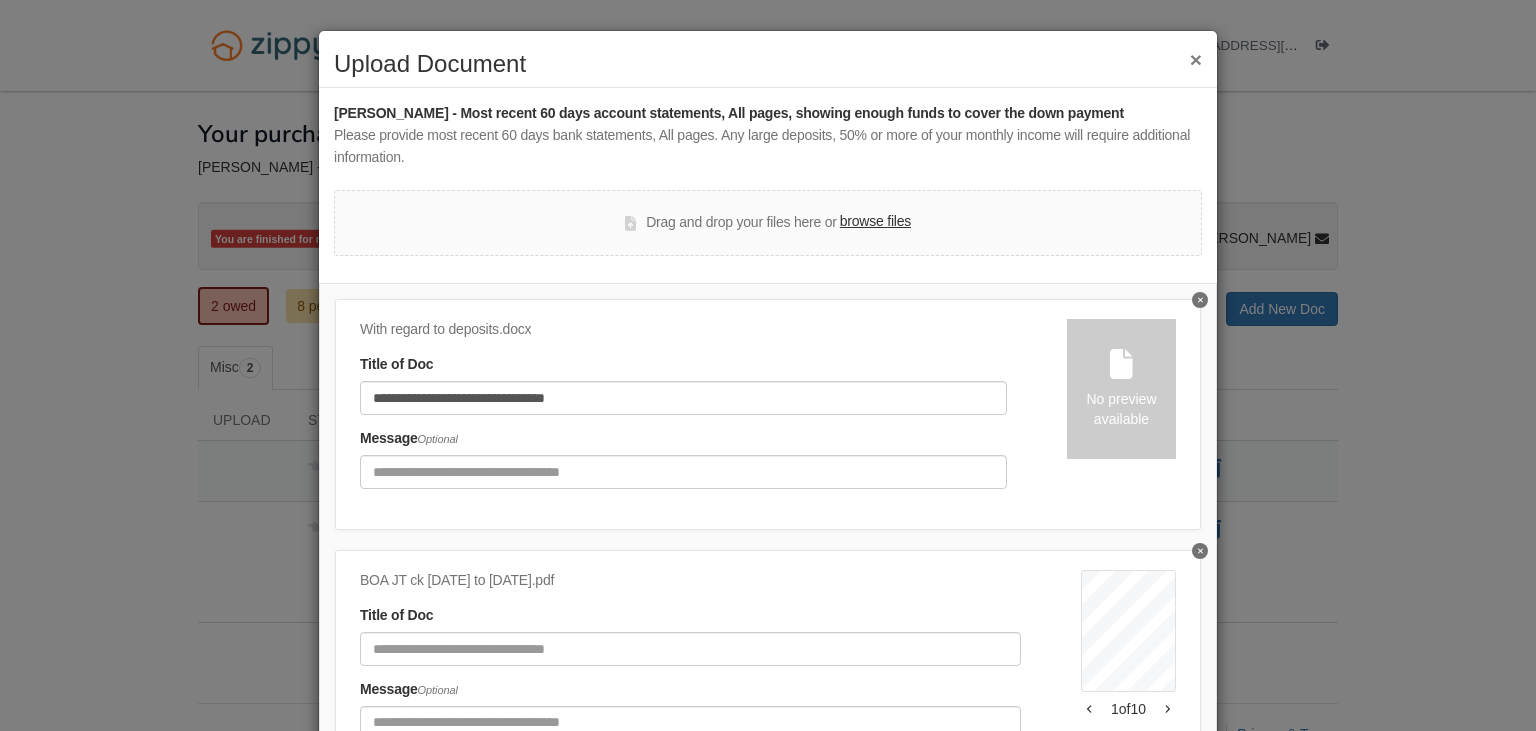 scroll, scrollTop: 289, scrollLeft: 0, axis: vertical 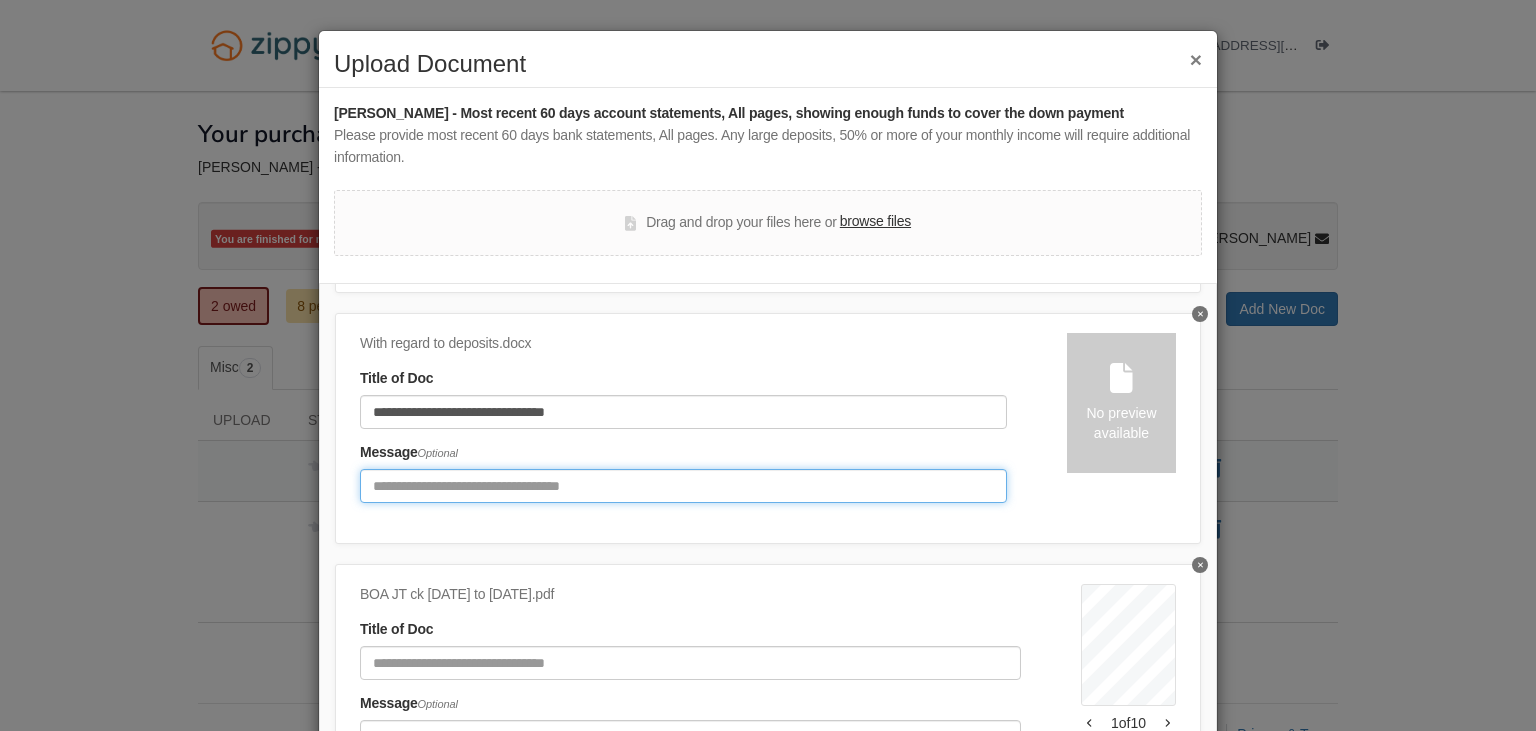 click at bounding box center (683, 486) 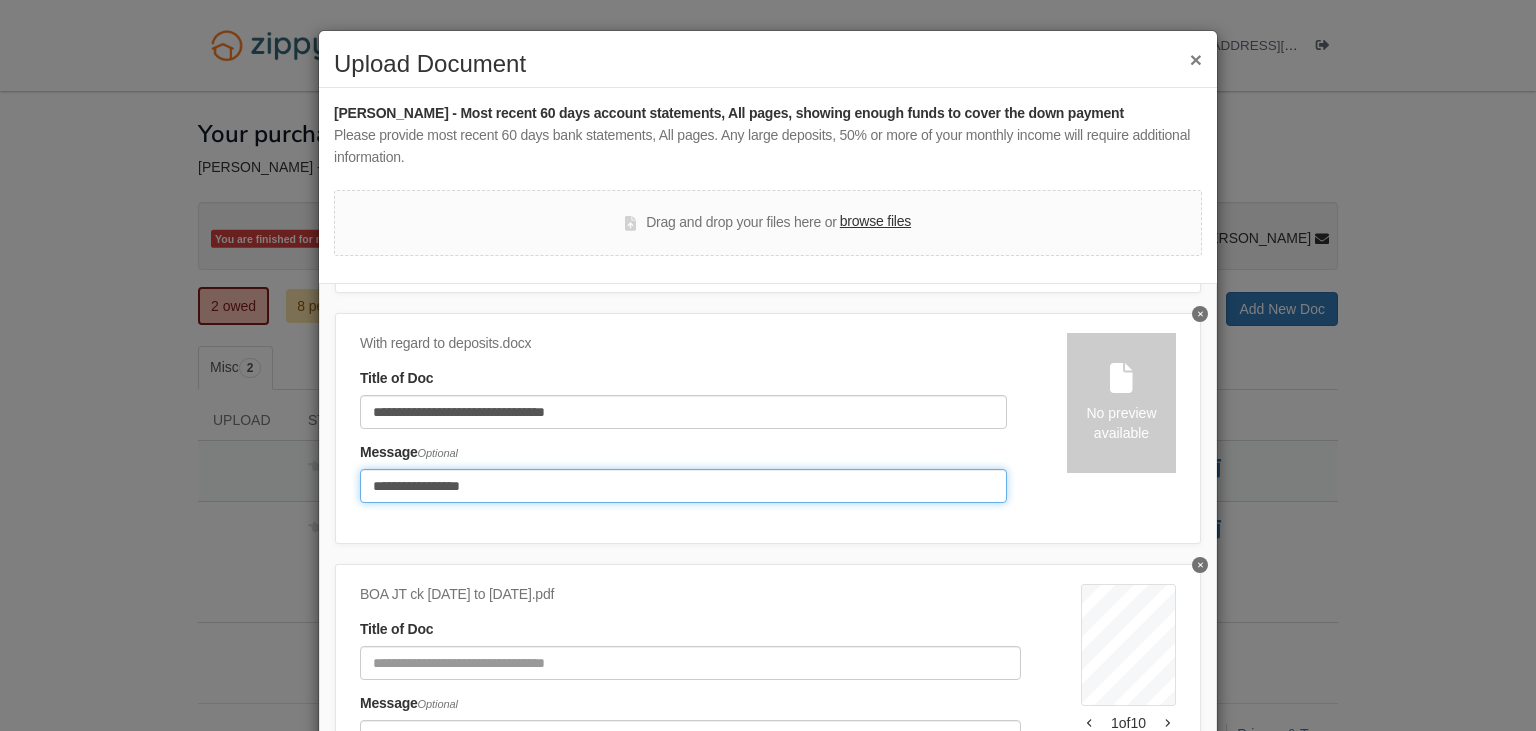 type on "**********" 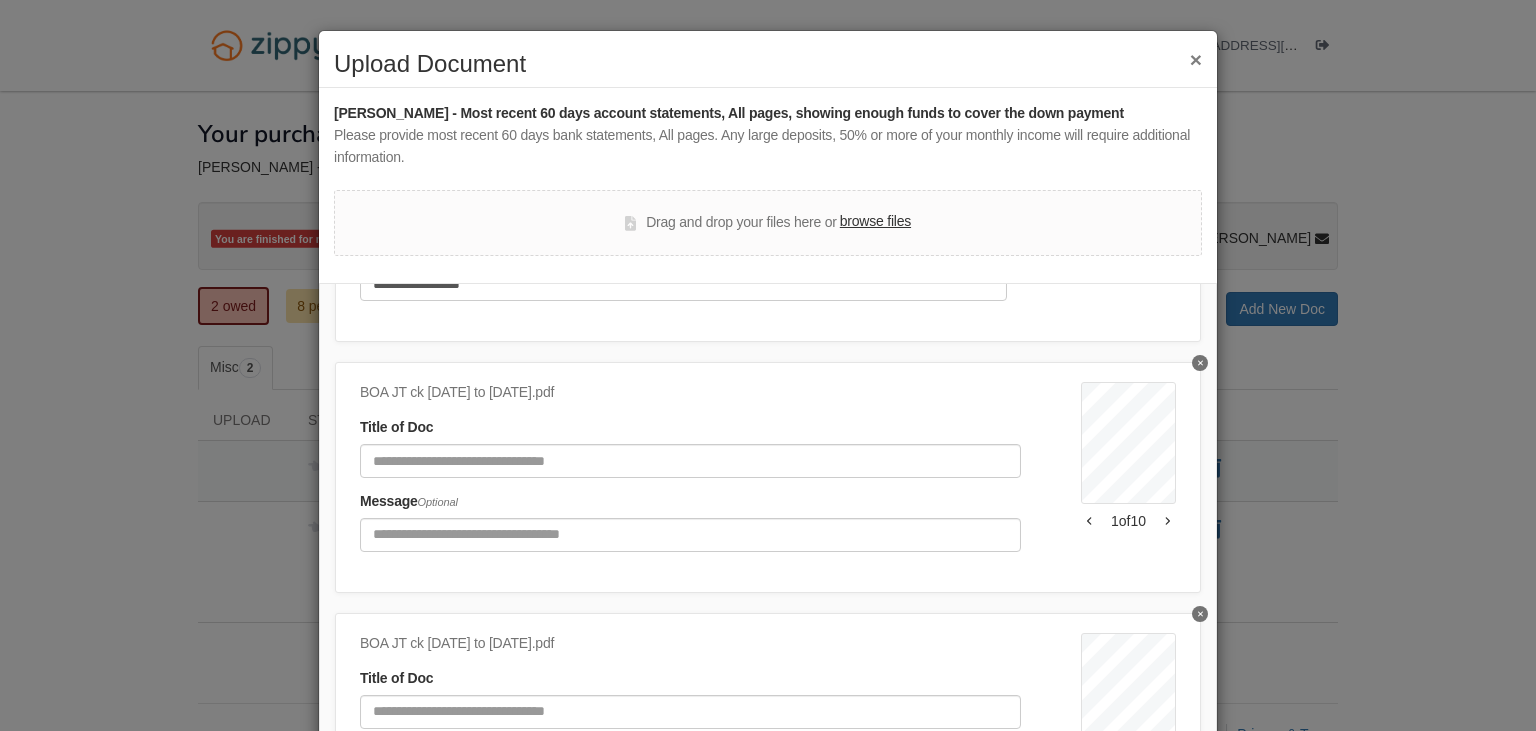 scroll, scrollTop: 484, scrollLeft: 0, axis: vertical 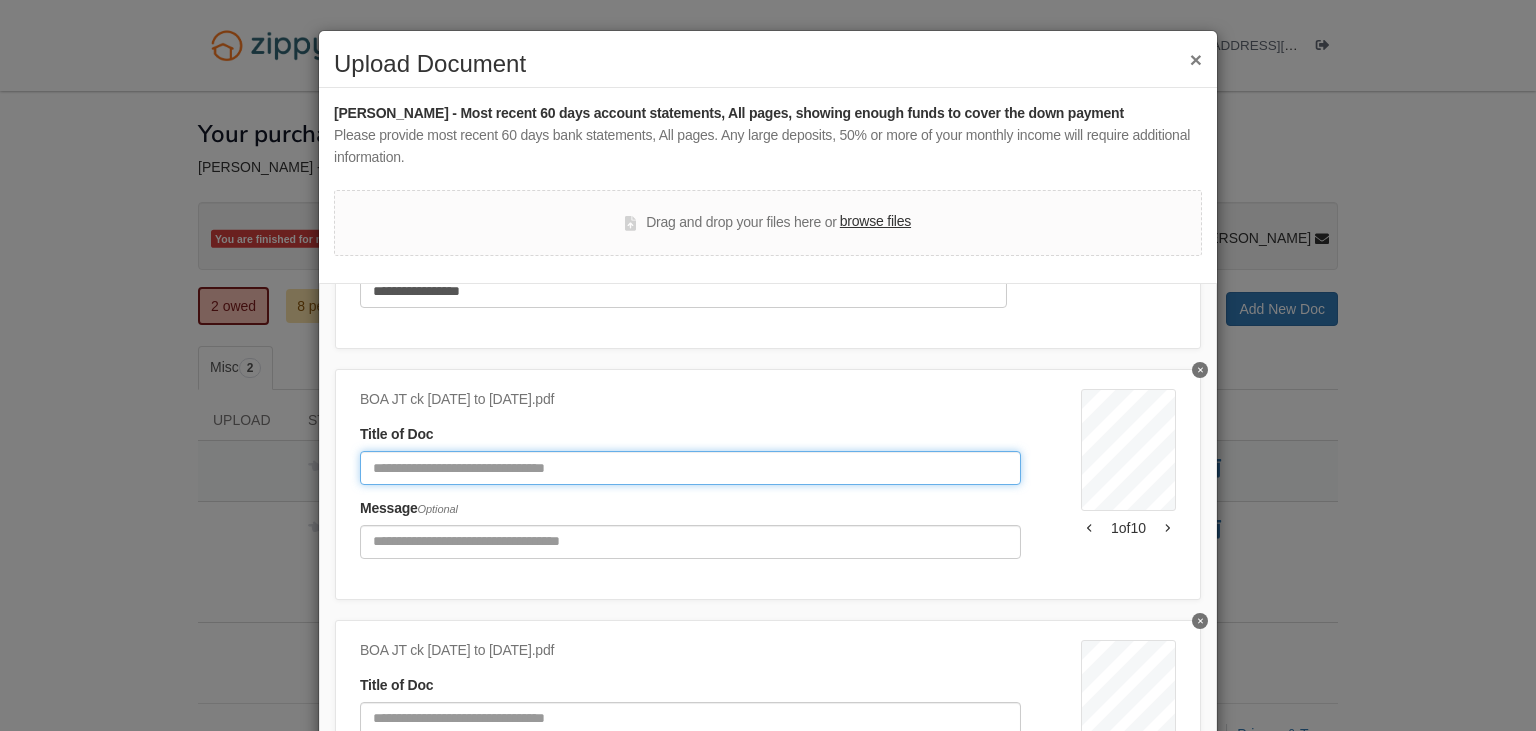click 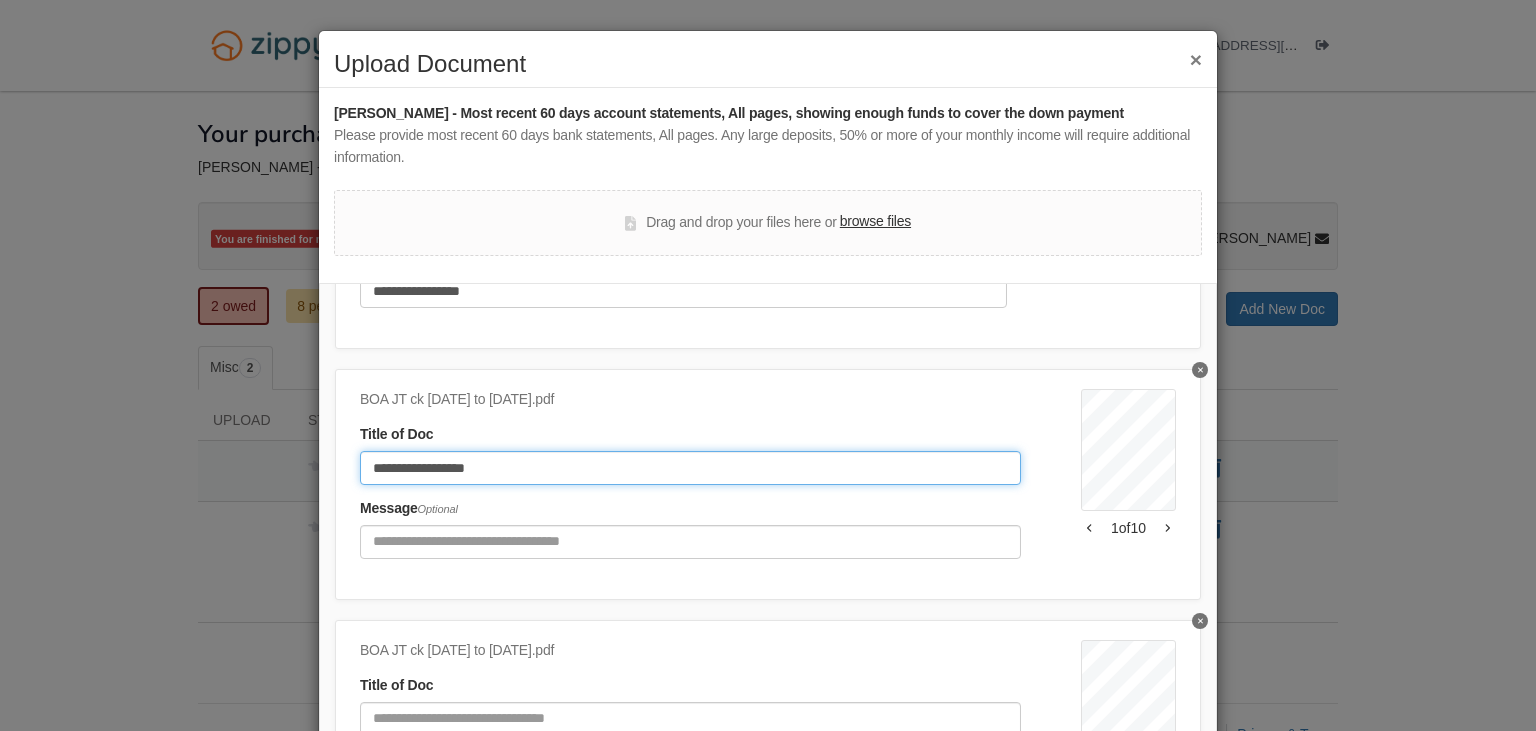 type on "**********" 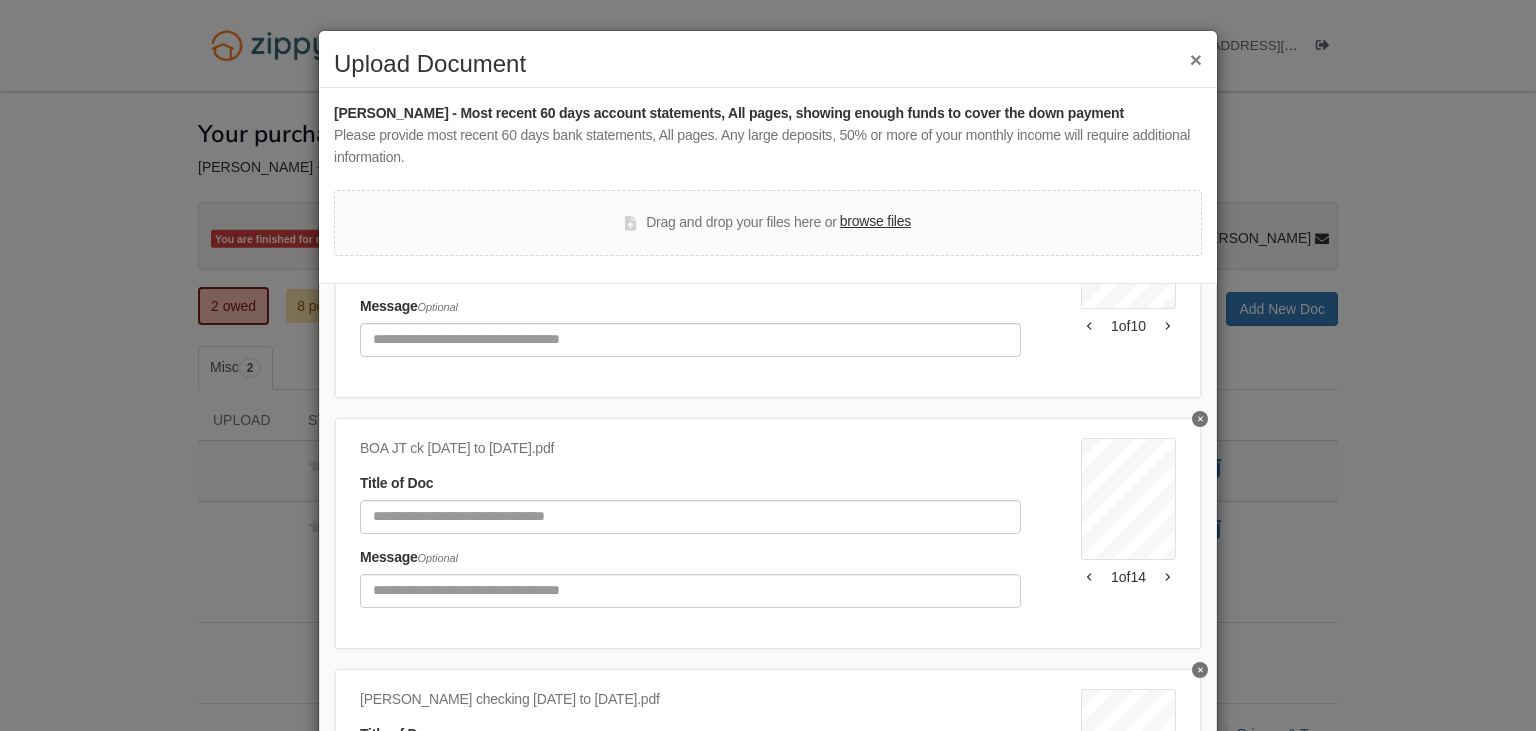 scroll, scrollTop: 697, scrollLeft: 0, axis: vertical 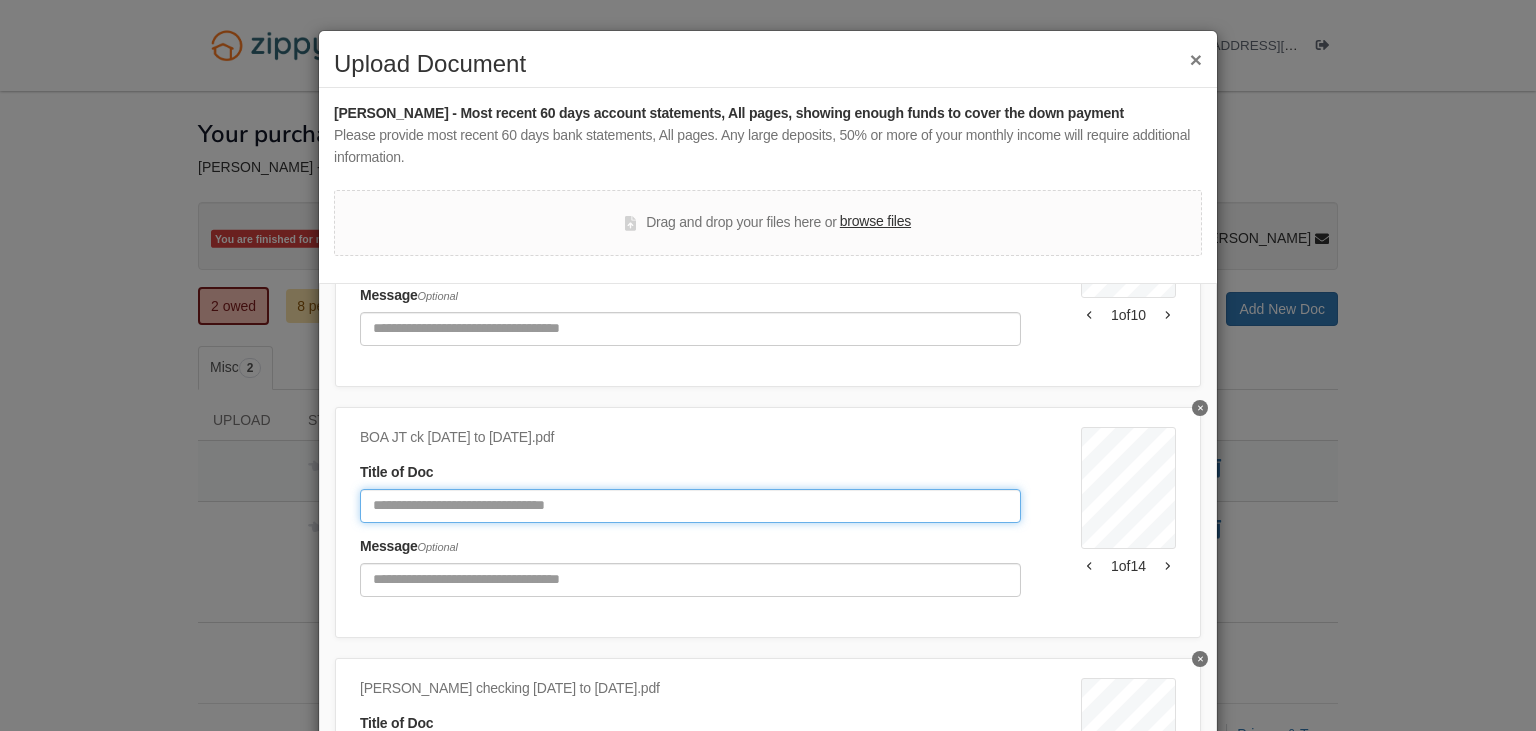 click 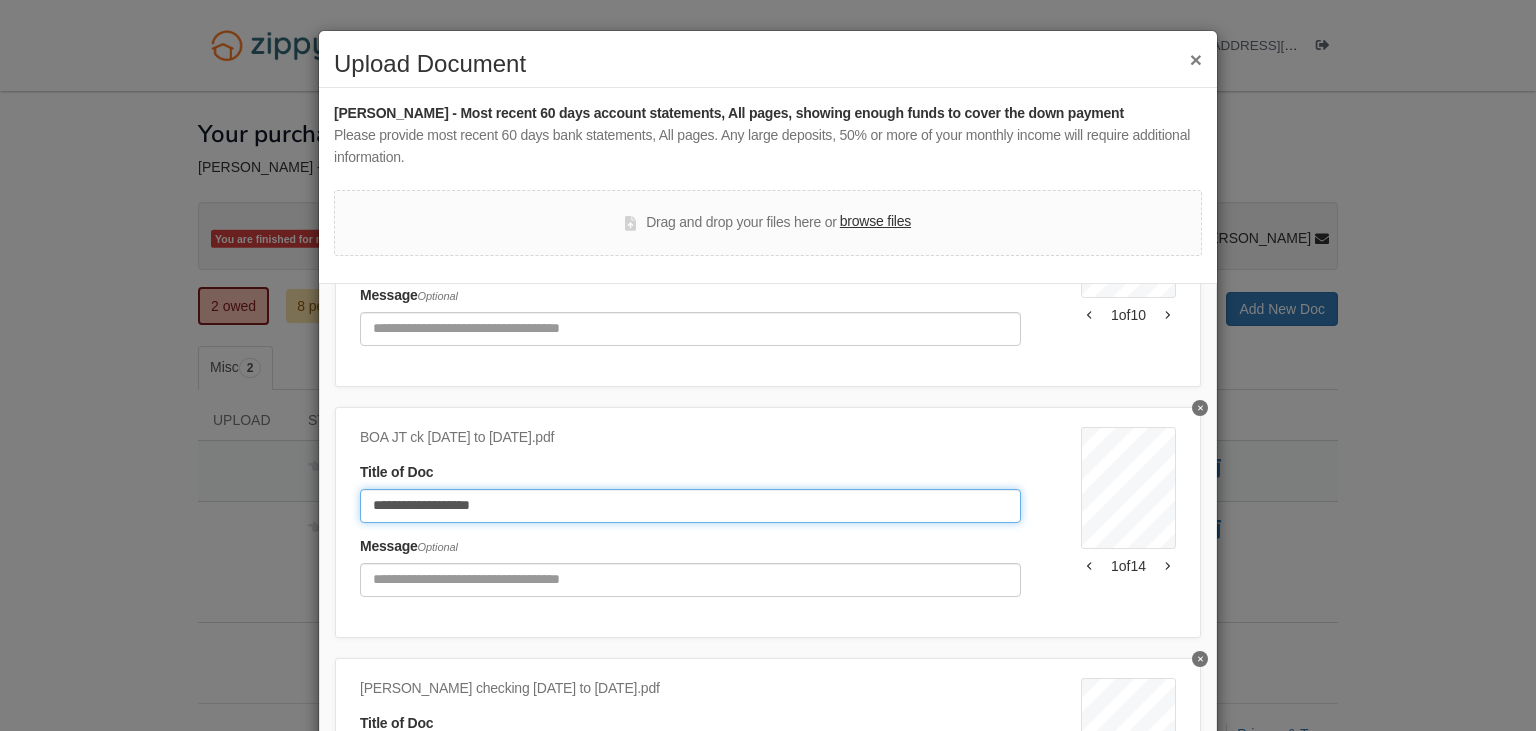 type on "**********" 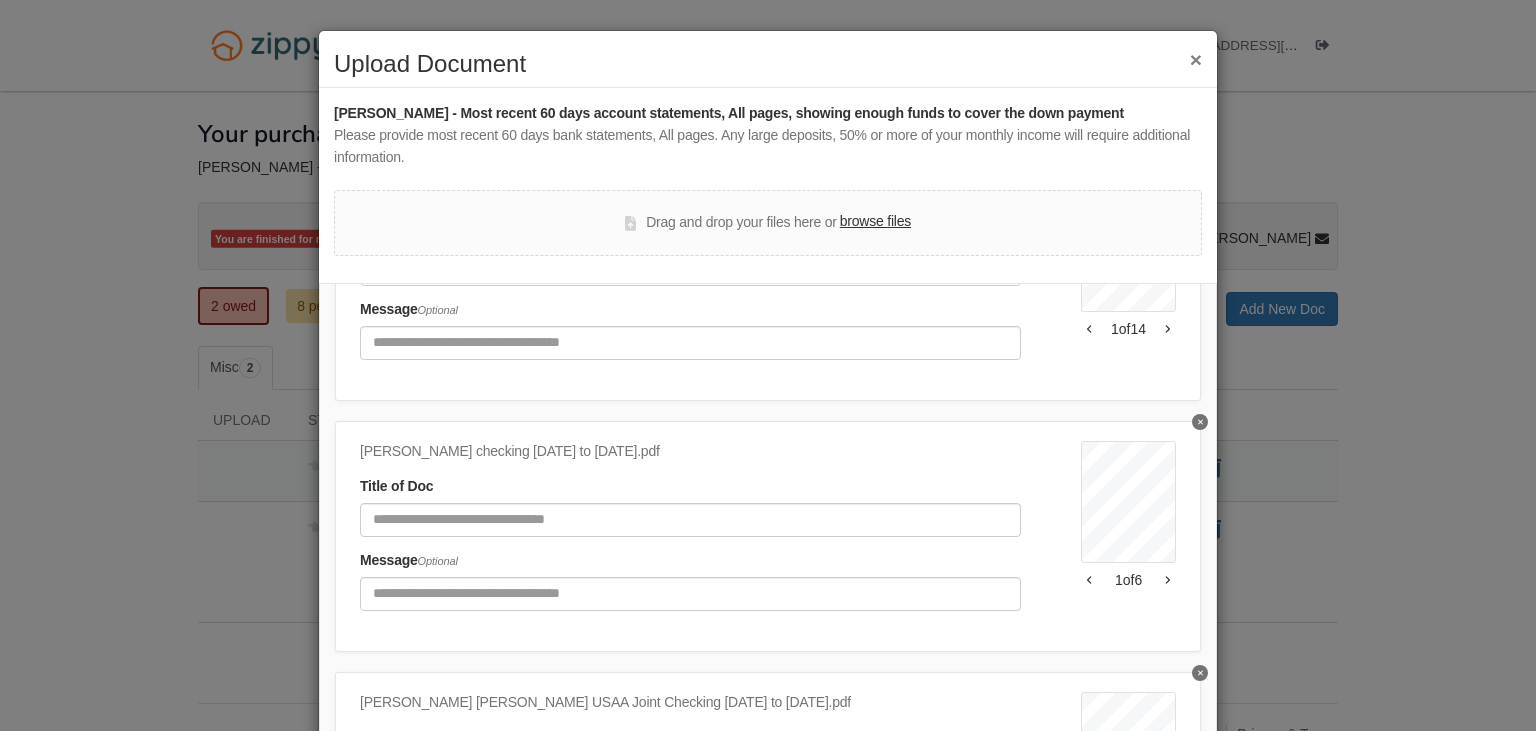 scroll, scrollTop: 941, scrollLeft: 0, axis: vertical 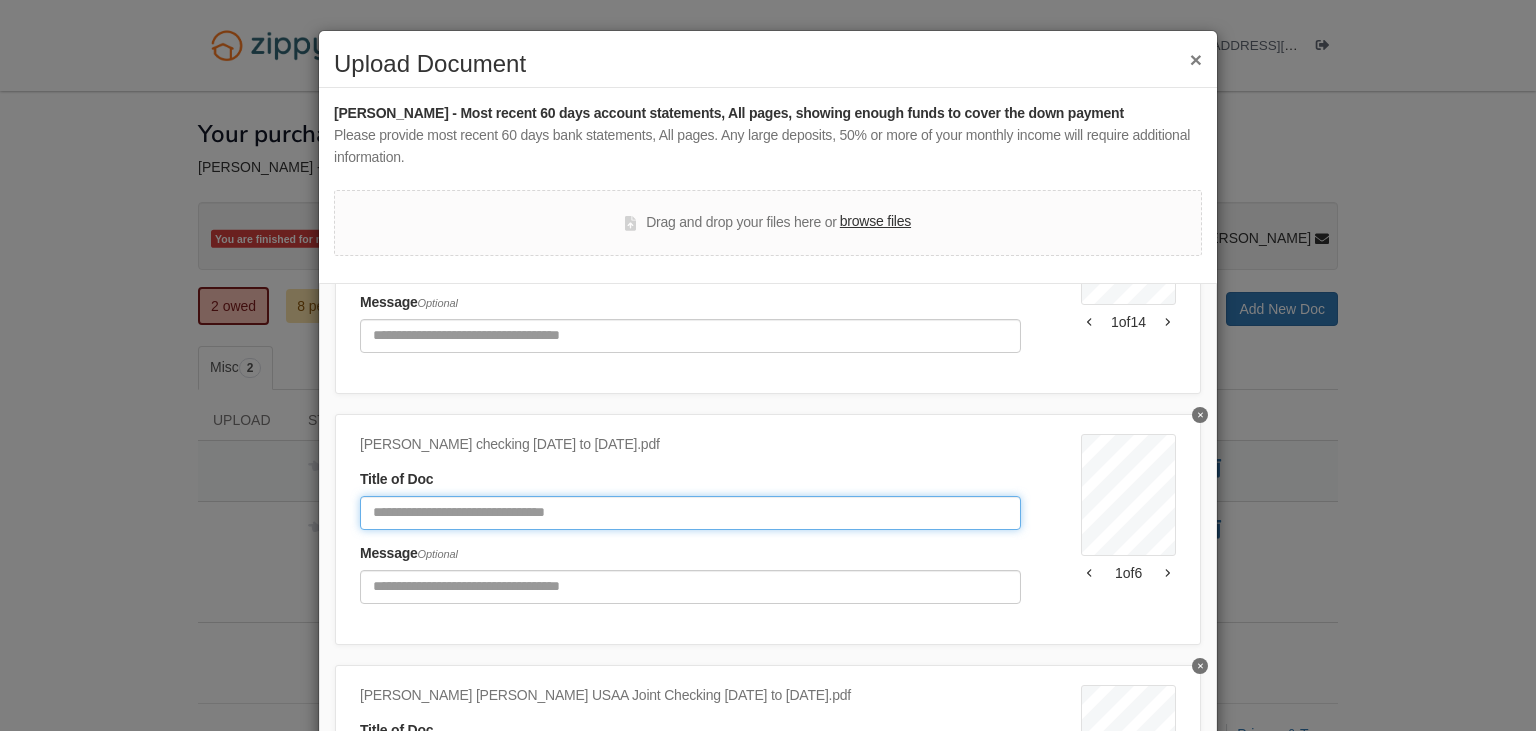 click 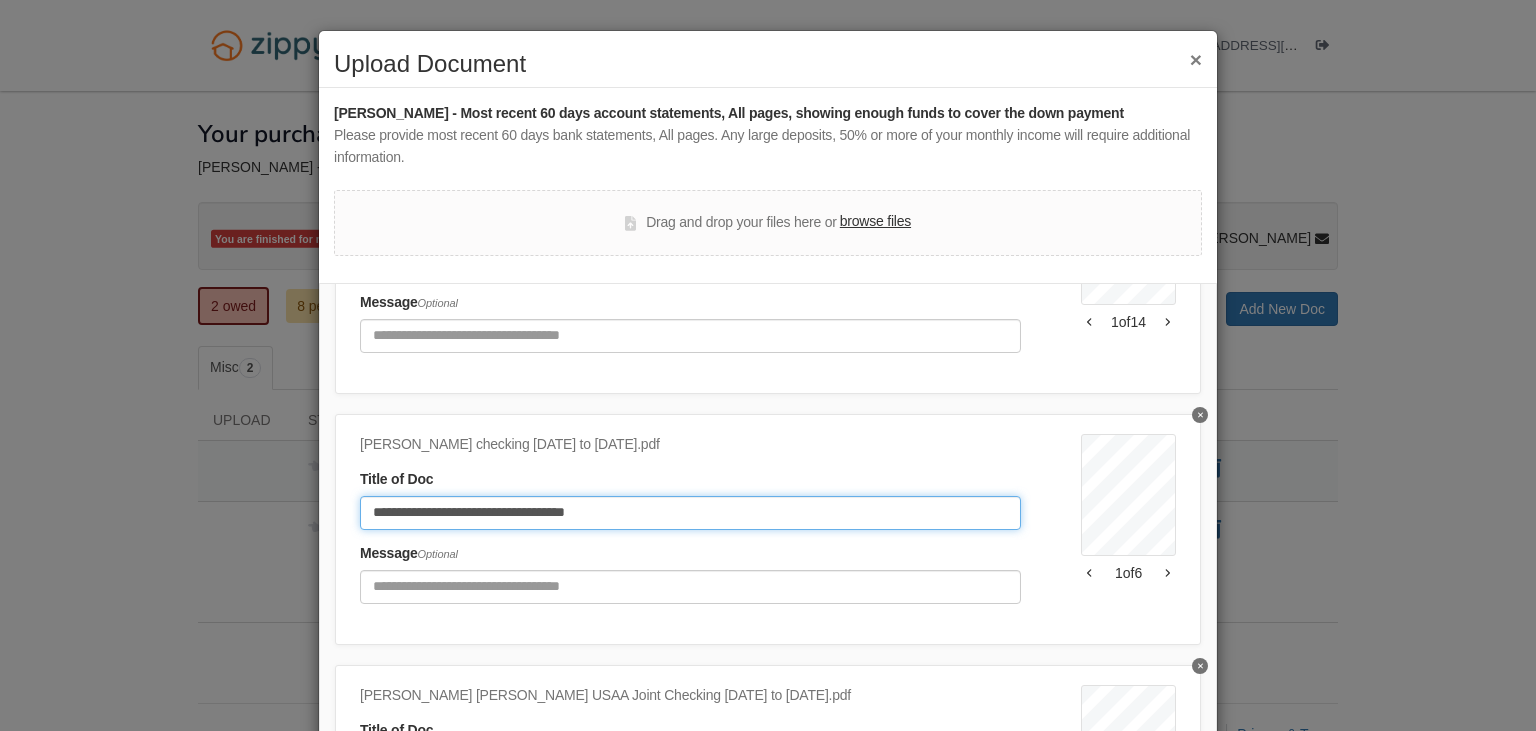 drag, startPoint x: 467, startPoint y: 509, endPoint x: 412, endPoint y: 516, distance: 55.443665 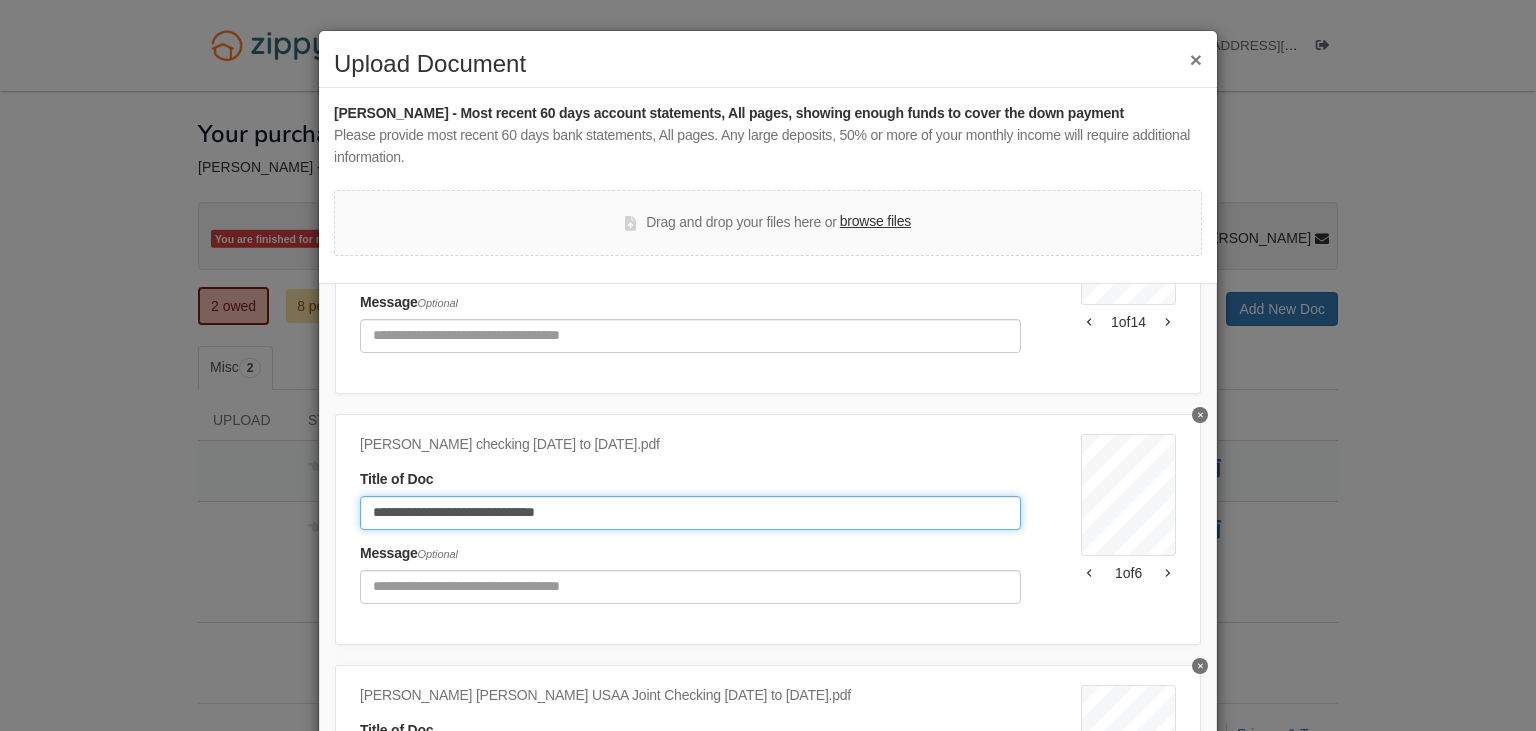 type on "**********" 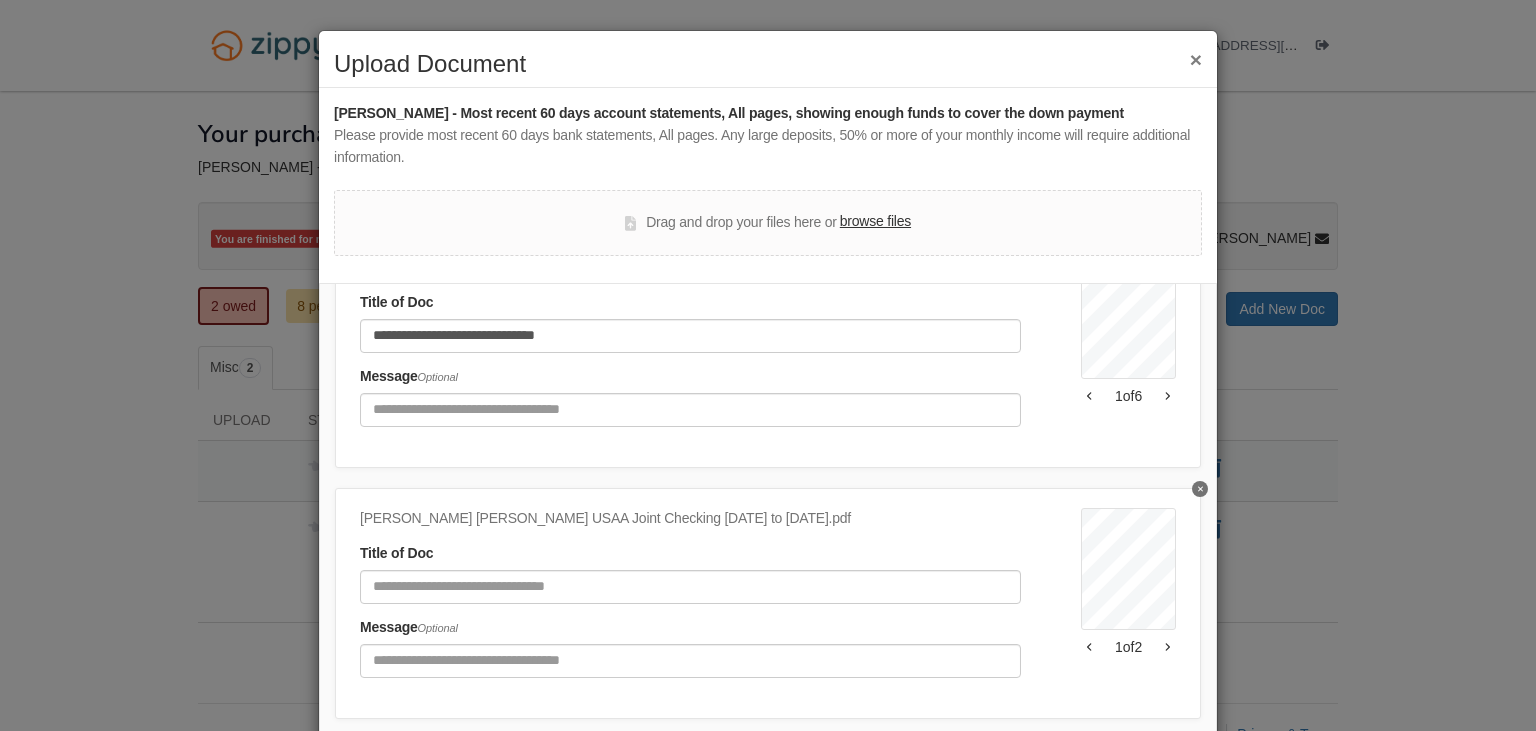scroll, scrollTop: 1114, scrollLeft: 0, axis: vertical 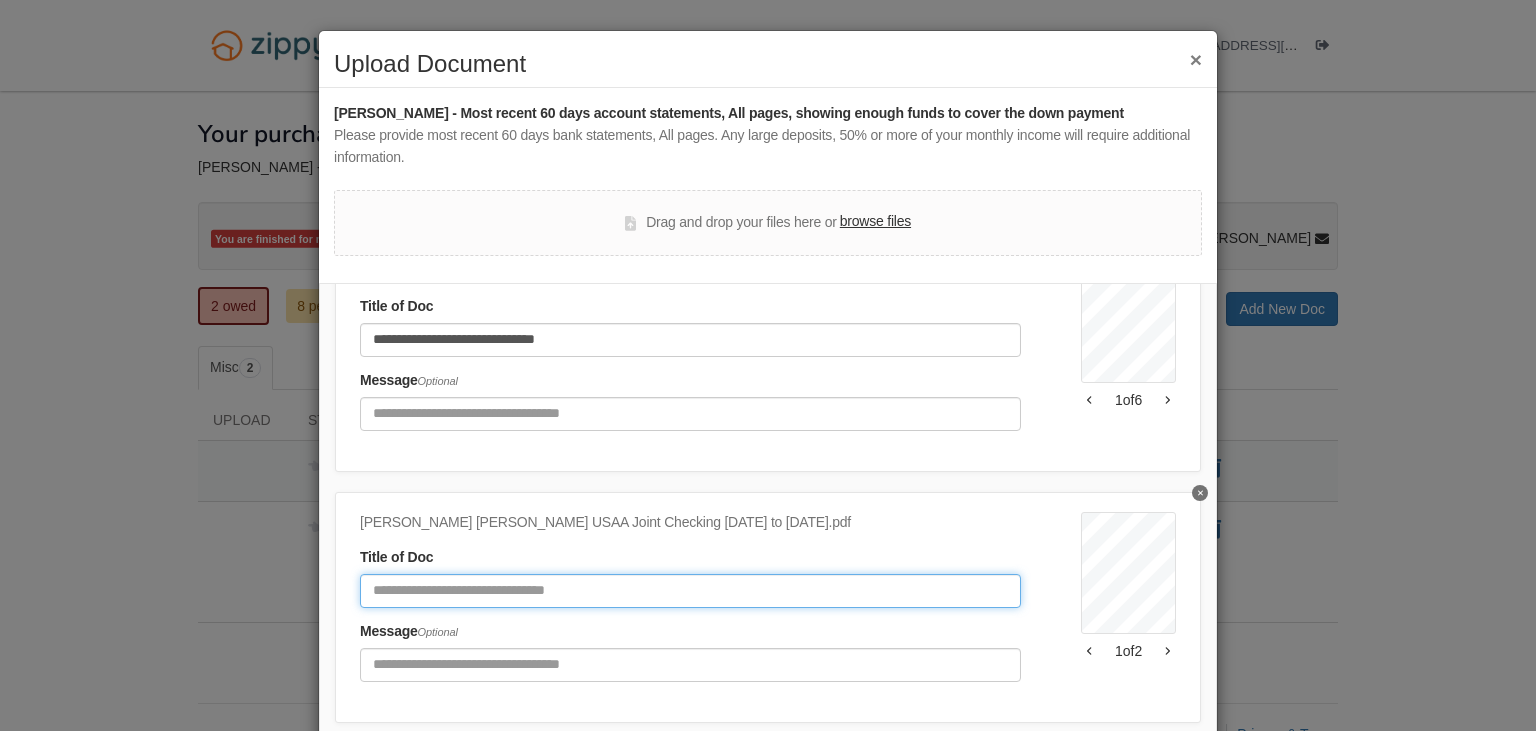 click 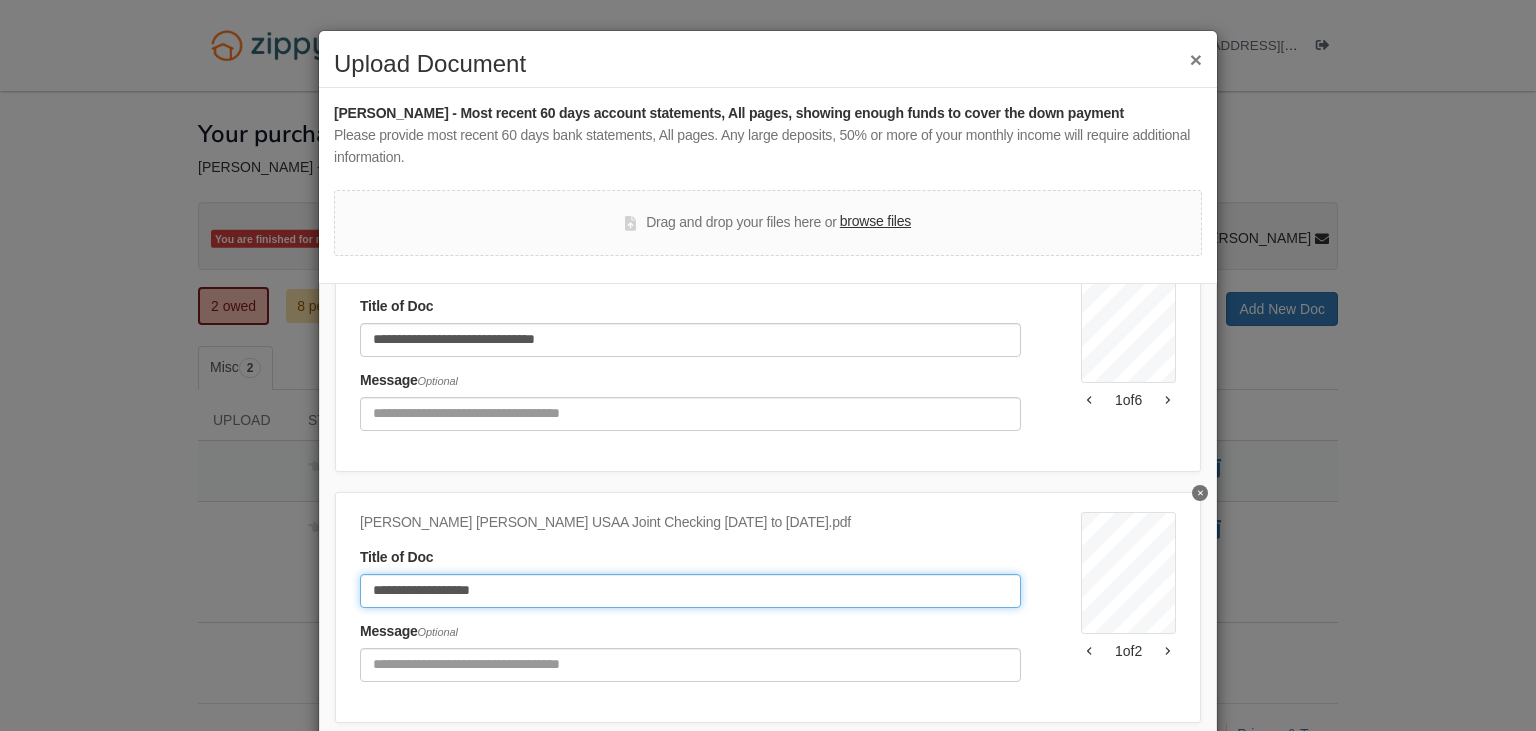 type on "**********" 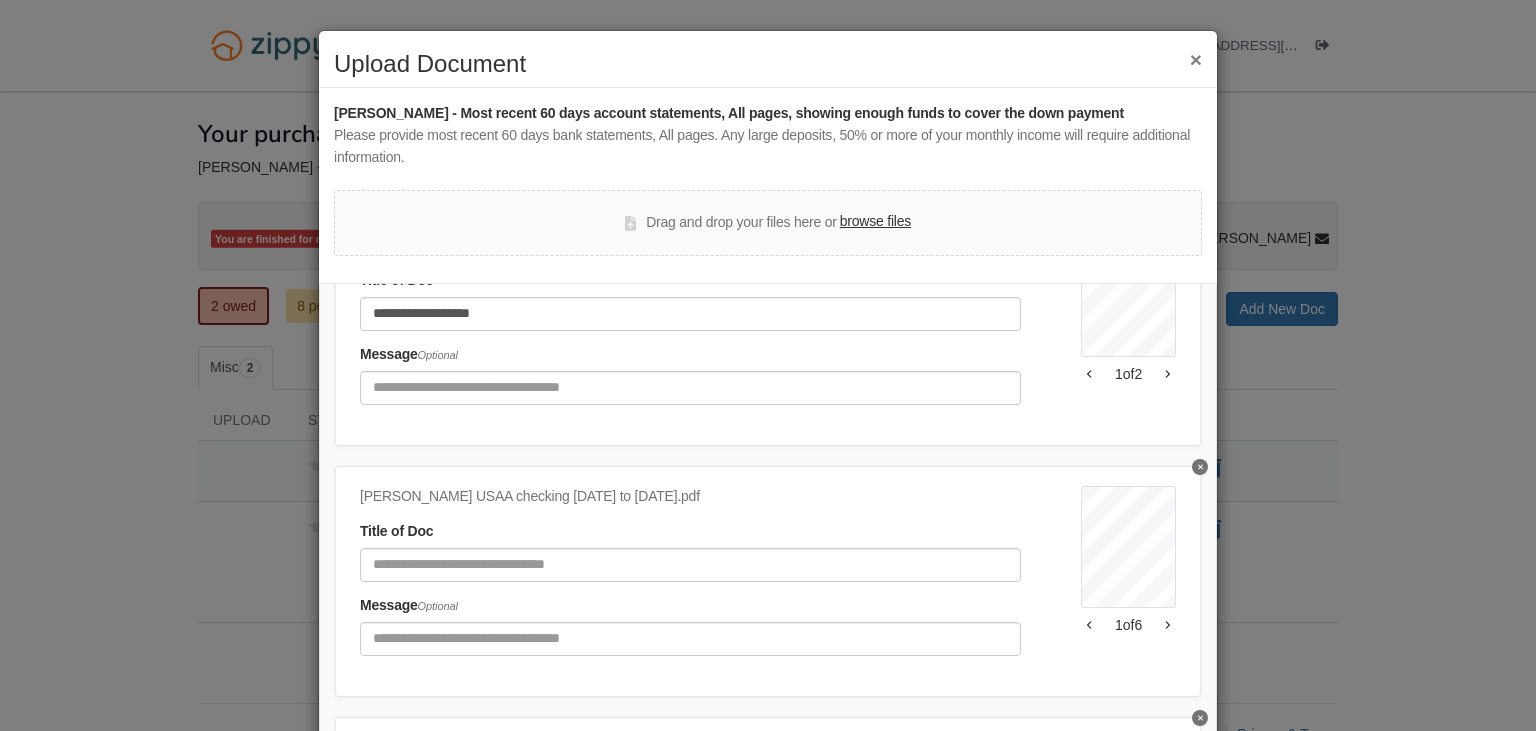 scroll, scrollTop: 1451, scrollLeft: 0, axis: vertical 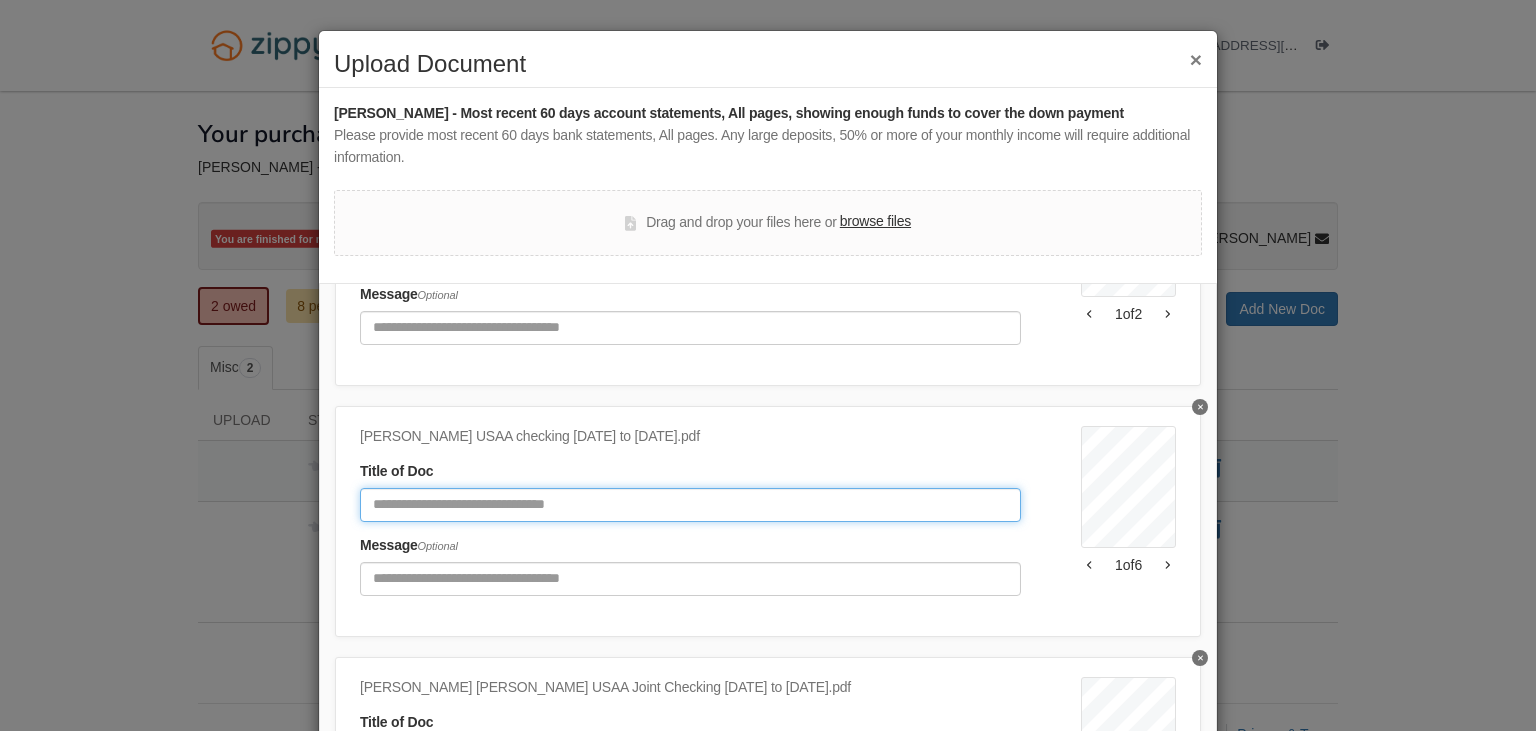 click 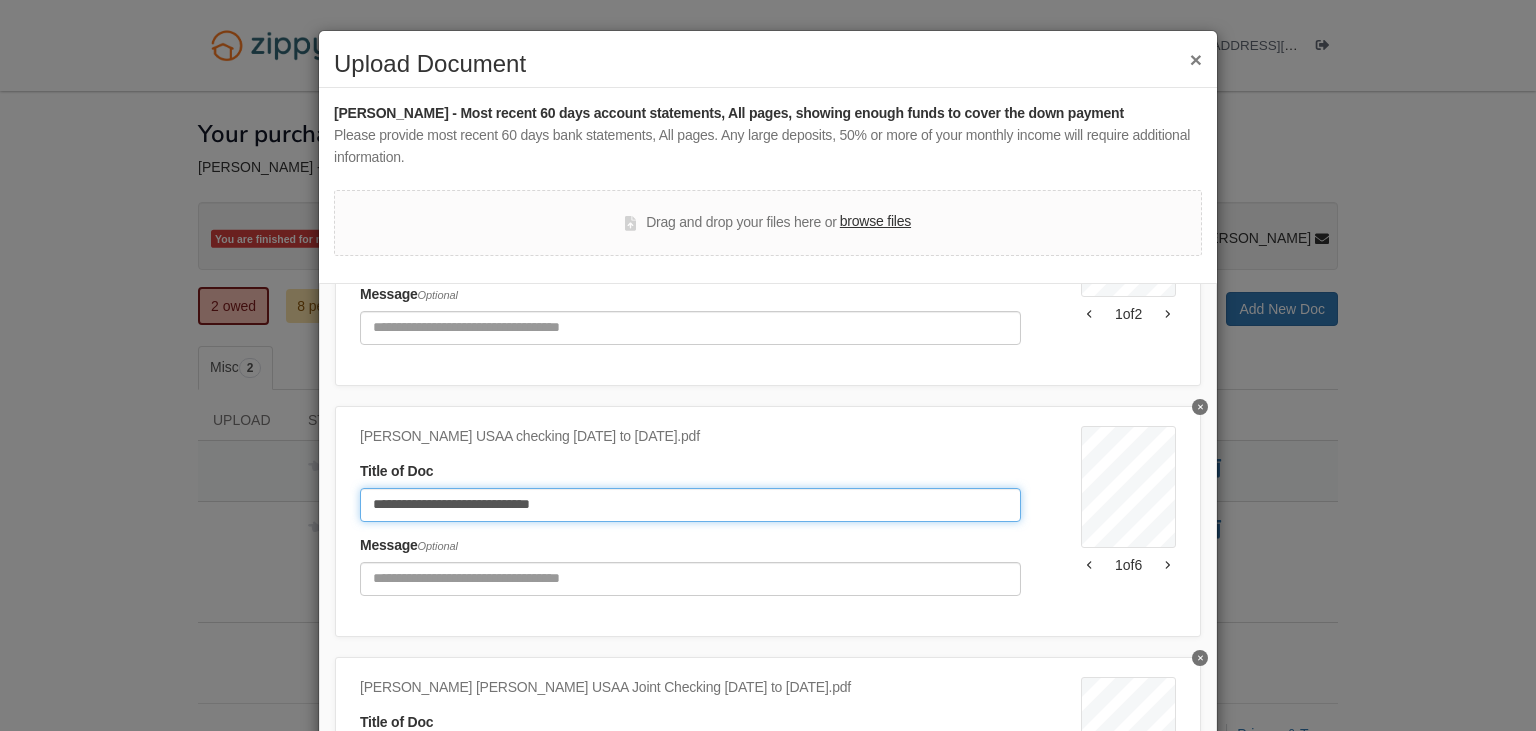 type on "**********" 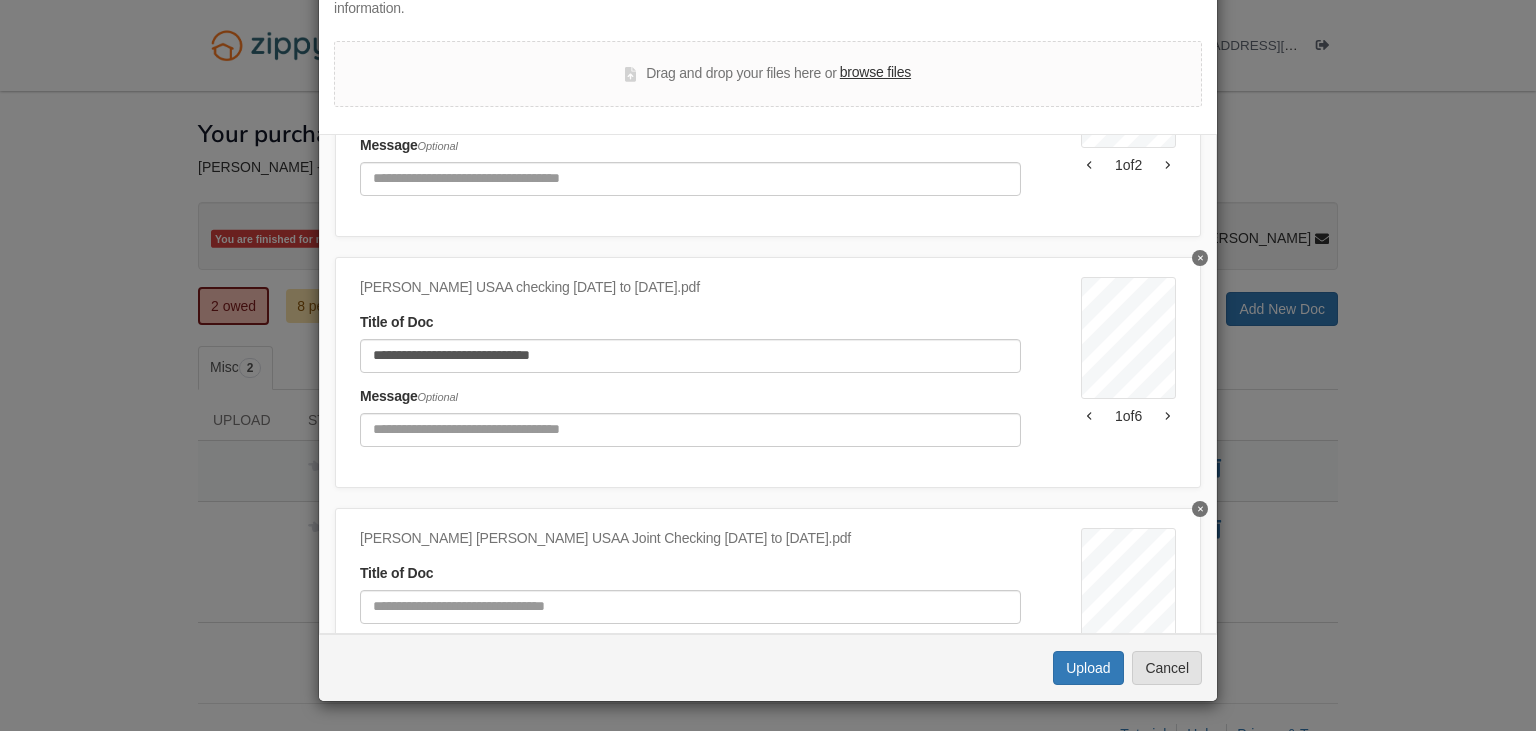 scroll, scrollTop: 0, scrollLeft: 0, axis: both 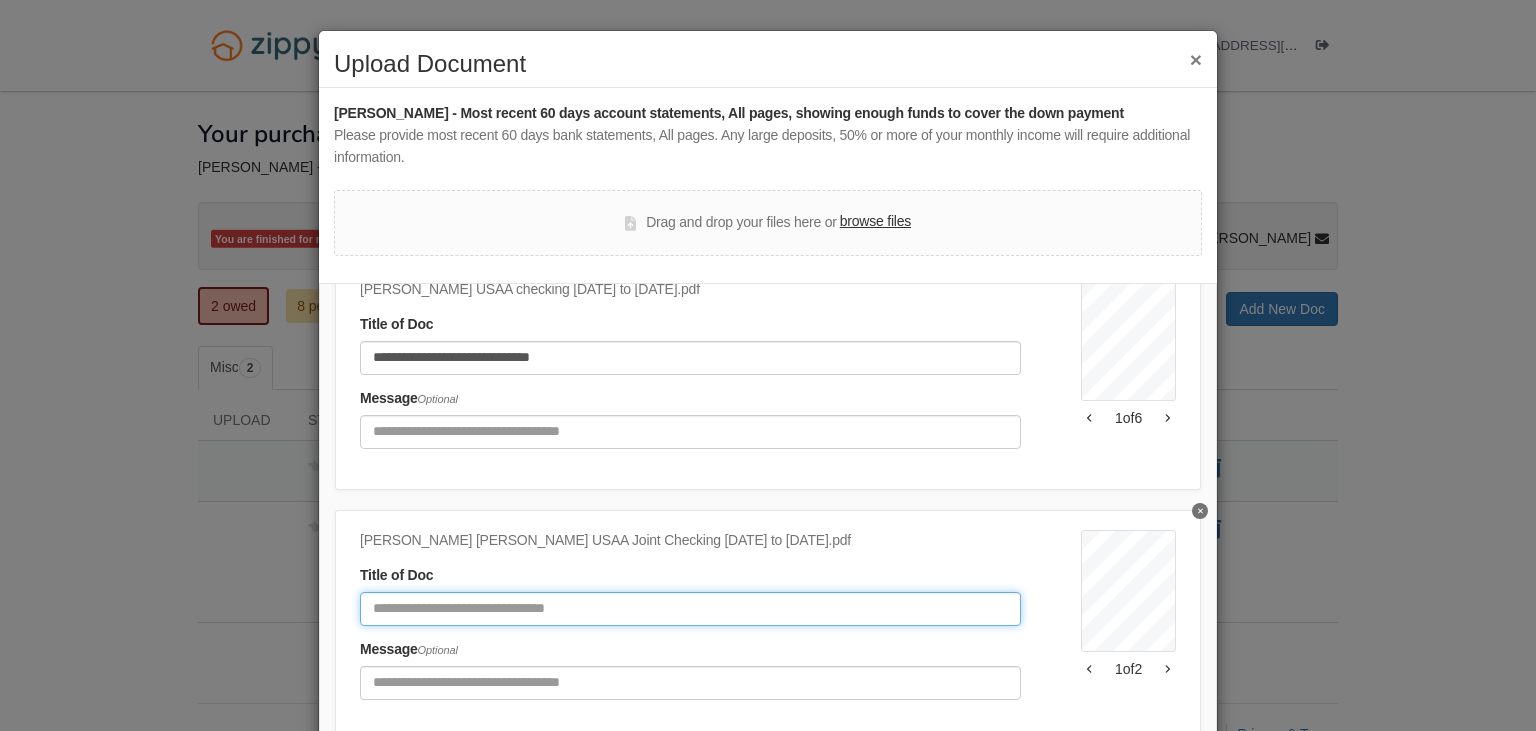 click 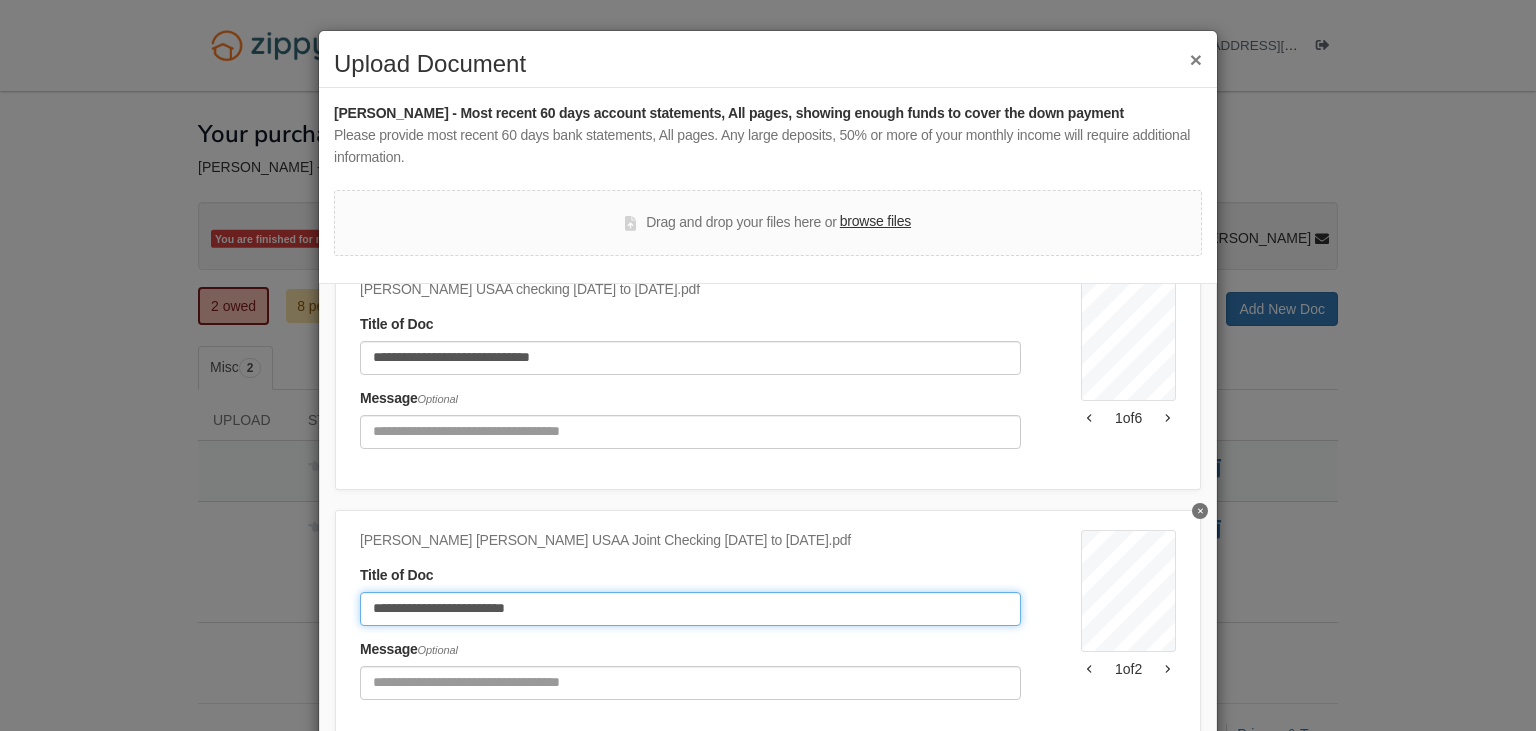 type on "**********" 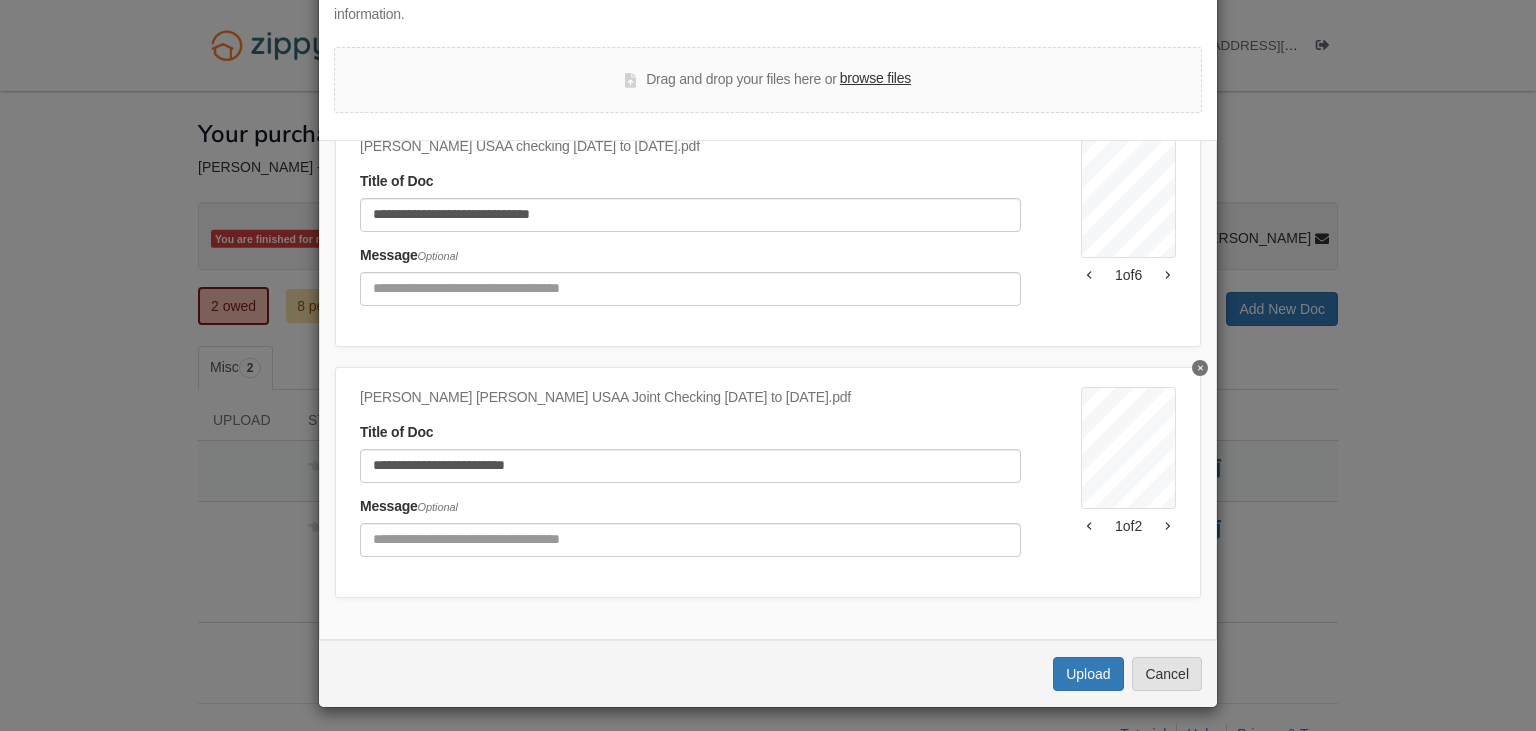scroll, scrollTop: 0, scrollLeft: 0, axis: both 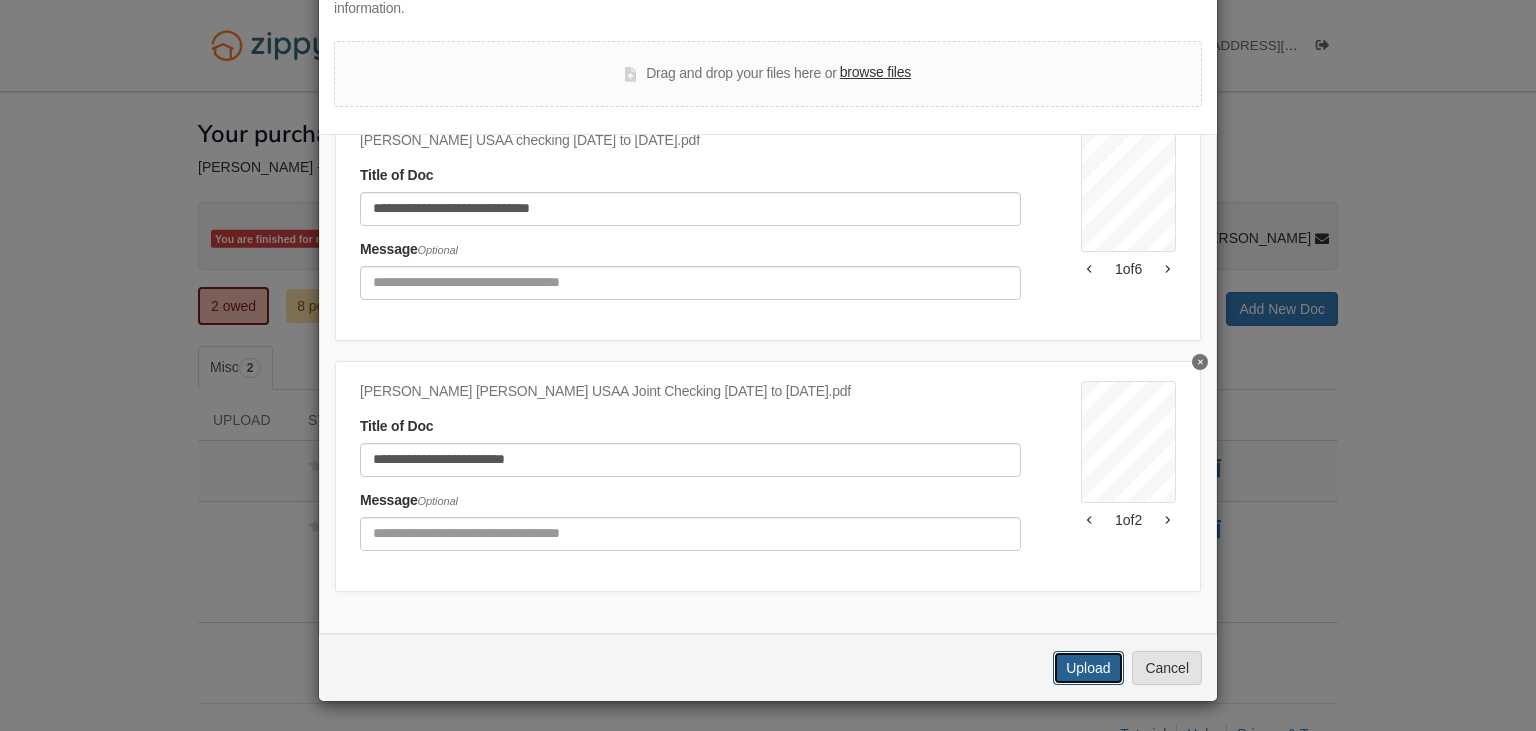 click on "Upload" at bounding box center [1088, 668] 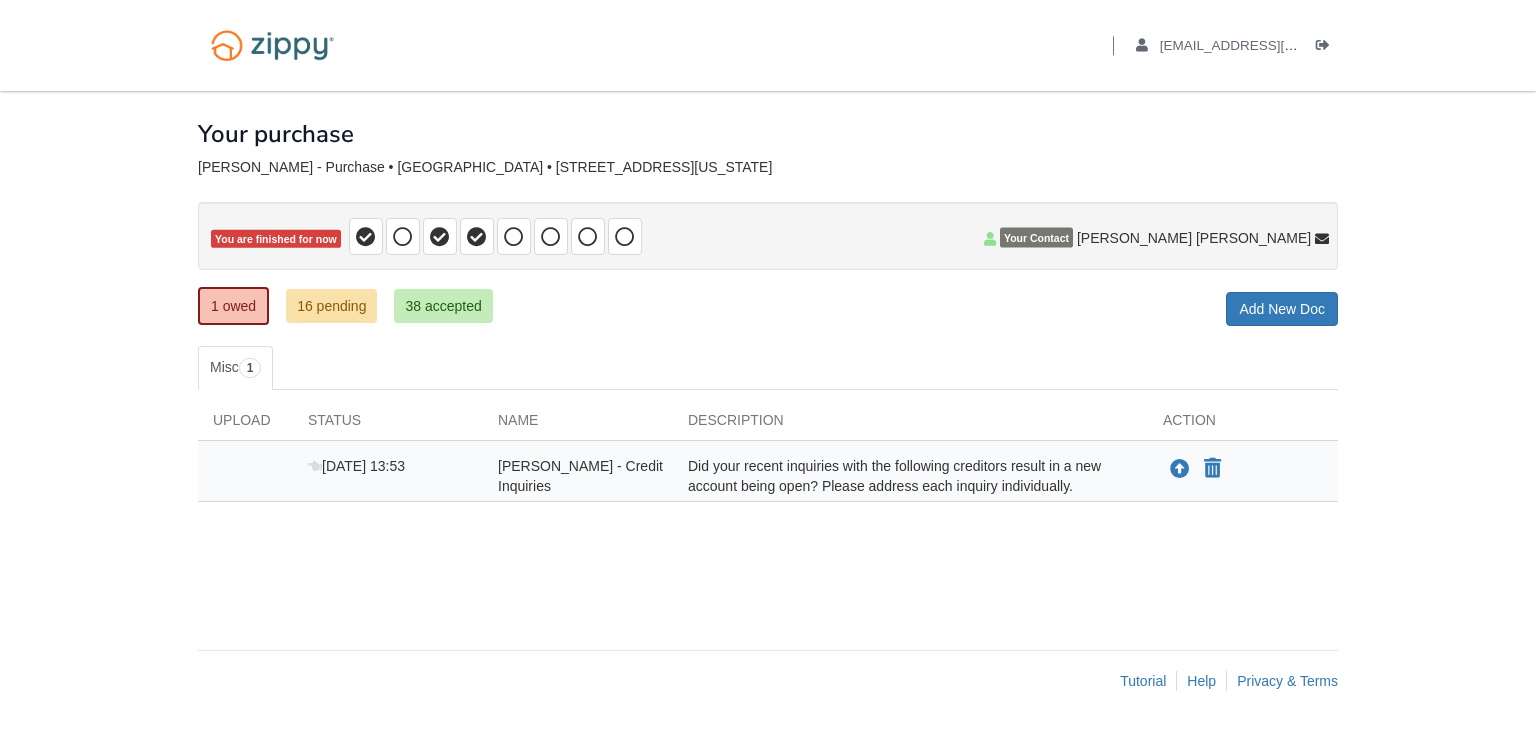 scroll, scrollTop: 0, scrollLeft: 0, axis: both 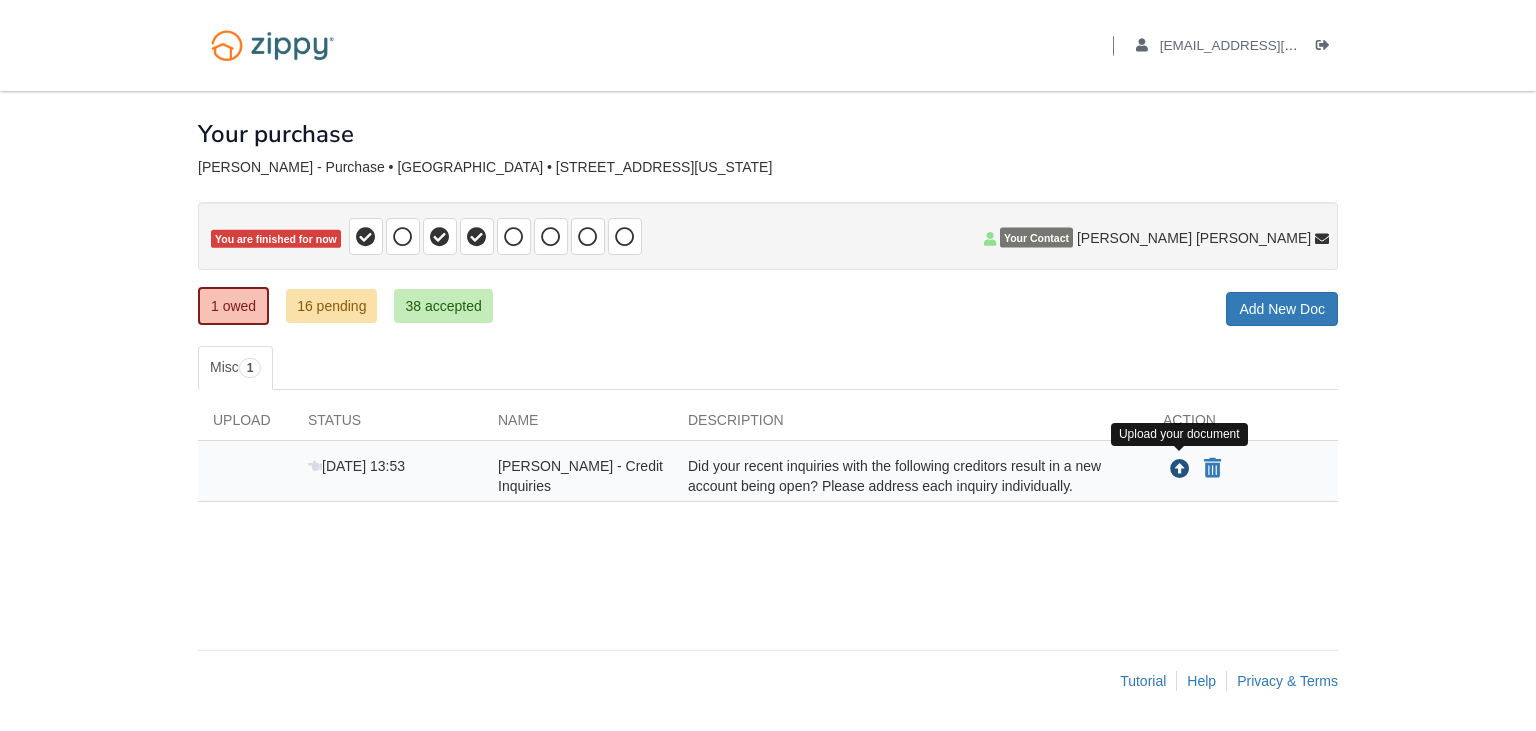 click at bounding box center [1180, 470] 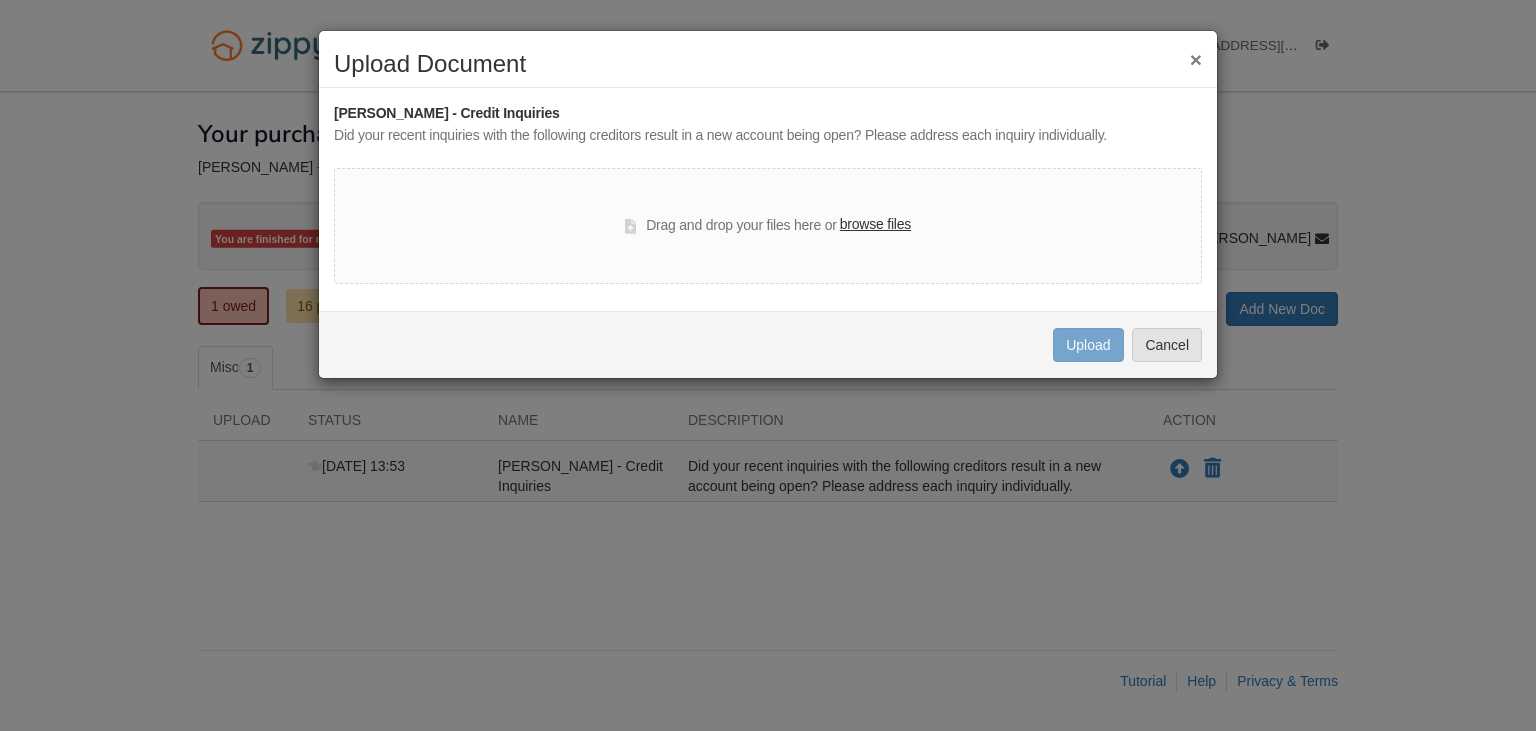 click on "browse files" at bounding box center (875, 225) 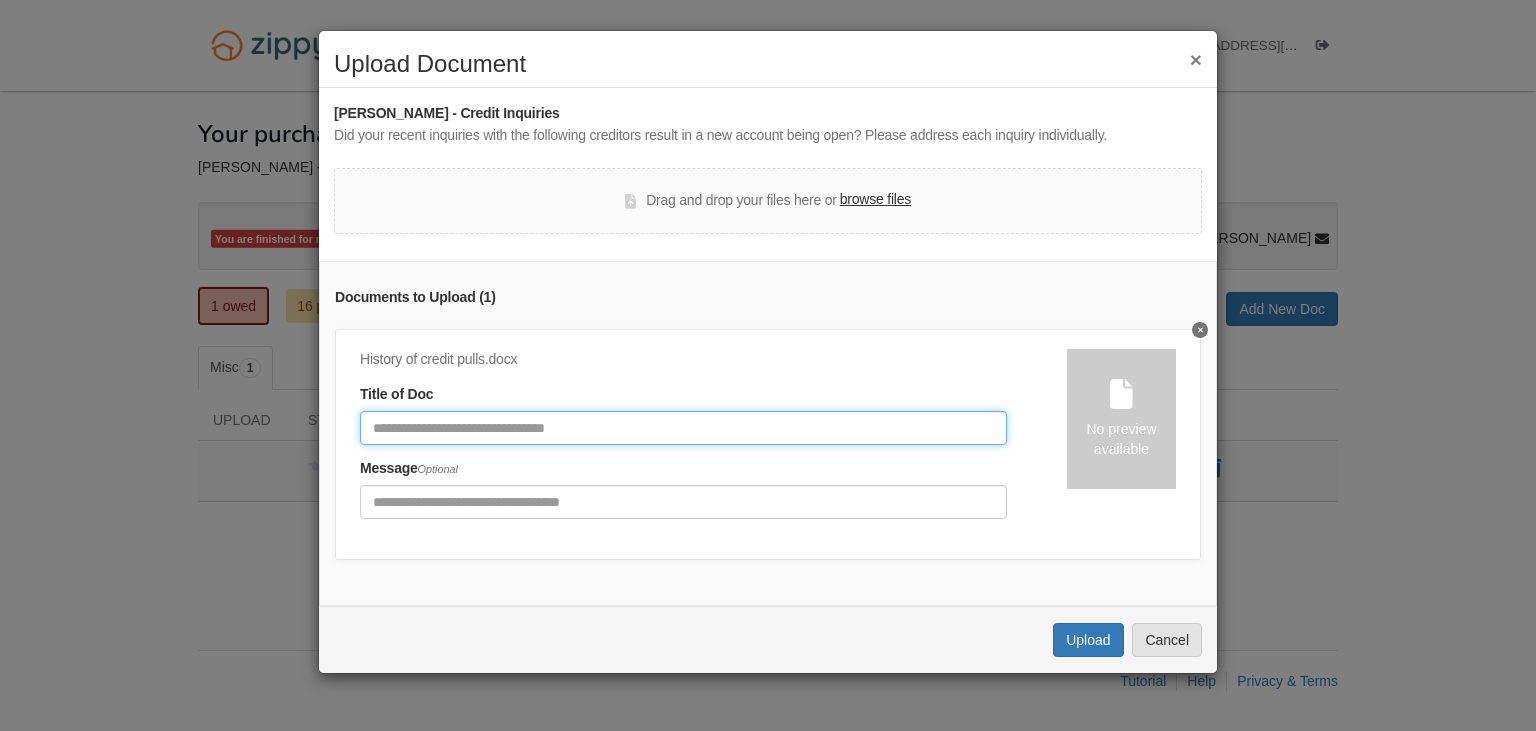 click 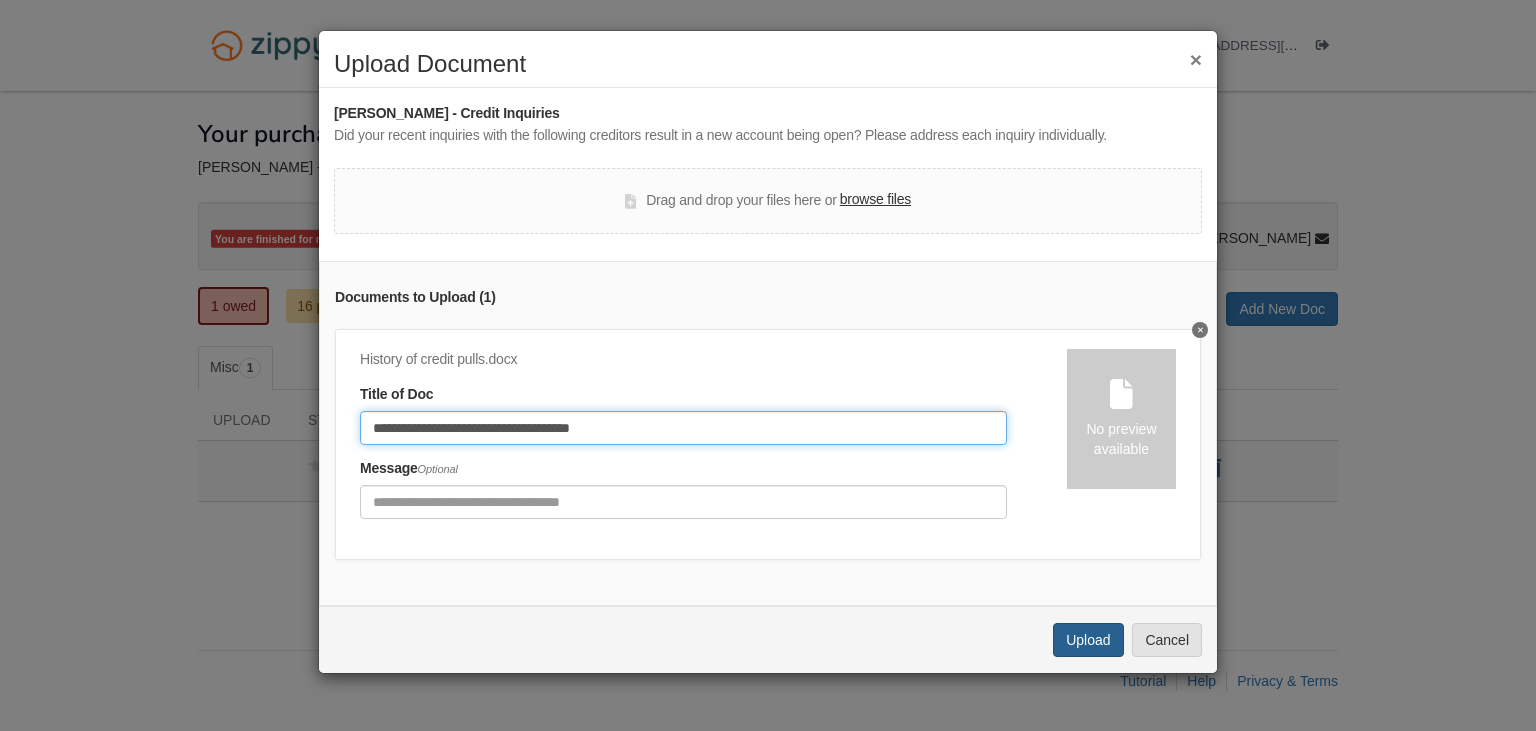 type on "**********" 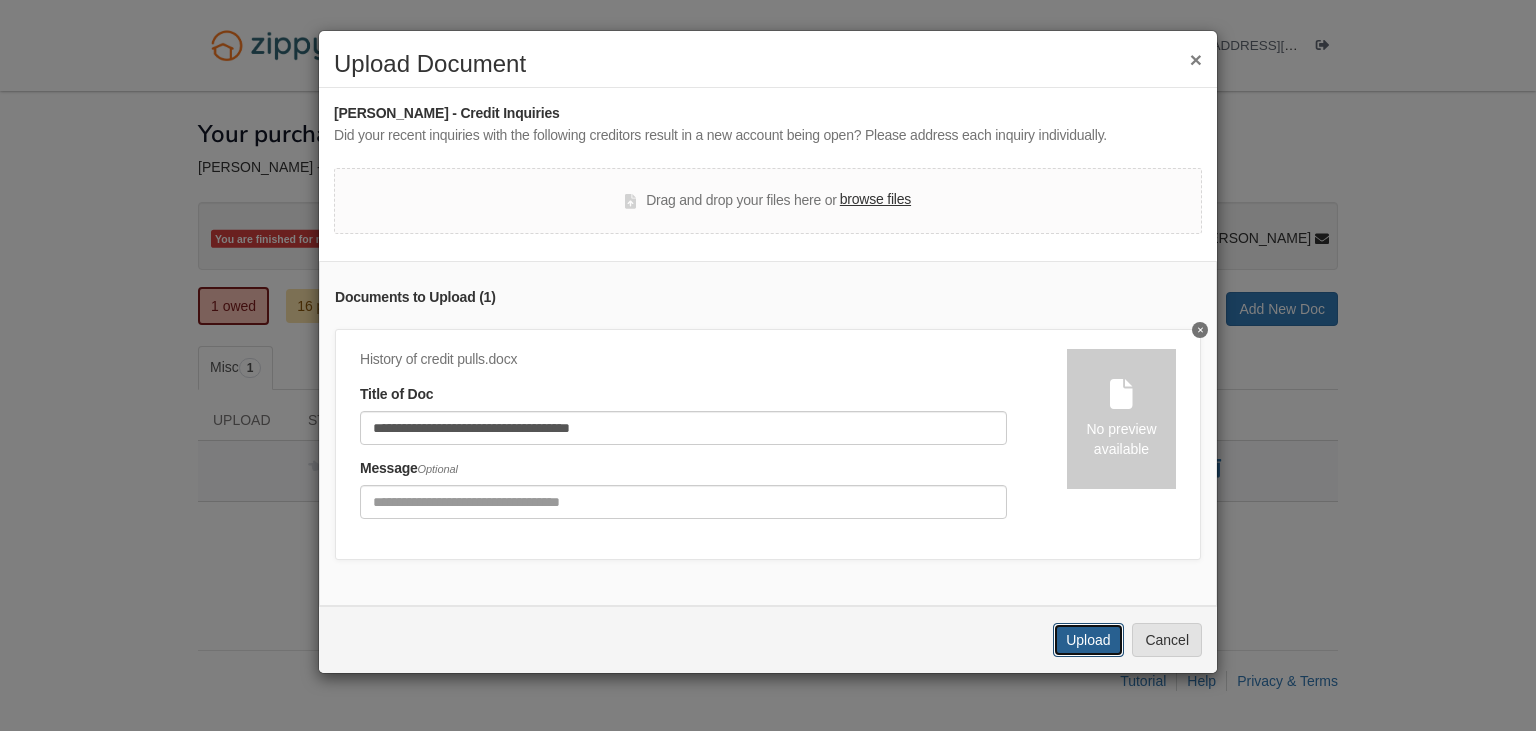 click on "Upload" at bounding box center [1088, 640] 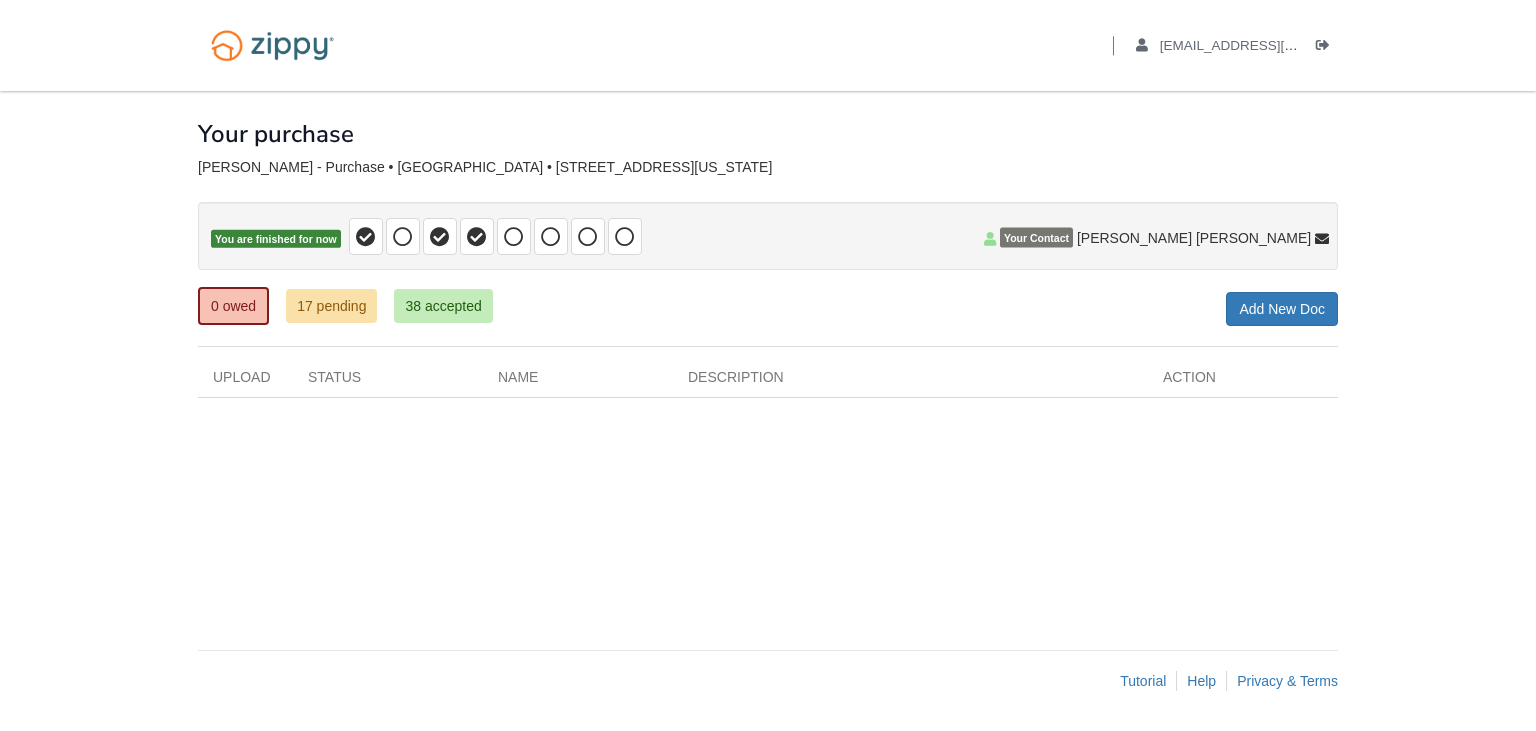 scroll, scrollTop: 0, scrollLeft: 0, axis: both 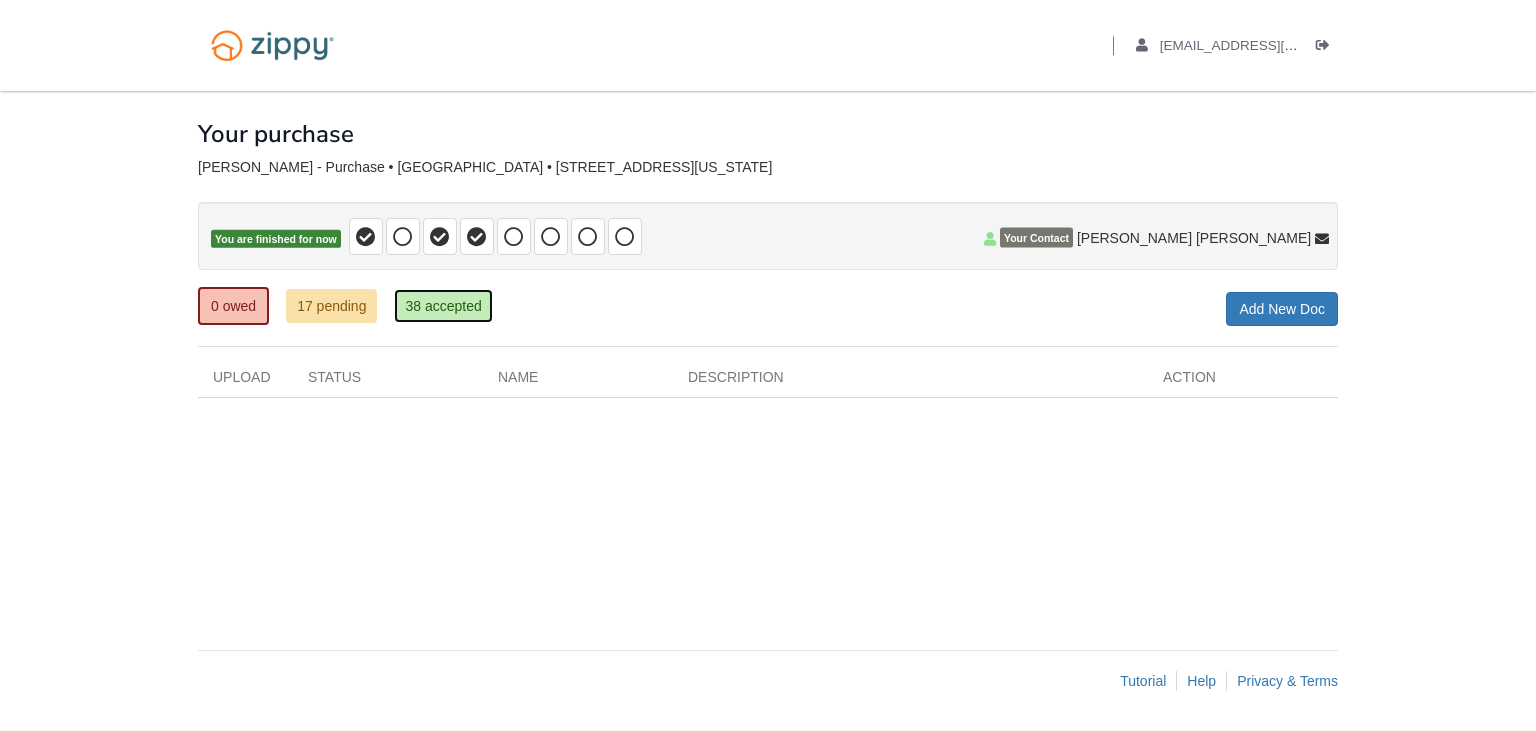 click on "38 accepted" at bounding box center (443, 306) 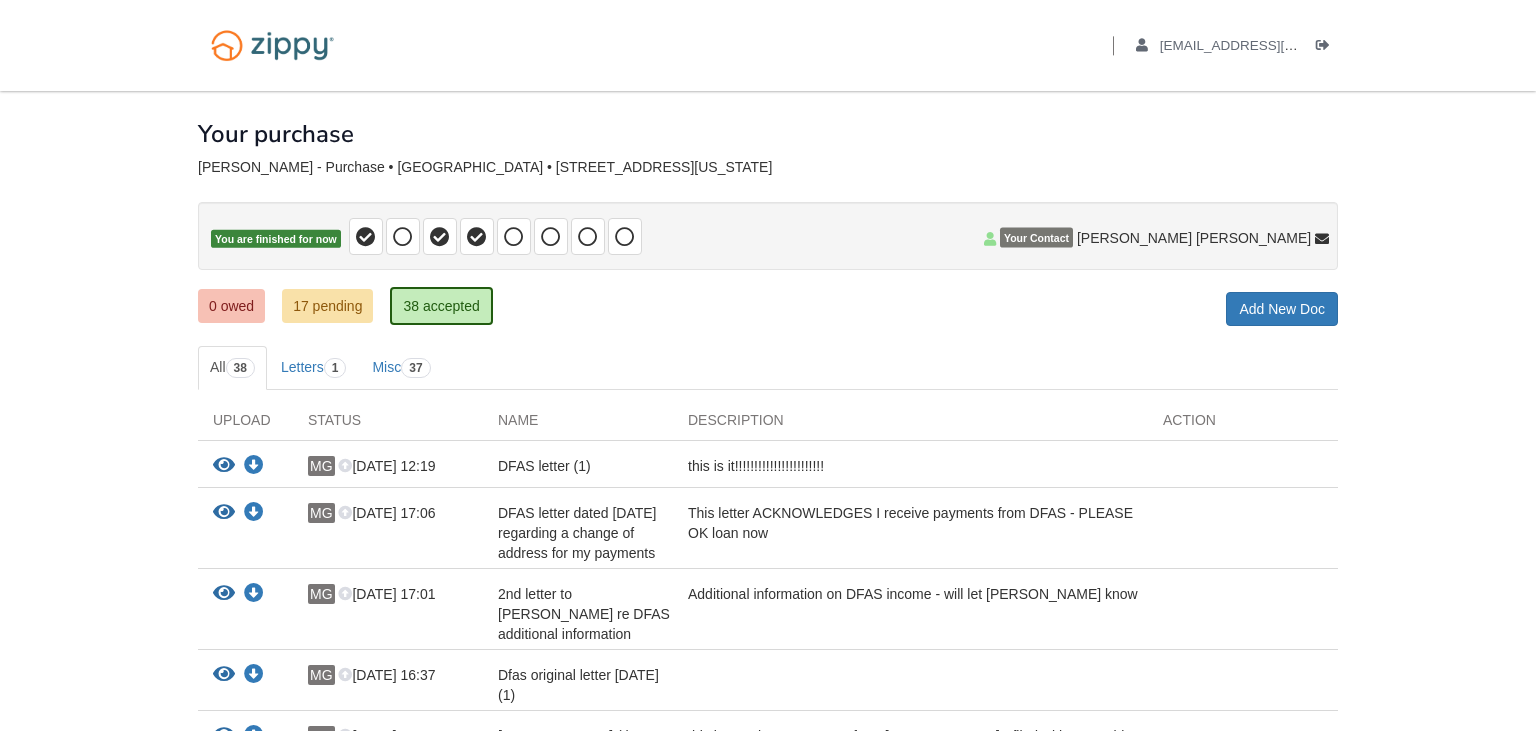 scroll, scrollTop: 0, scrollLeft: 0, axis: both 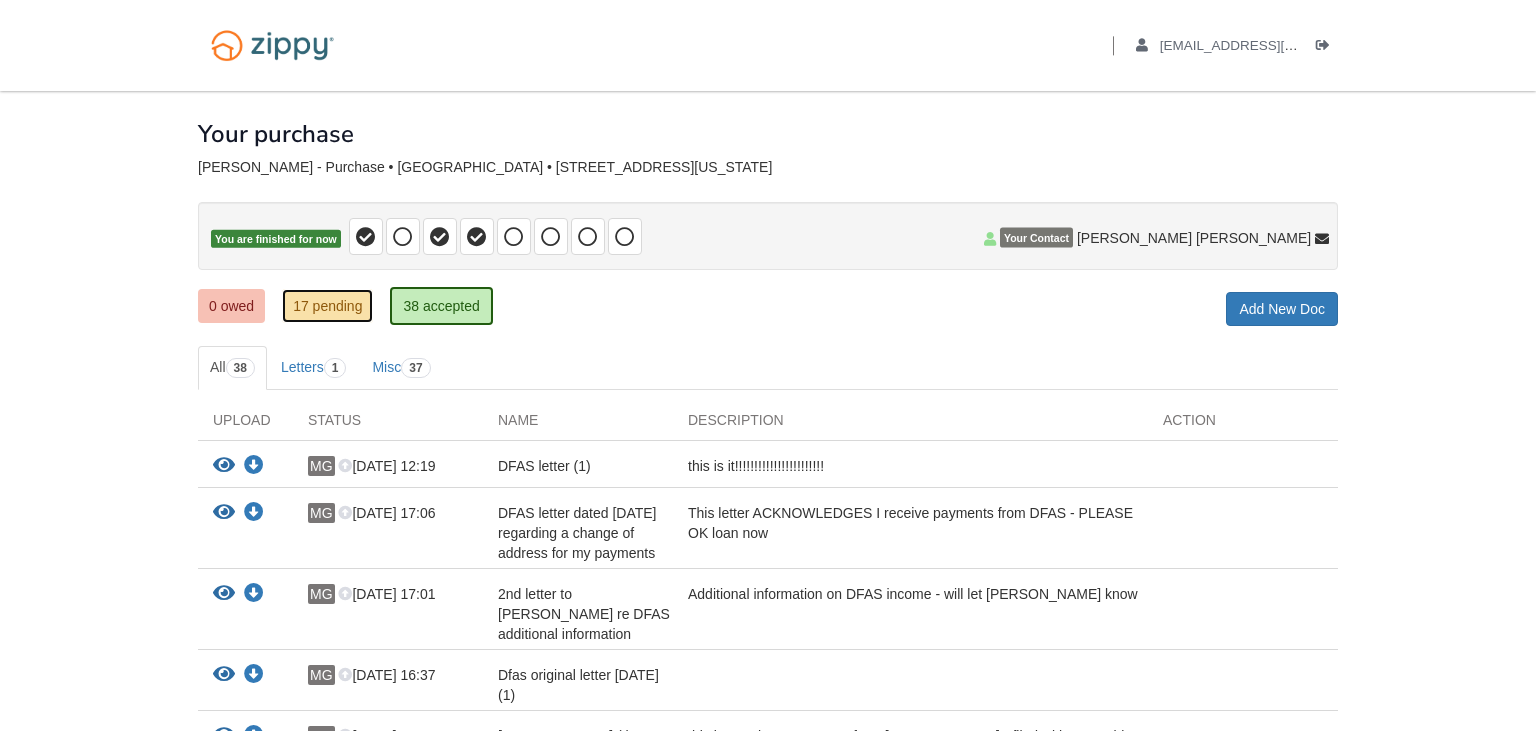 click on "17 pending" at bounding box center [327, 306] 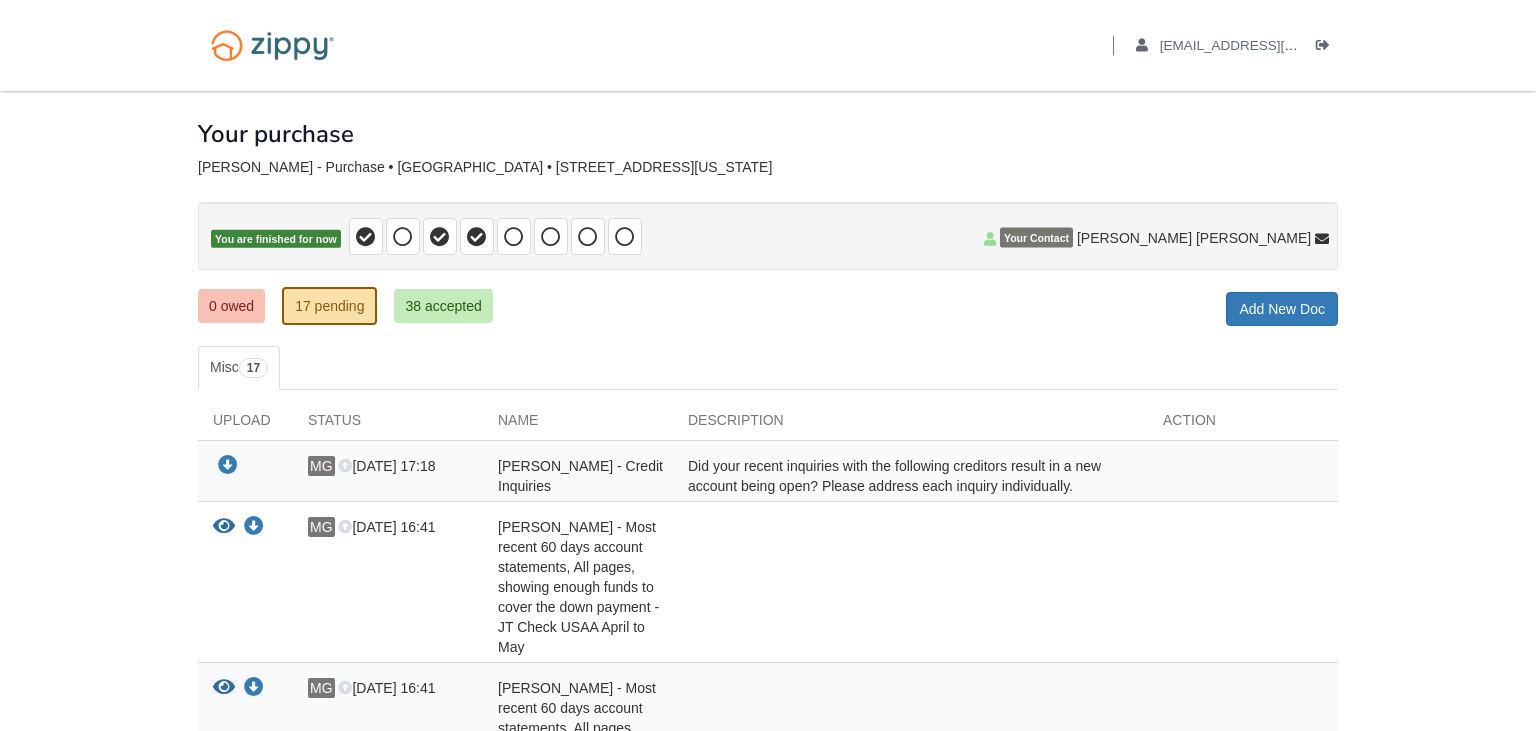 scroll, scrollTop: 0, scrollLeft: 0, axis: both 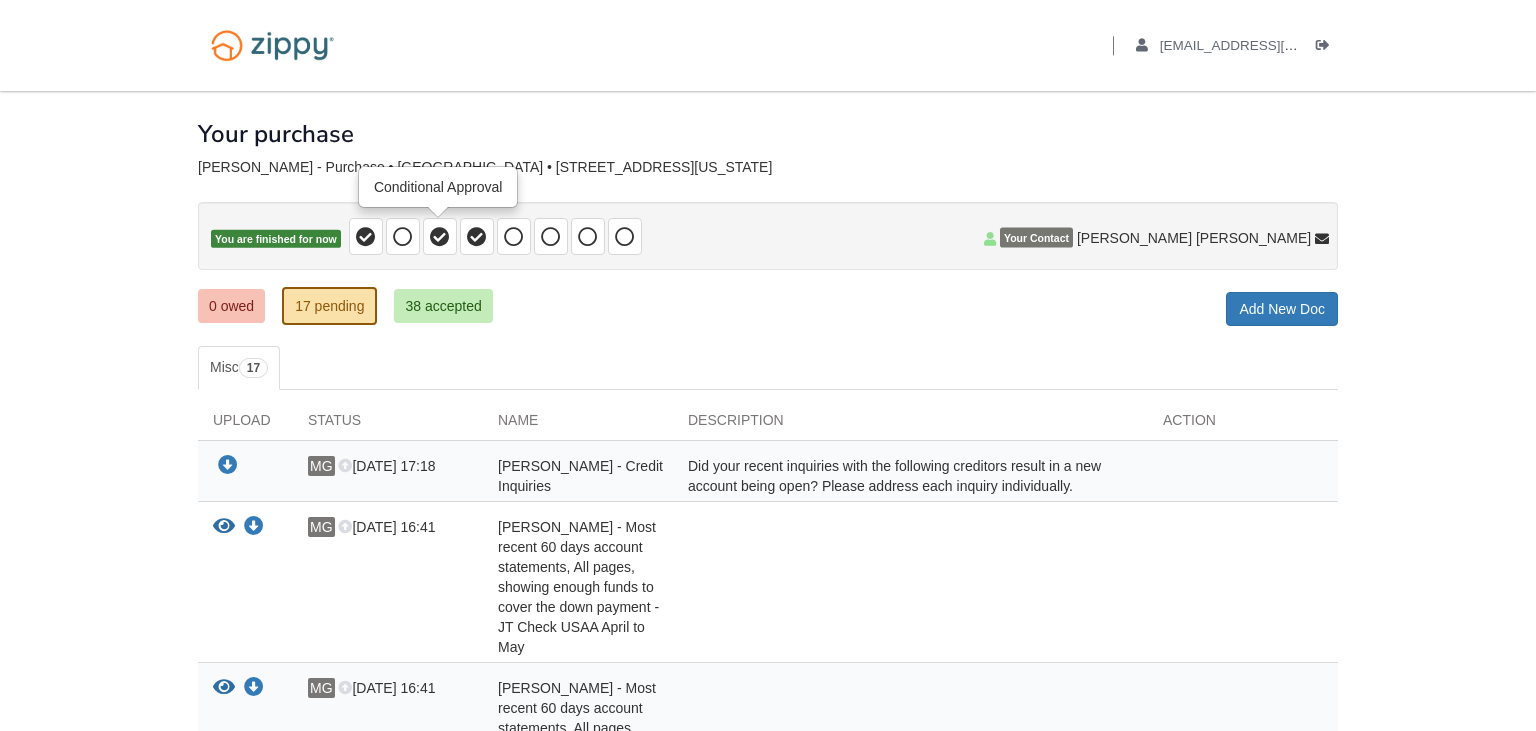 click at bounding box center (440, 237) 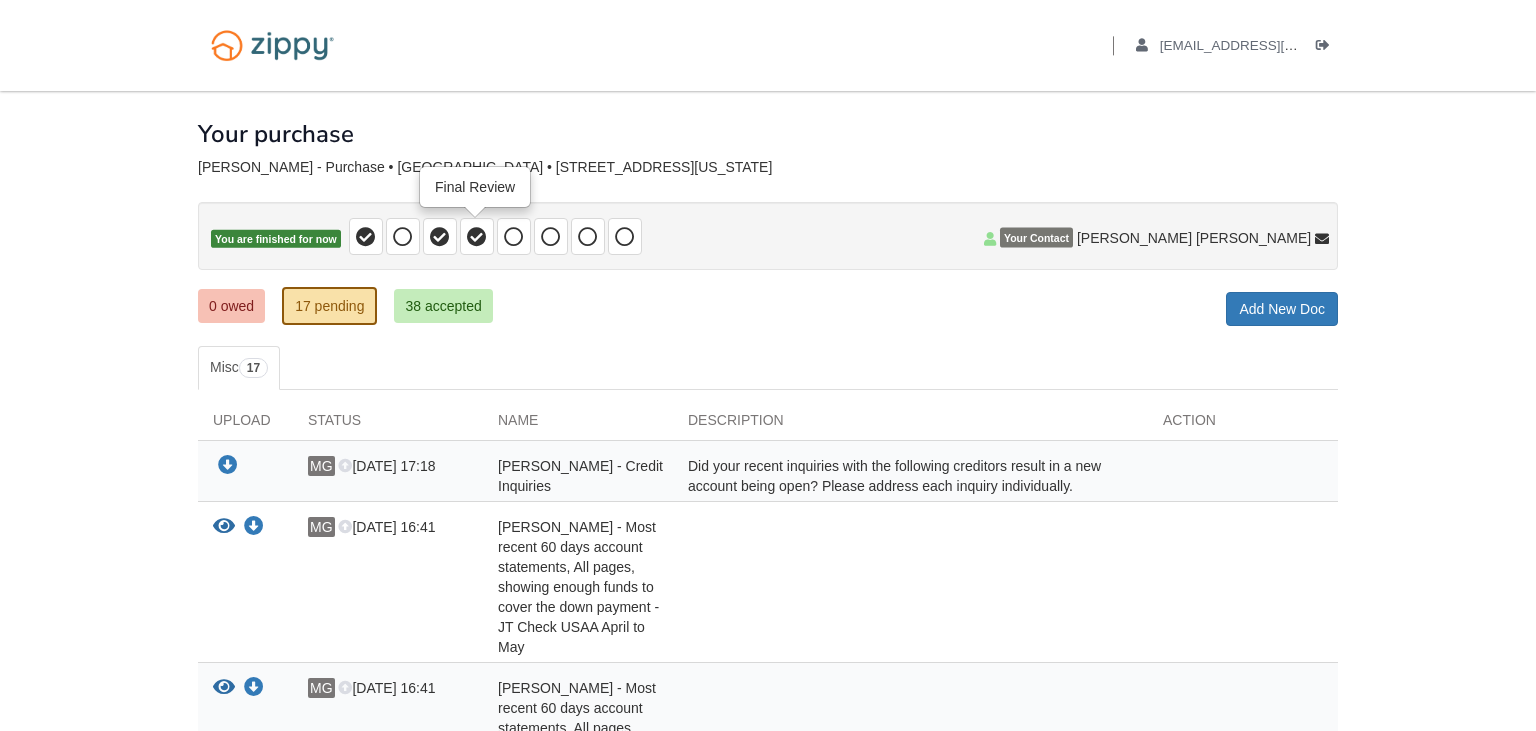 click at bounding box center (477, 237) 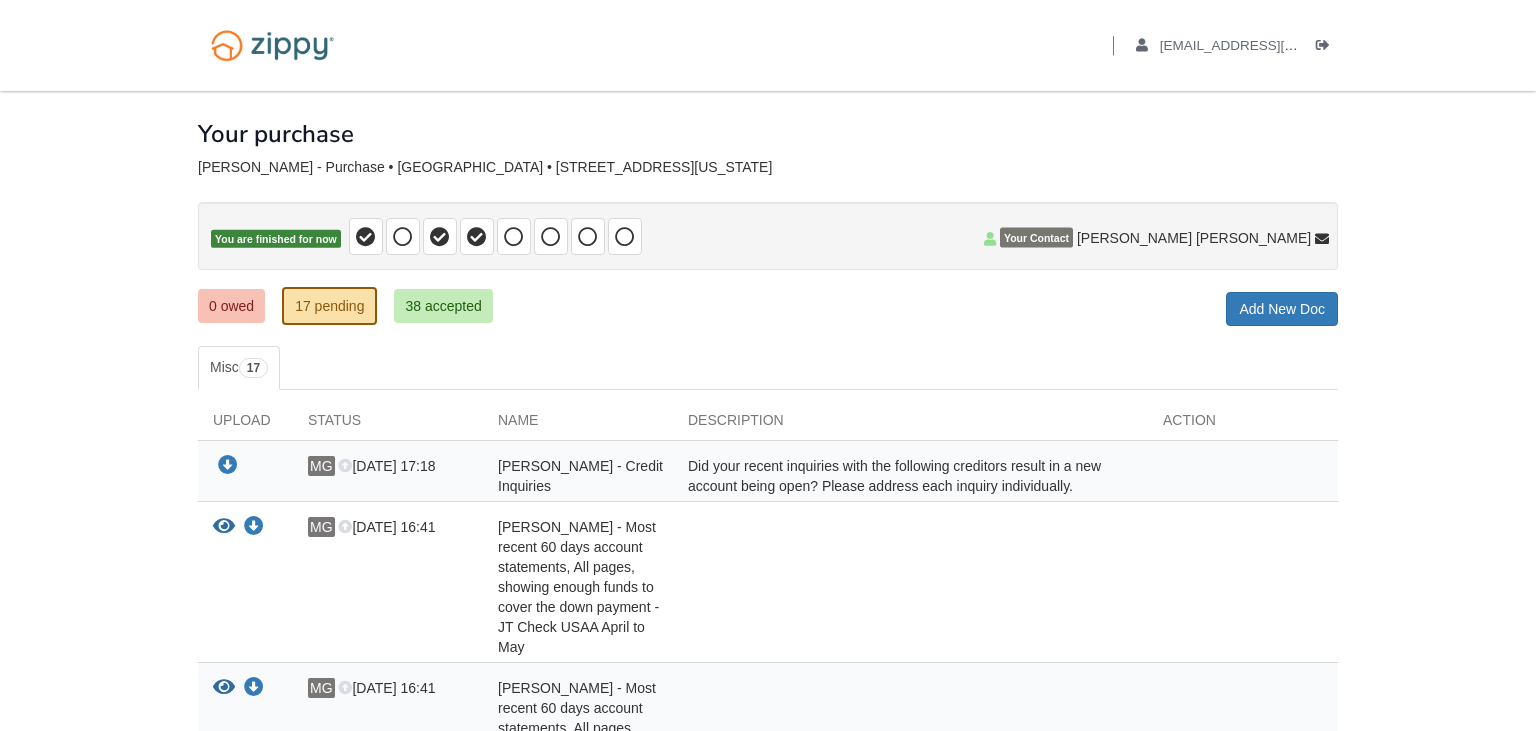 click on "Back to My Flows
[EMAIL_ADDRESS][DOMAIN_NAME]" at bounding box center (1160, 45) 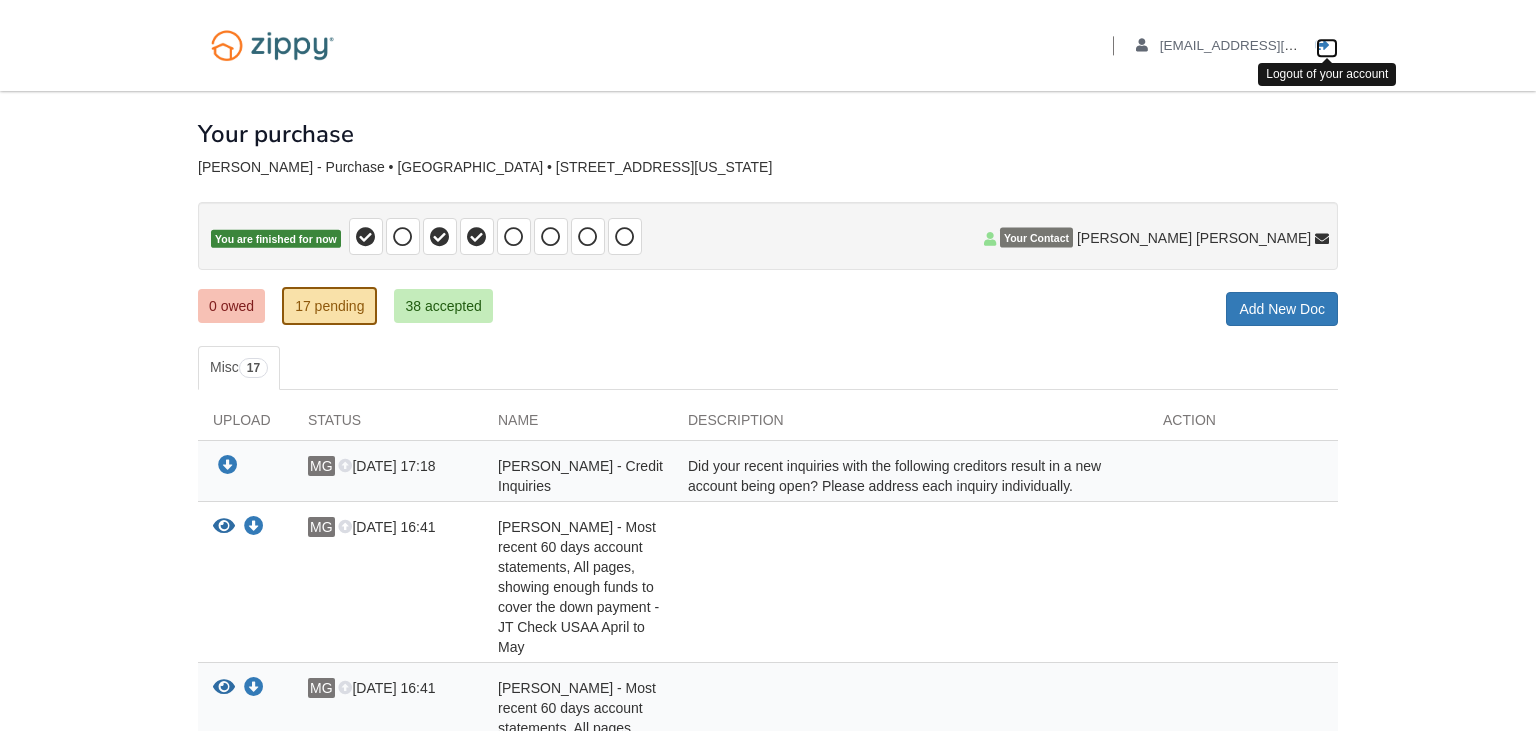 click at bounding box center [1323, 46] 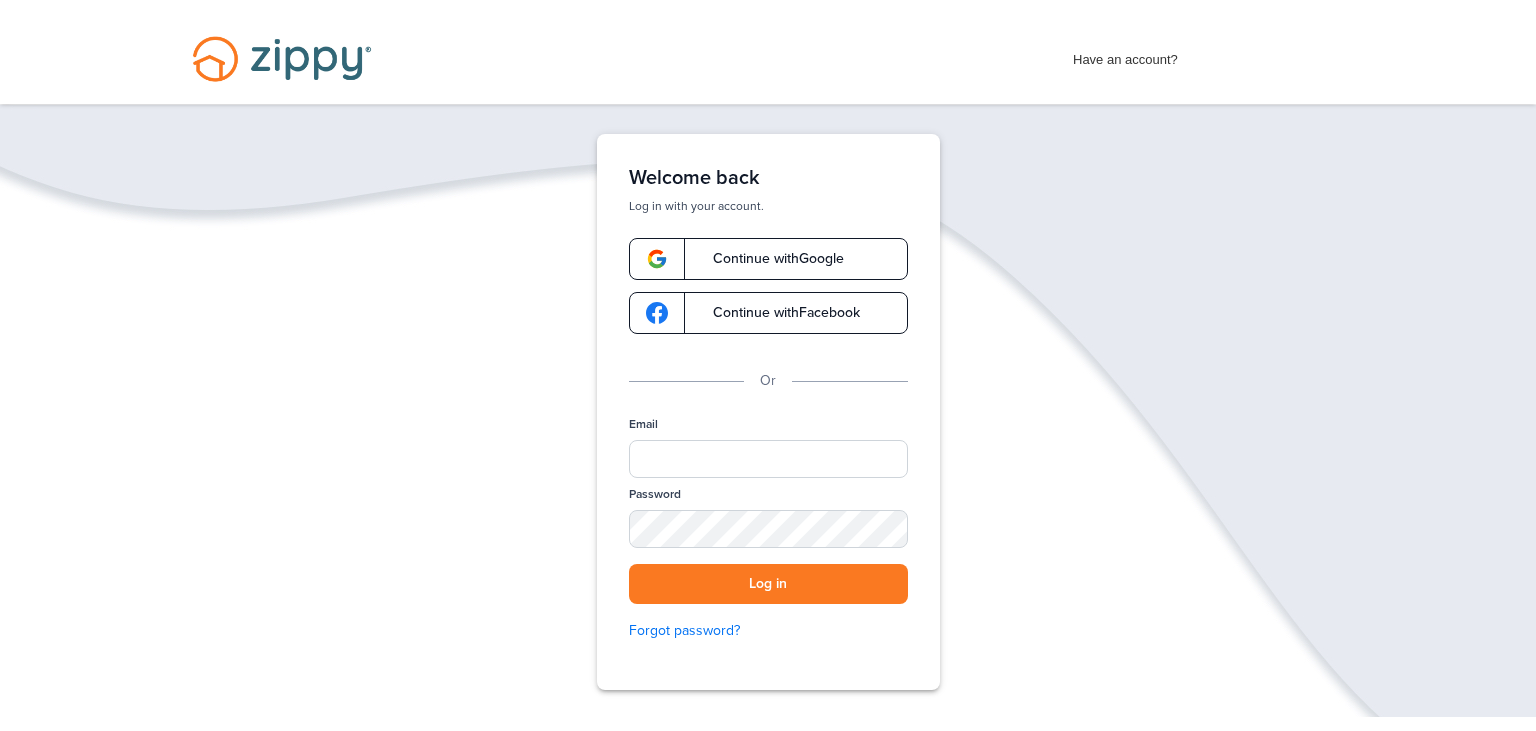 scroll, scrollTop: 0, scrollLeft: 0, axis: both 